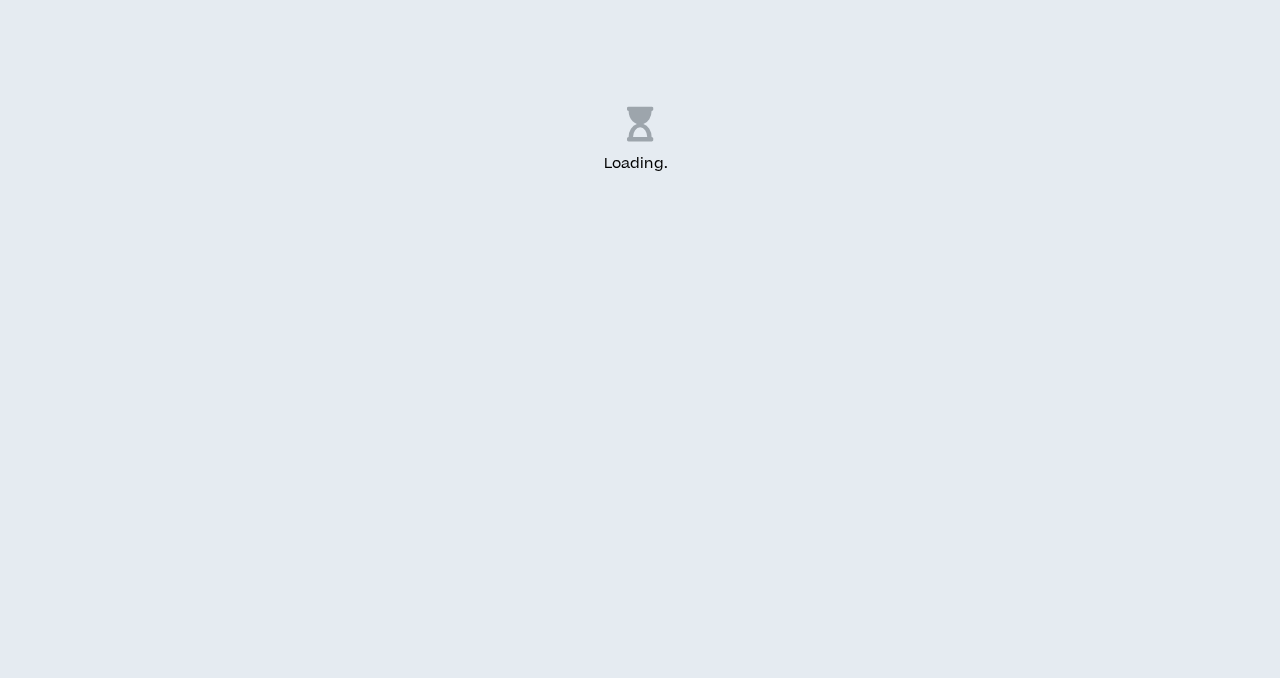 scroll, scrollTop: 0, scrollLeft: 0, axis: both 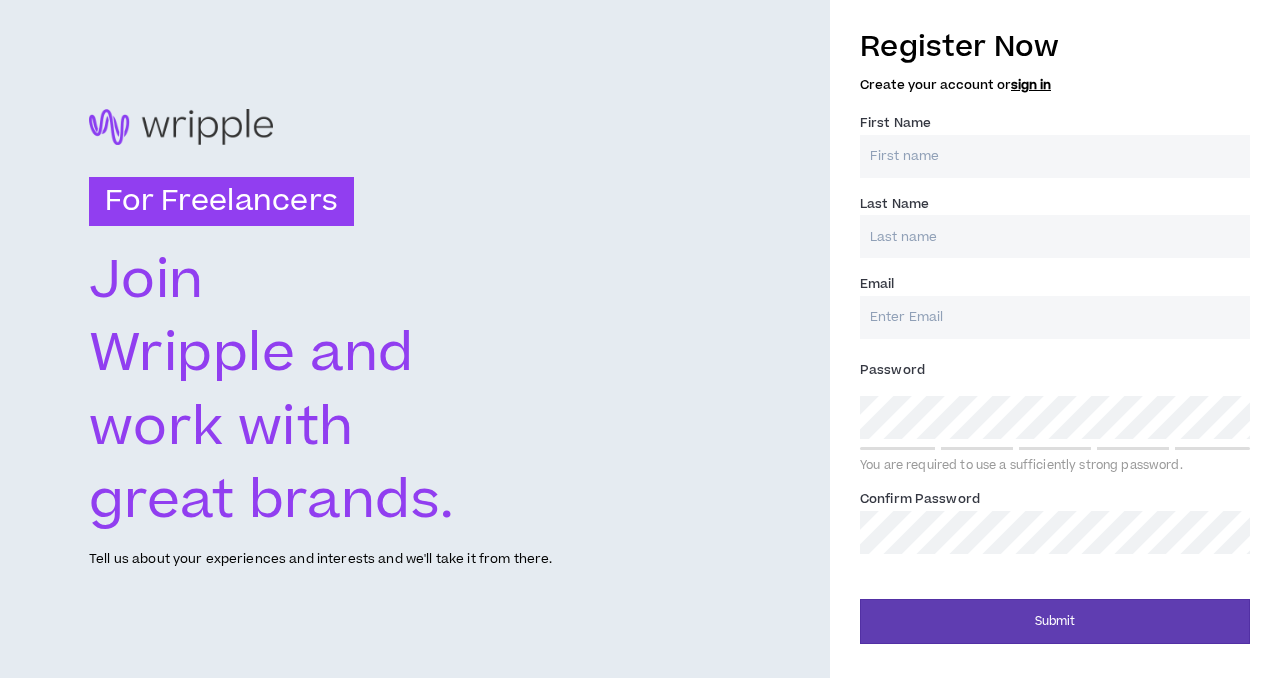 click on "First Name  *" at bounding box center (1055, 156) 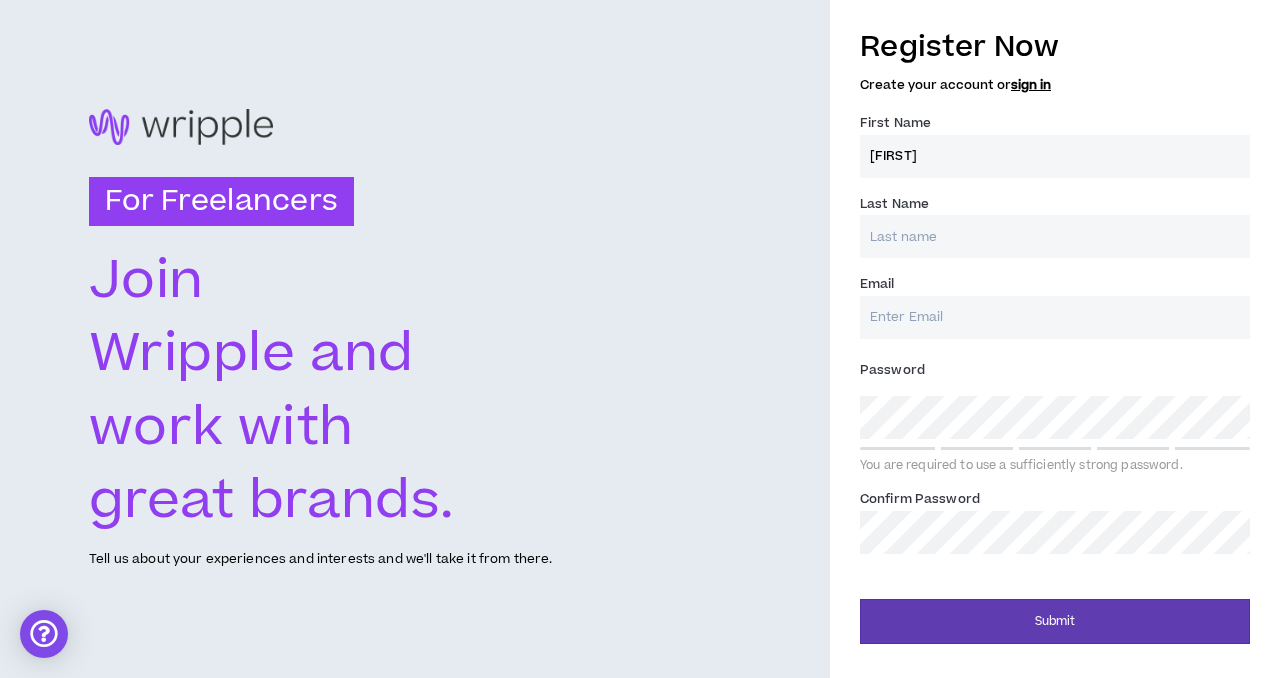 type on "[FIRST]" 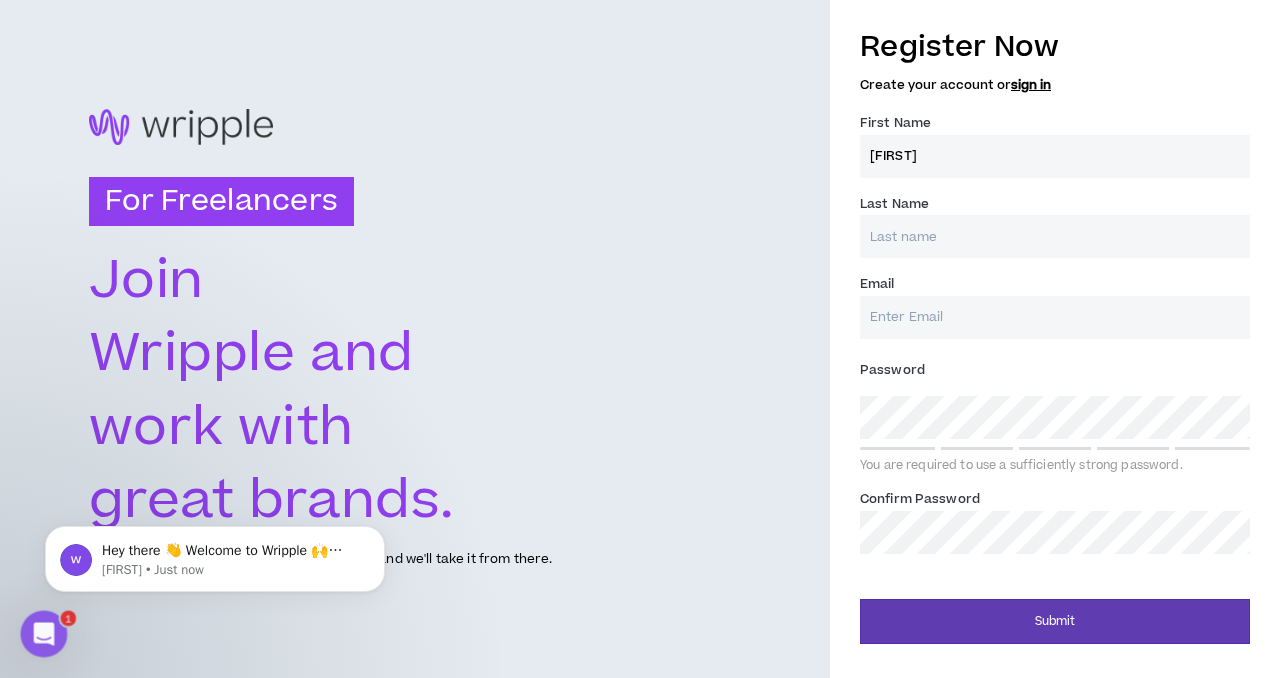 scroll, scrollTop: 0, scrollLeft: 0, axis: both 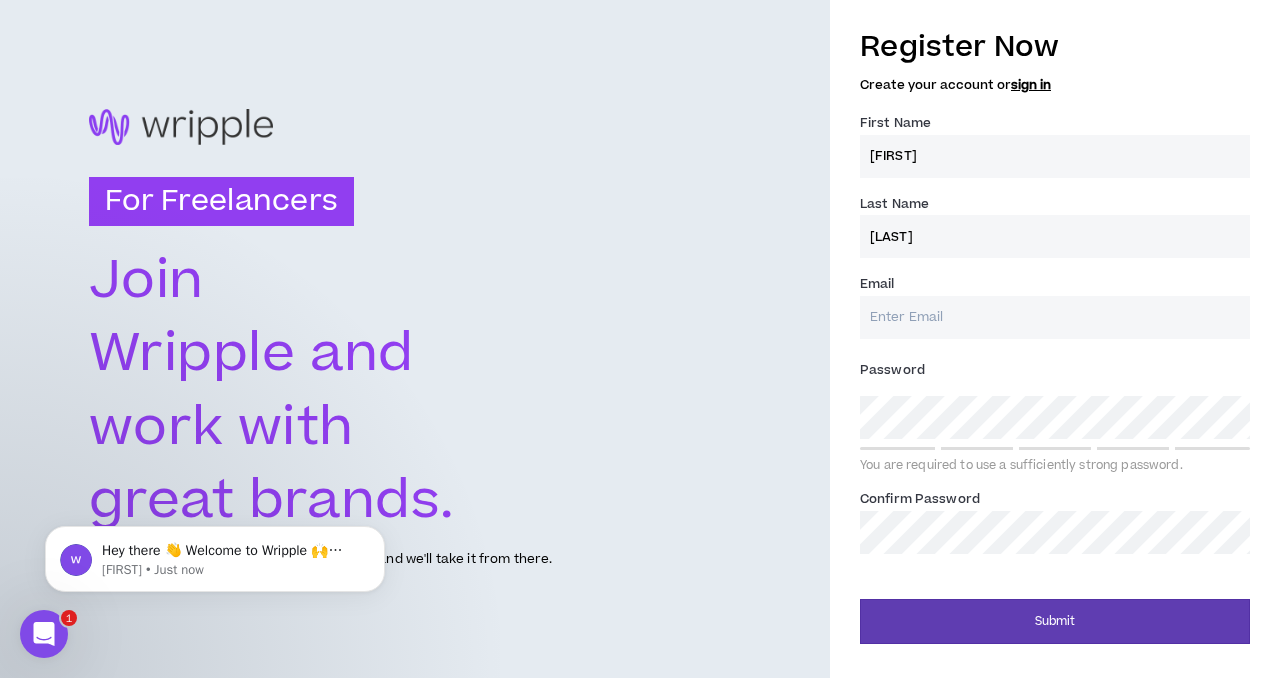 type on "[LAST]" 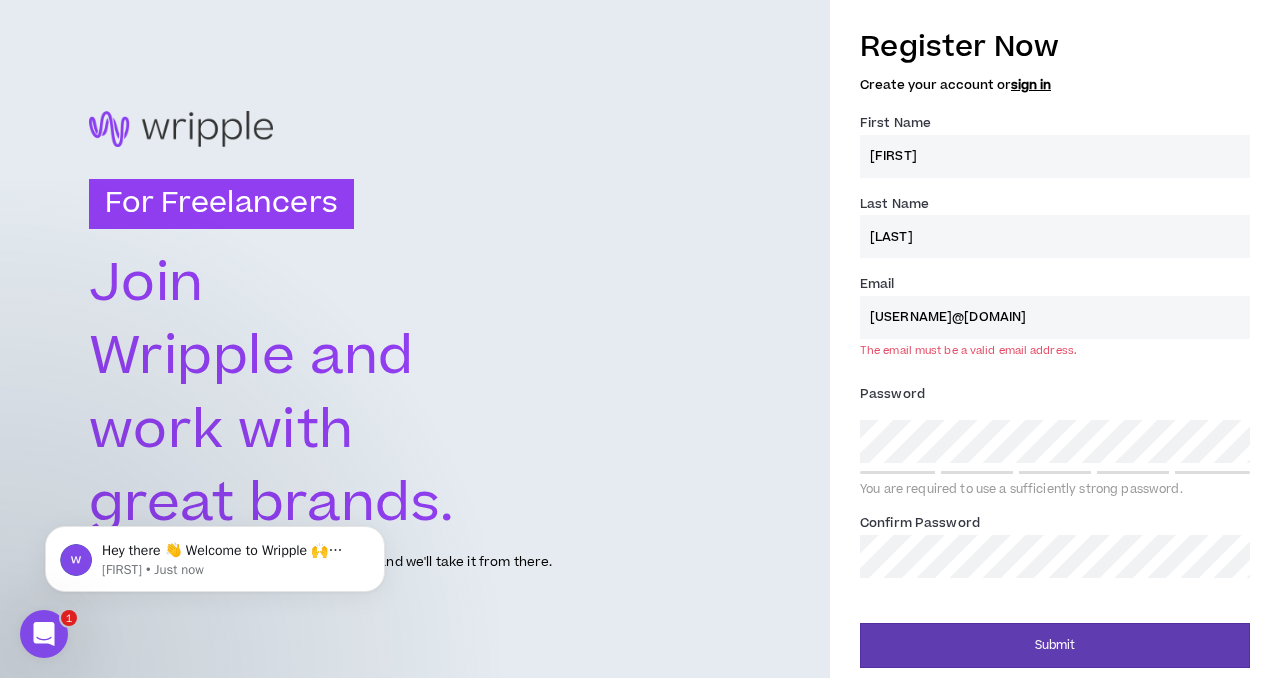 type on "[USERNAME]@[DOMAIN]" 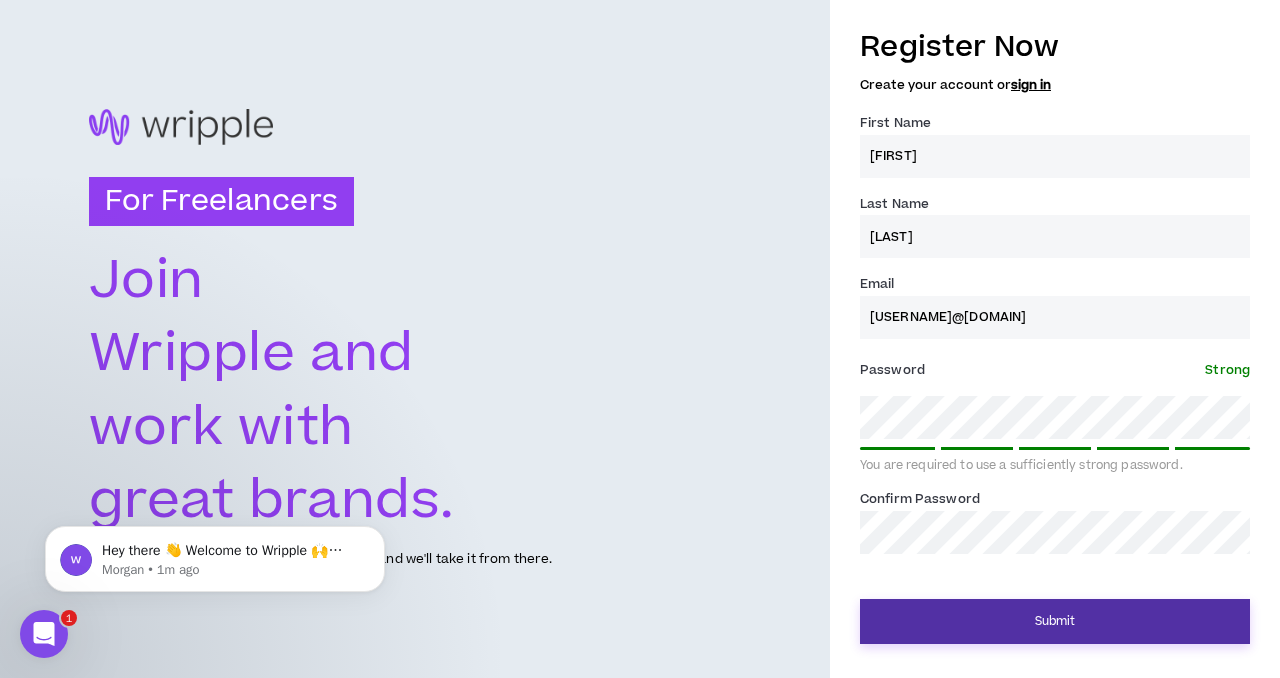 click on "Submit" at bounding box center (1055, 621) 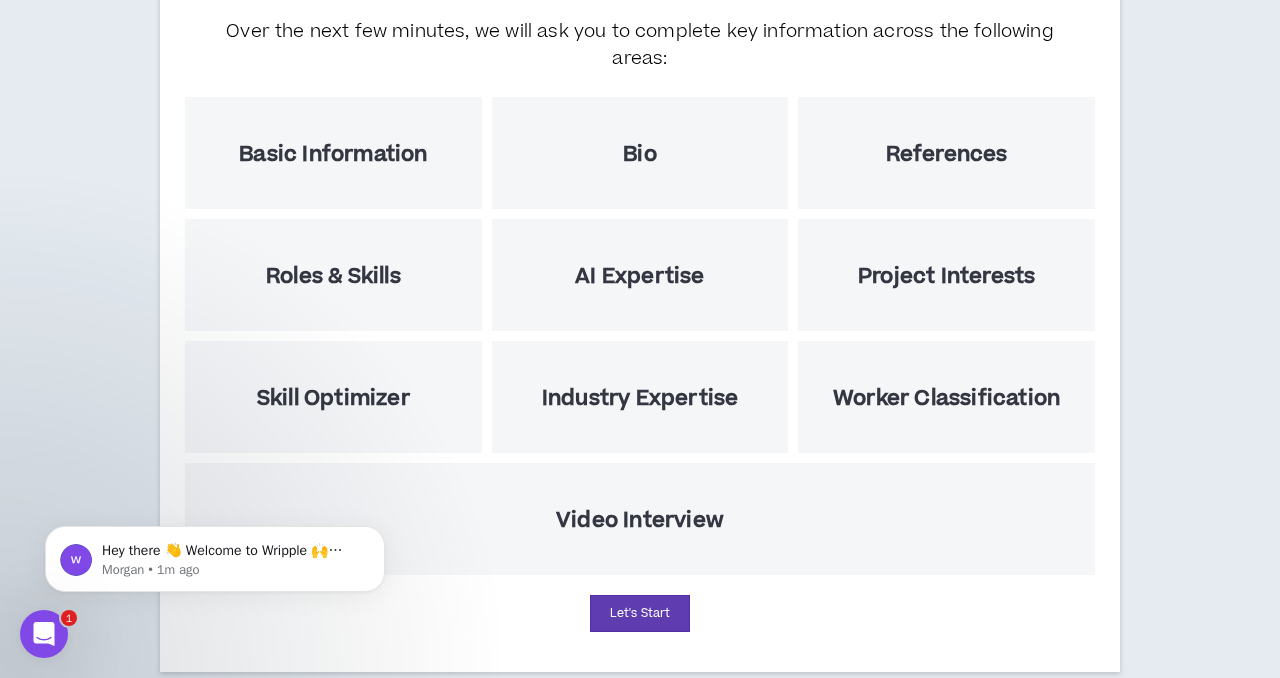 scroll, scrollTop: 260, scrollLeft: 0, axis: vertical 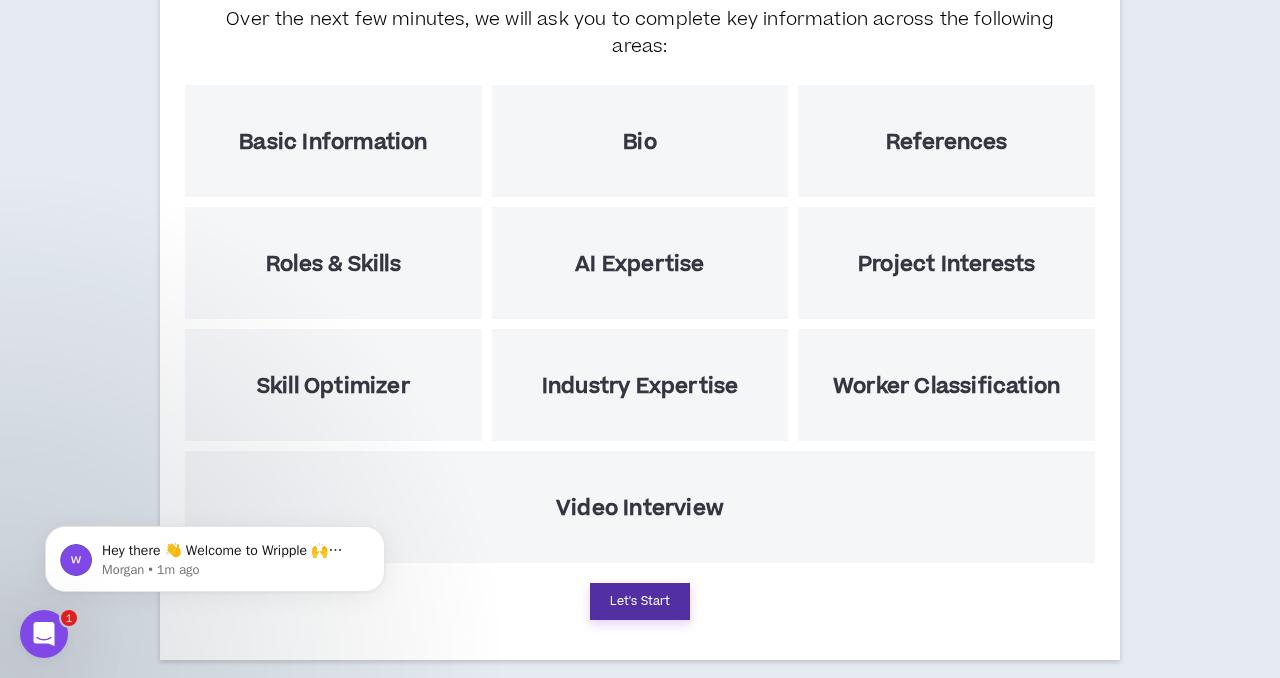 click on "Let's Start" at bounding box center [640, 601] 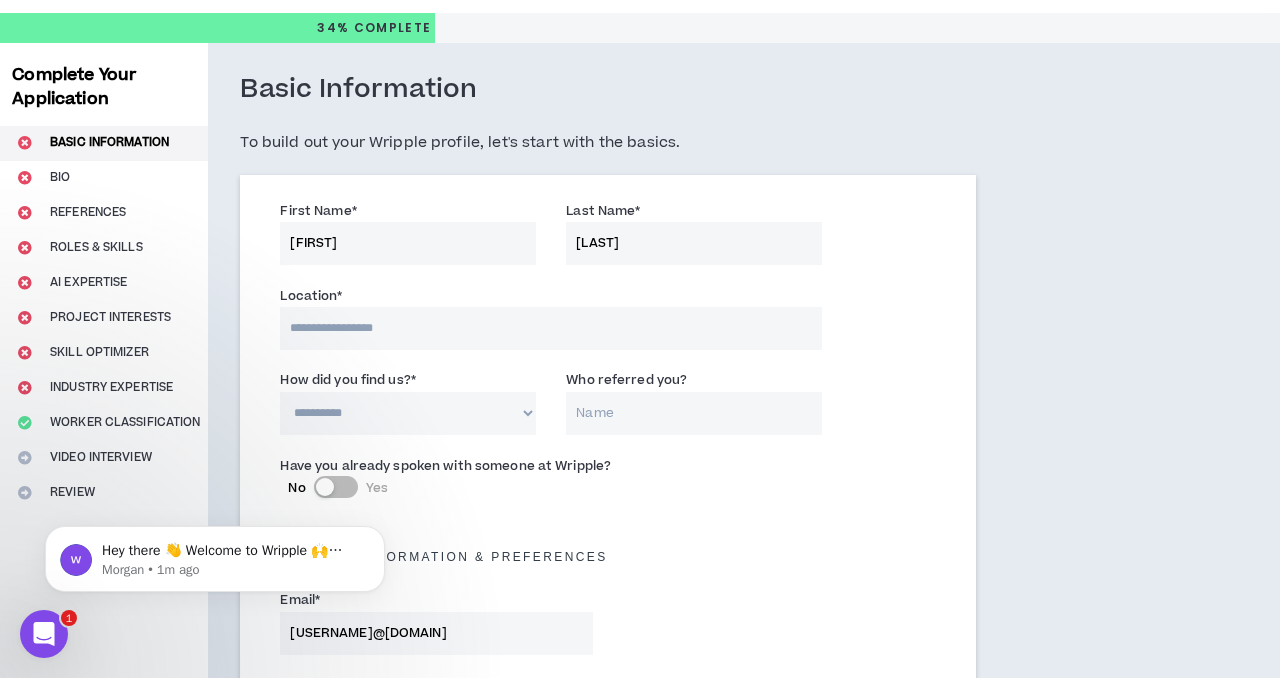 scroll, scrollTop: 0, scrollLeft: 0, axis: both 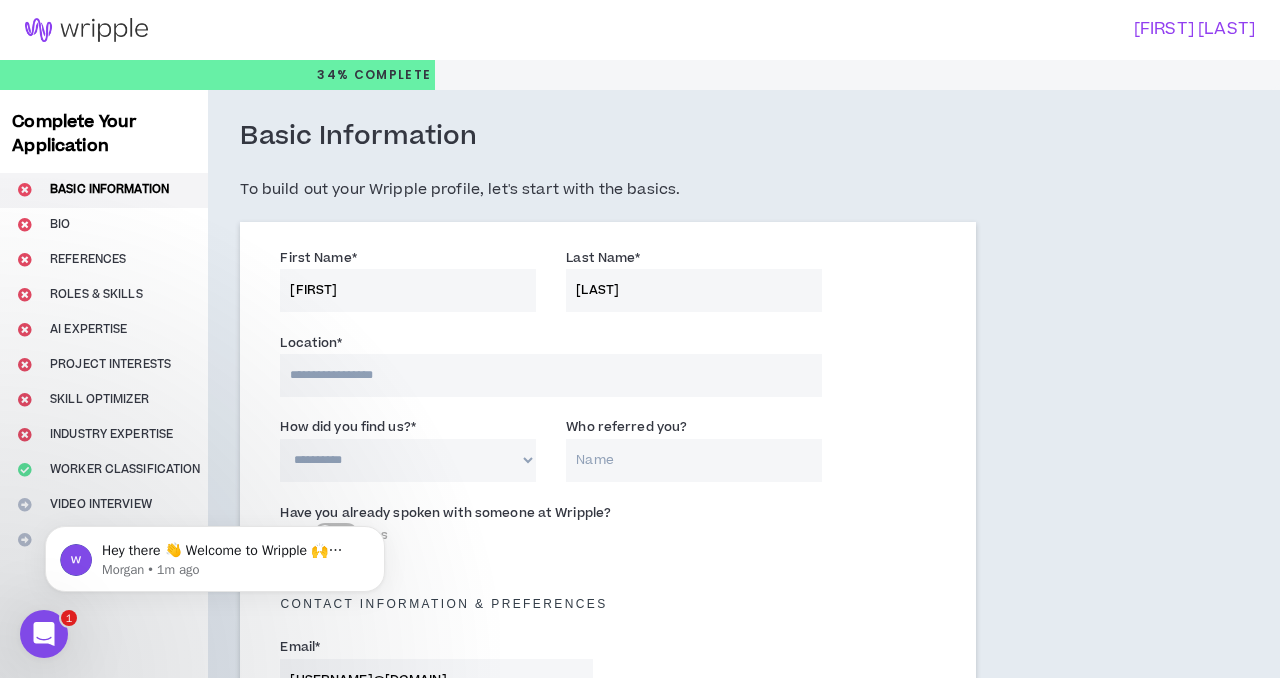 click at bounding box center (551, 375) 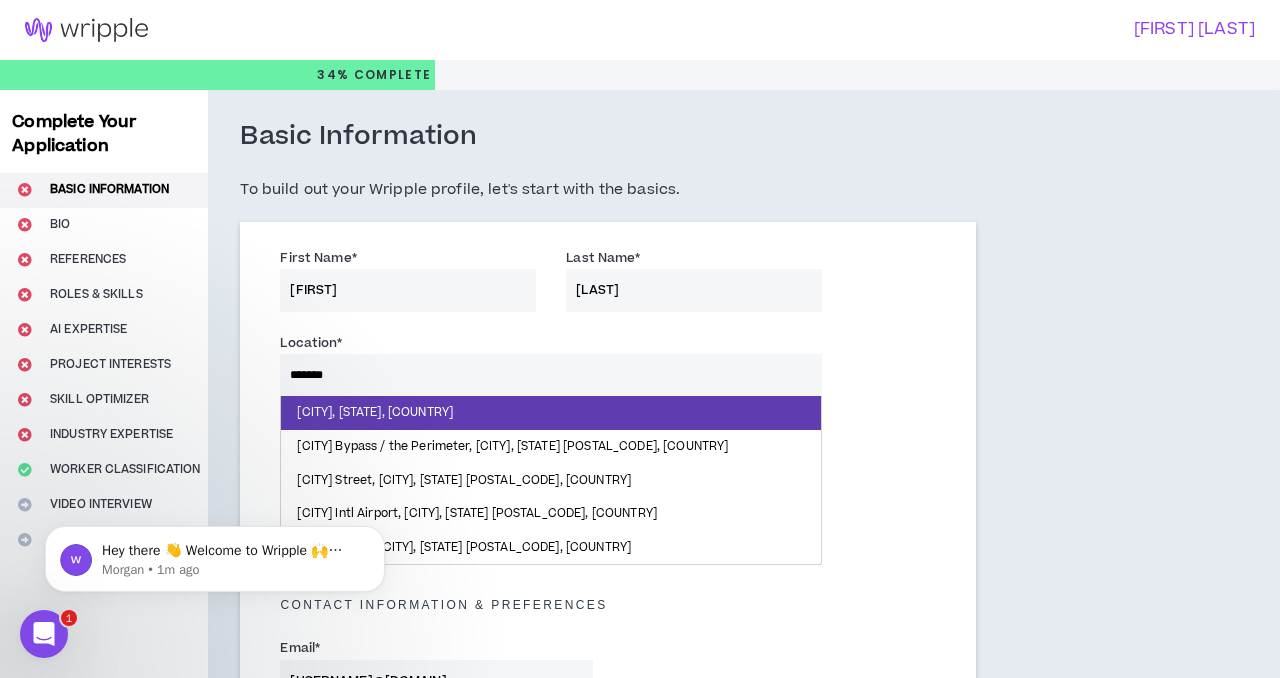 type on "*******" 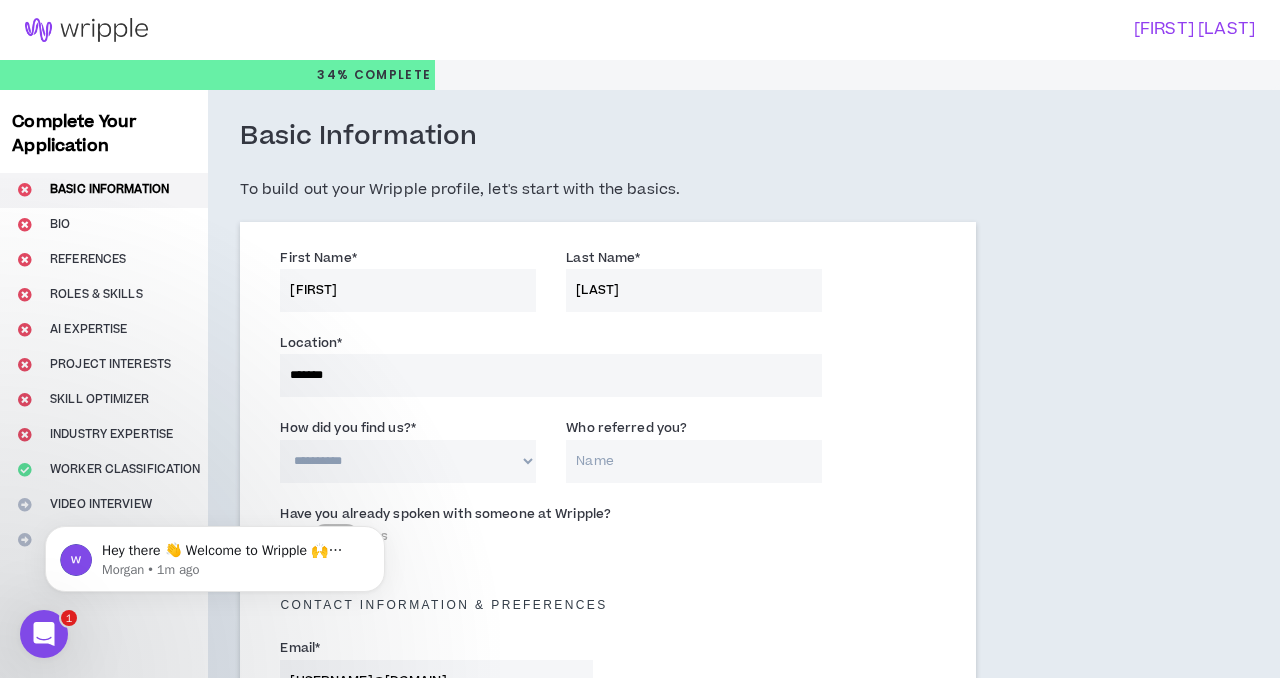 click on "**********" at bounding box center [408, 461] 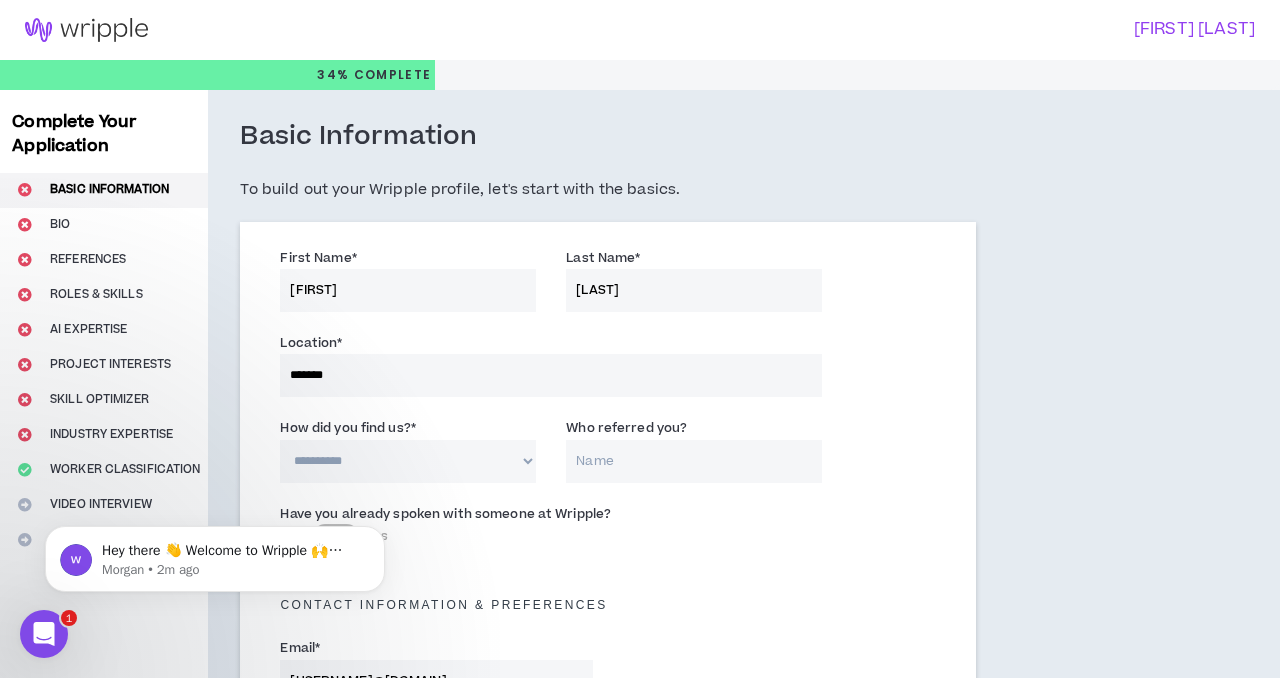 select on "*" 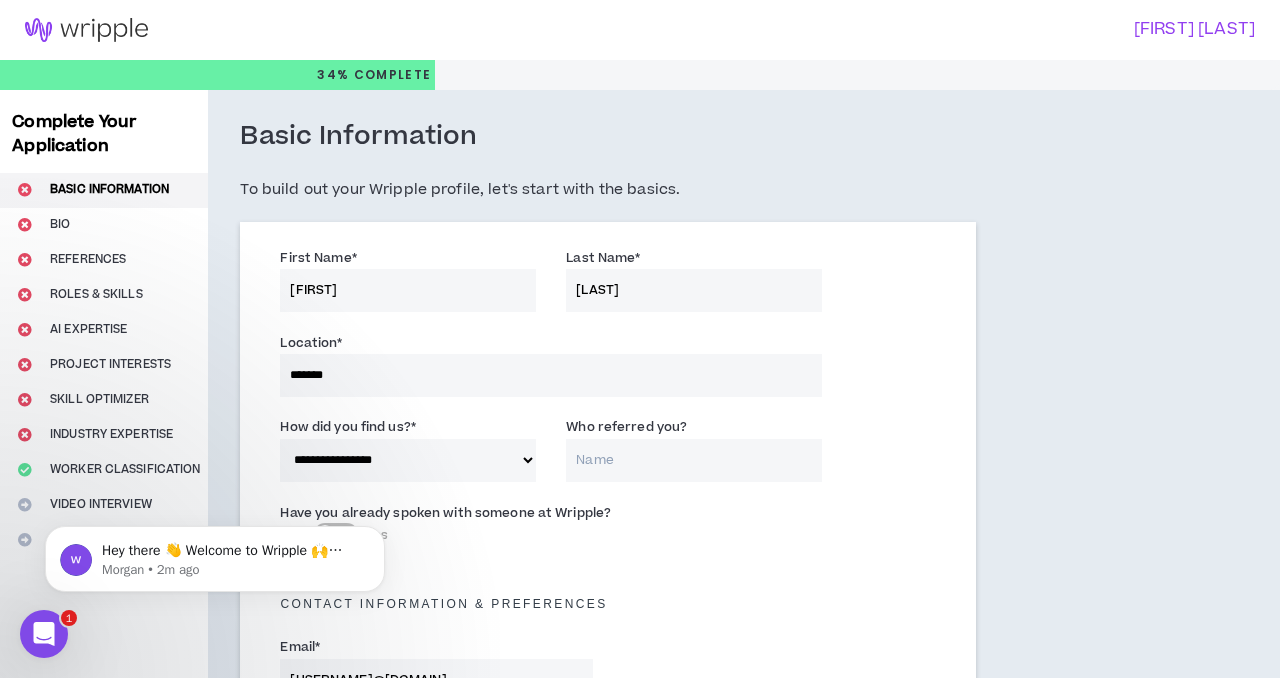 click on "Who referred you?" at bounding box center (694, 460) 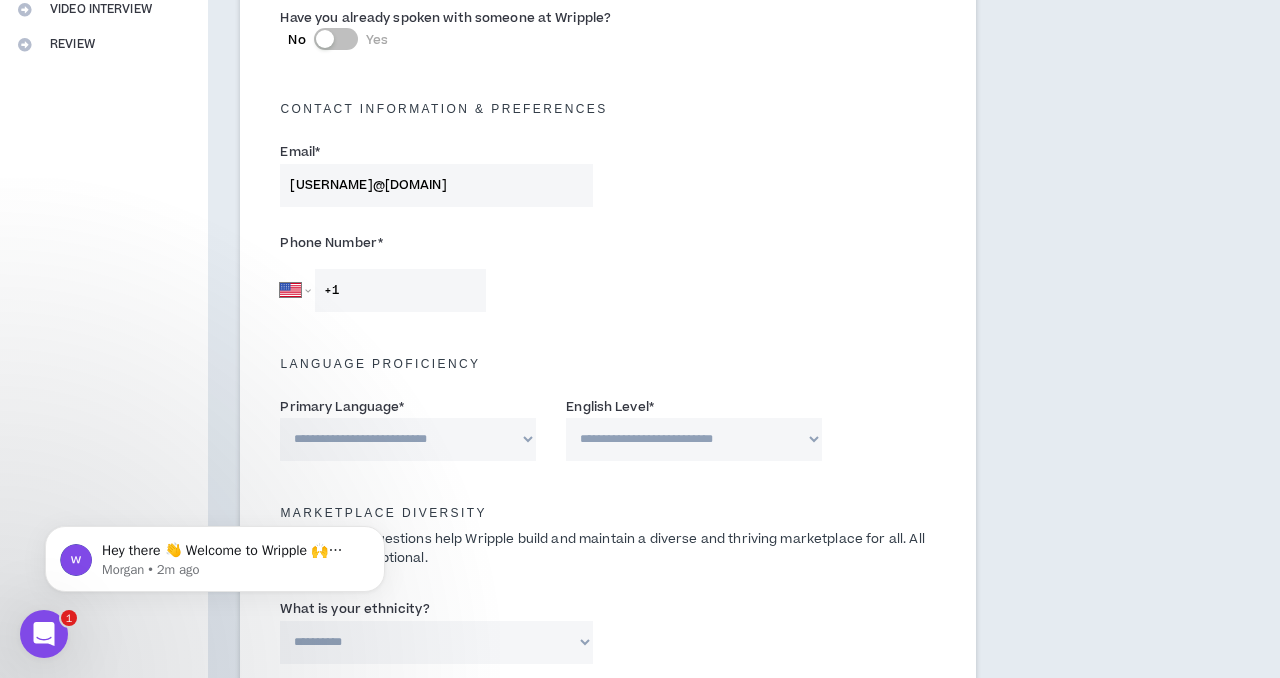 scroll, scrollTop: 510, scrollLeft: 0, axis: vertical 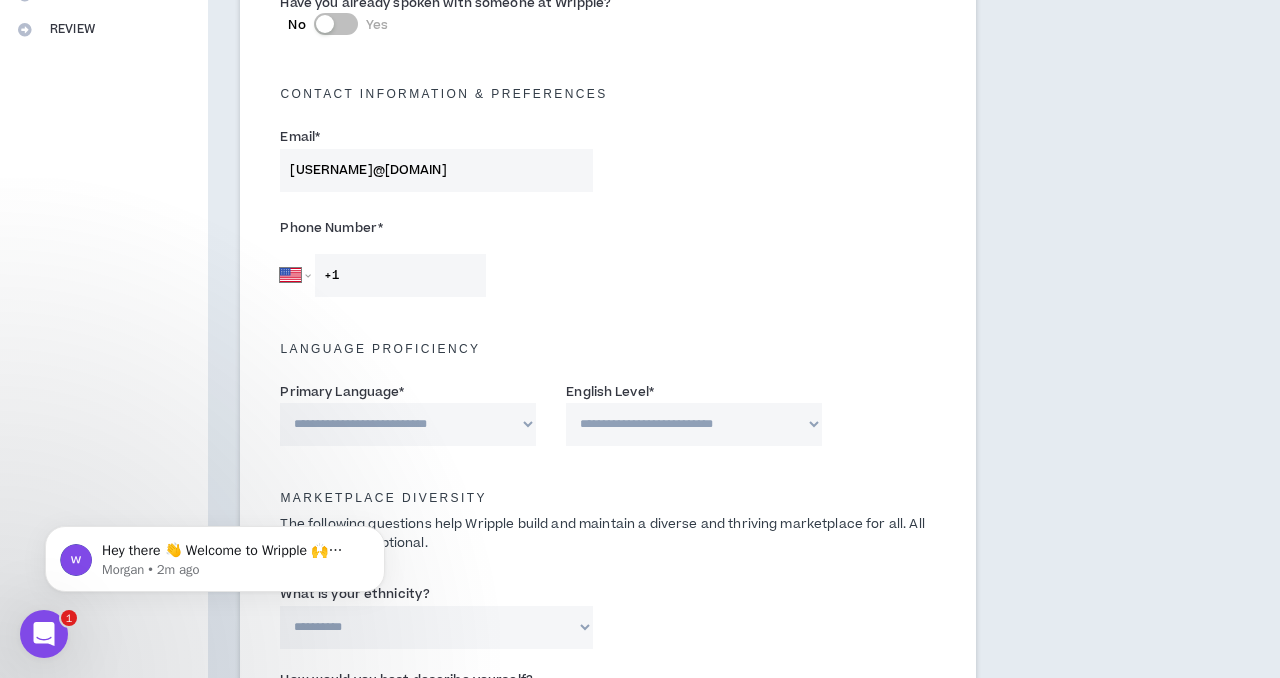 type on "[FIRST] [LAST]" 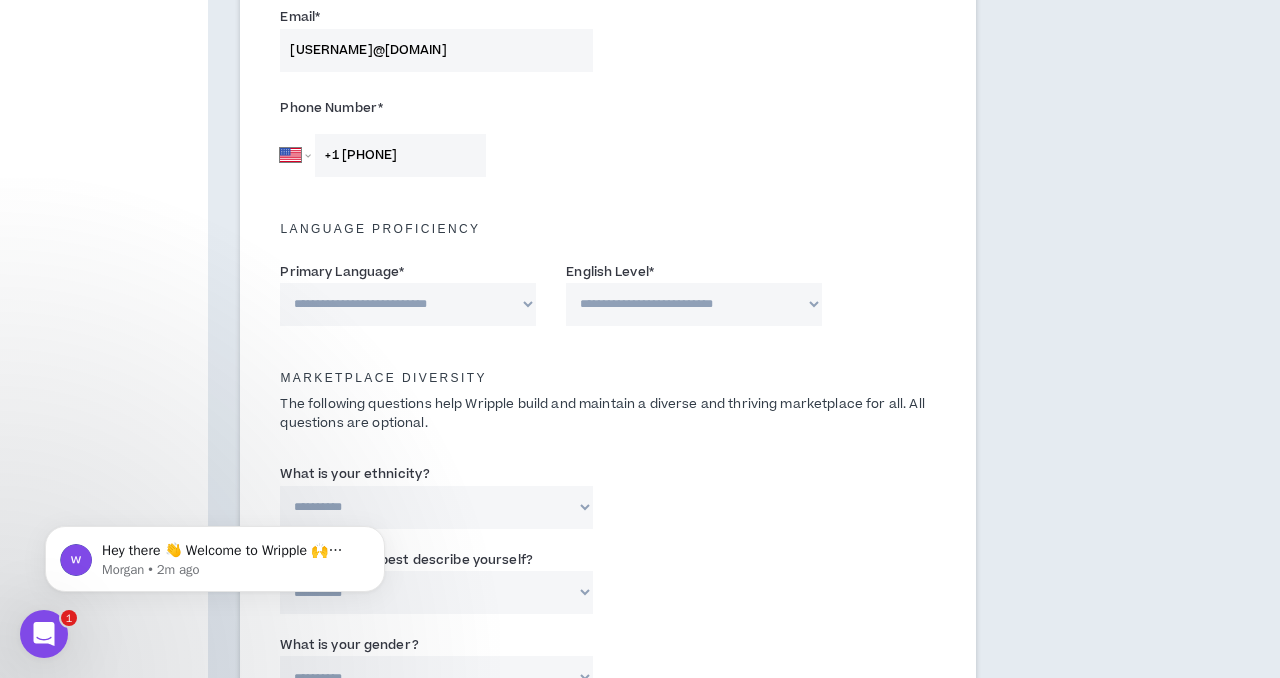 scroll, scrollTop: 652, scrollLeft: 0, axis: vertical 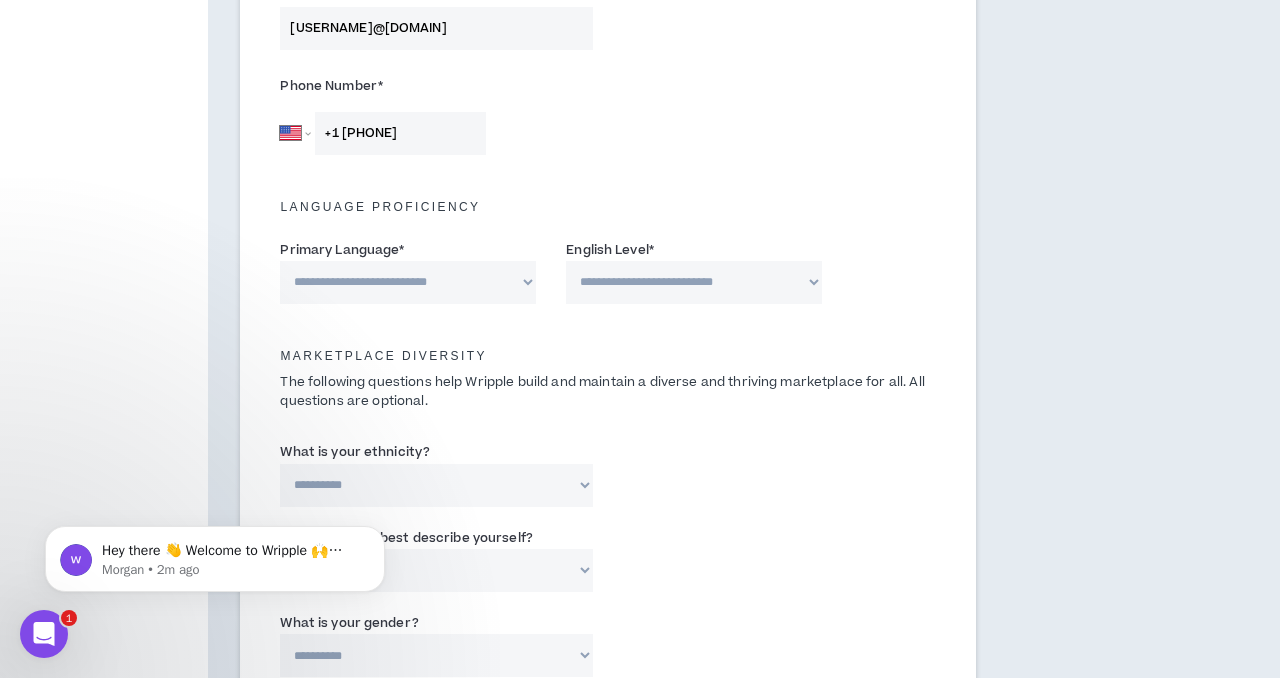 type on "+1 [PHONE]" 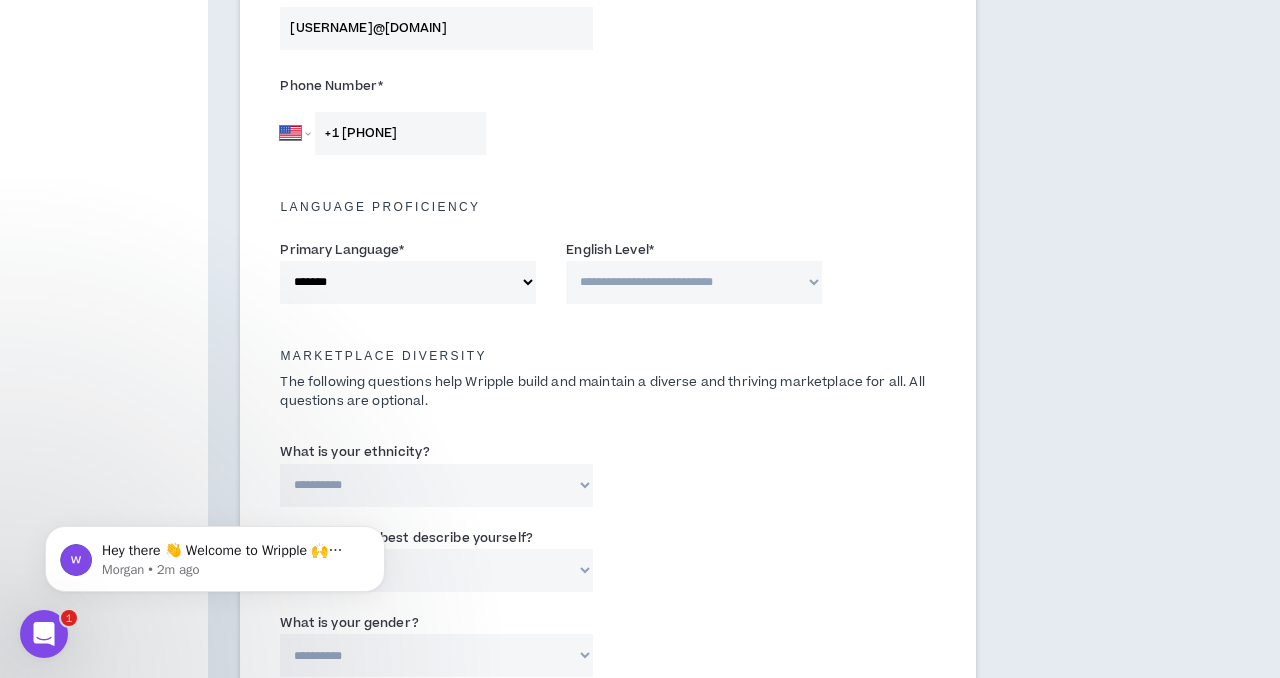 click on "**********" at bounding box center (694, 282) 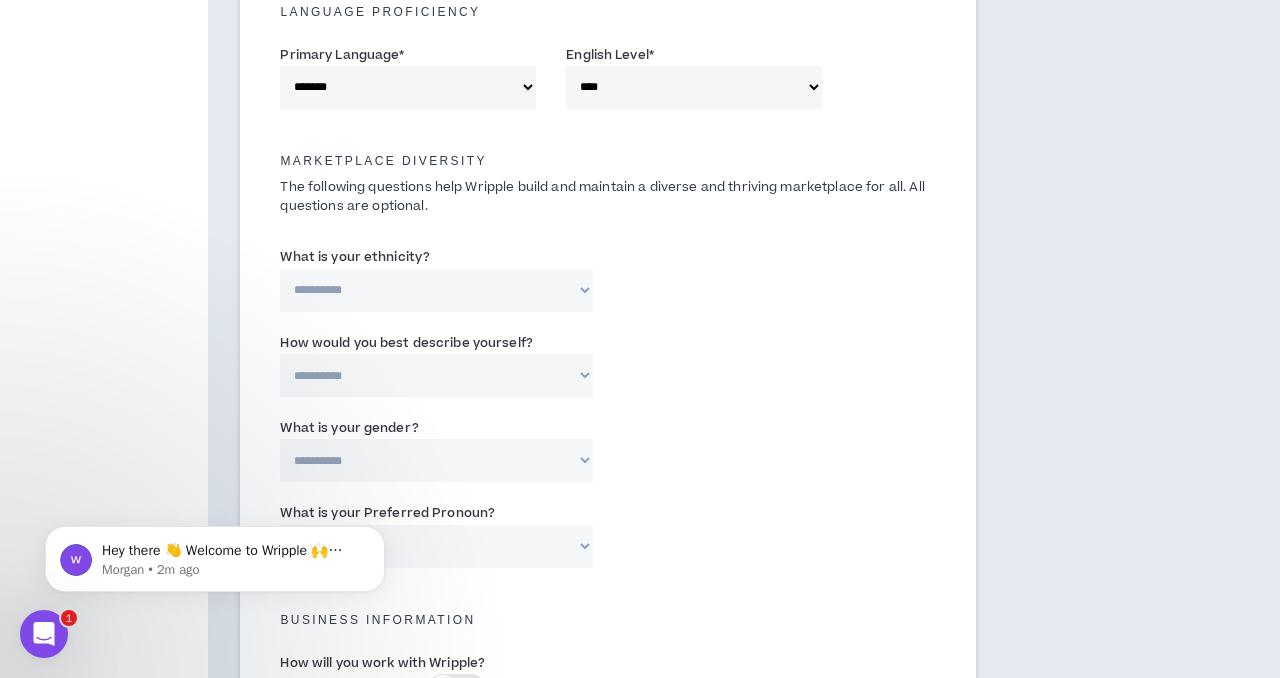 scroll, scrollTop: 851, scrollLeft: 0, axis: vertical 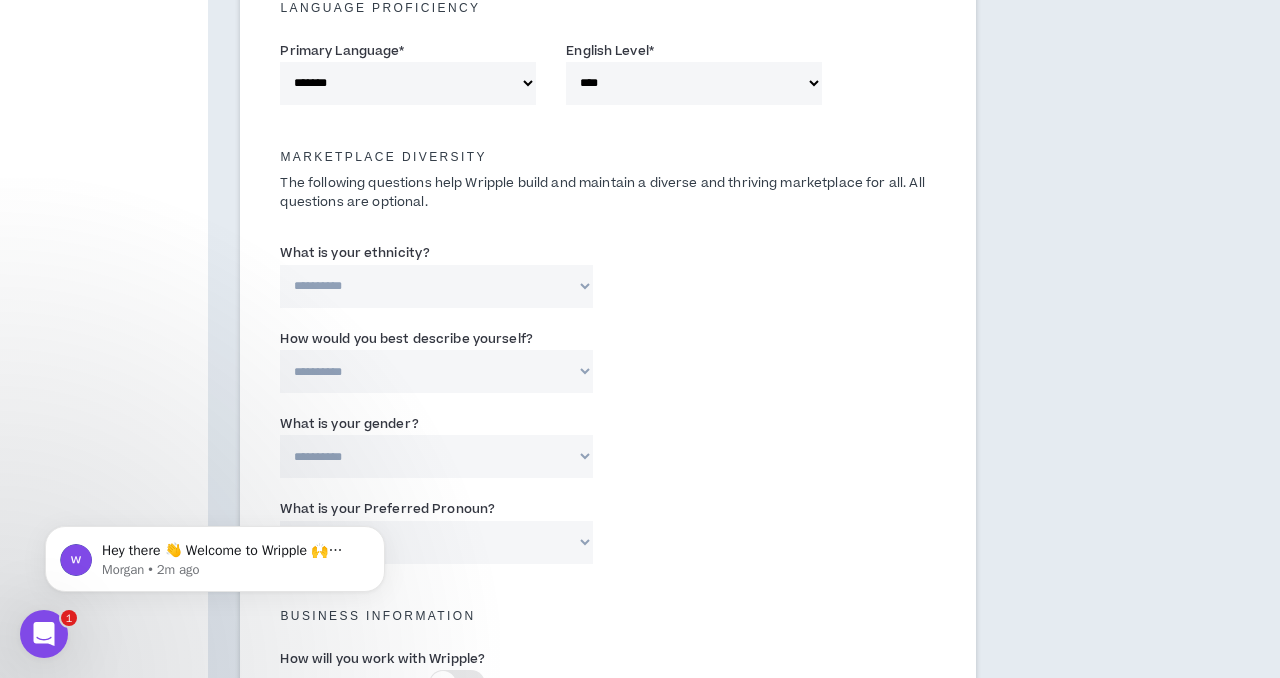 click on "**********" at bounding box center (436, 286) 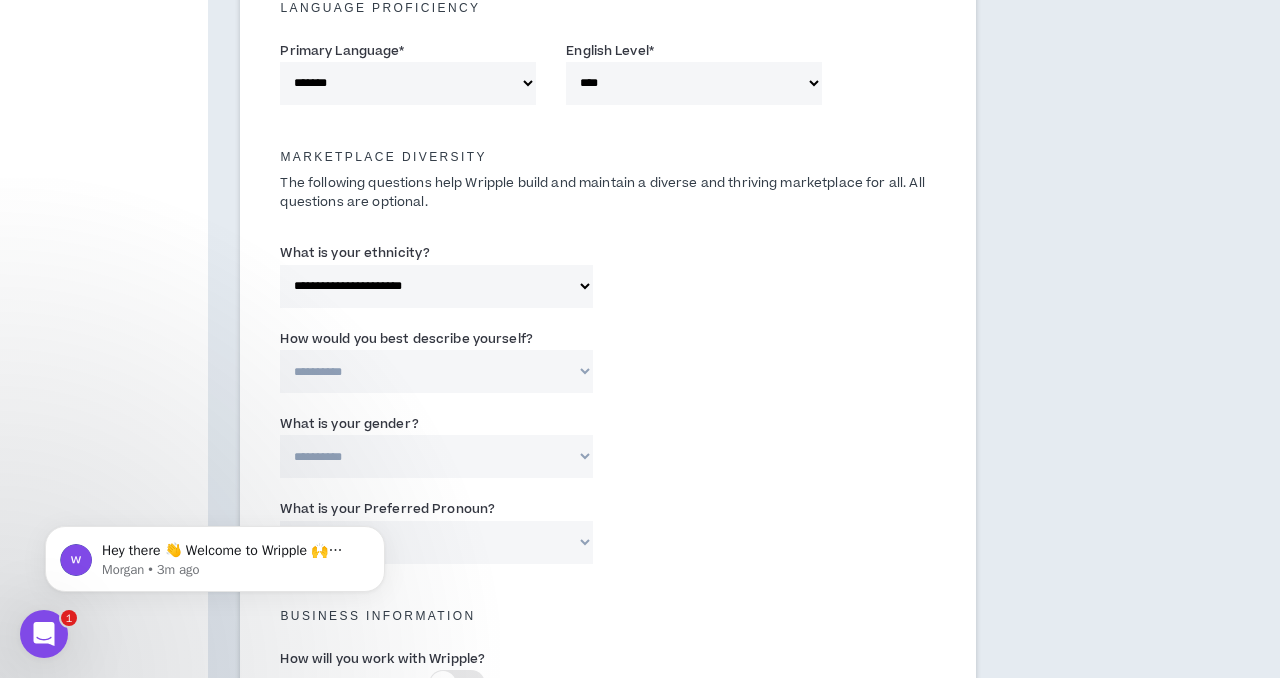 click on "**********" at bounding box center [436, 371] 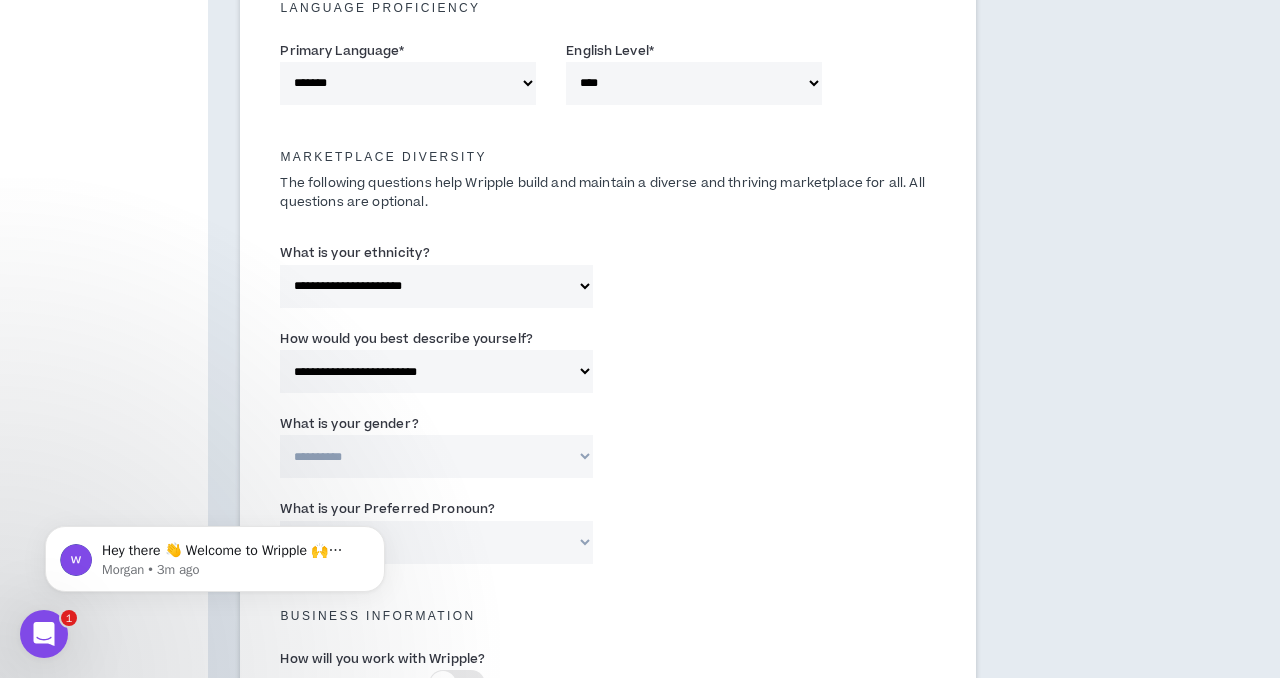 click on "**********" at bounding box center (436, 456) 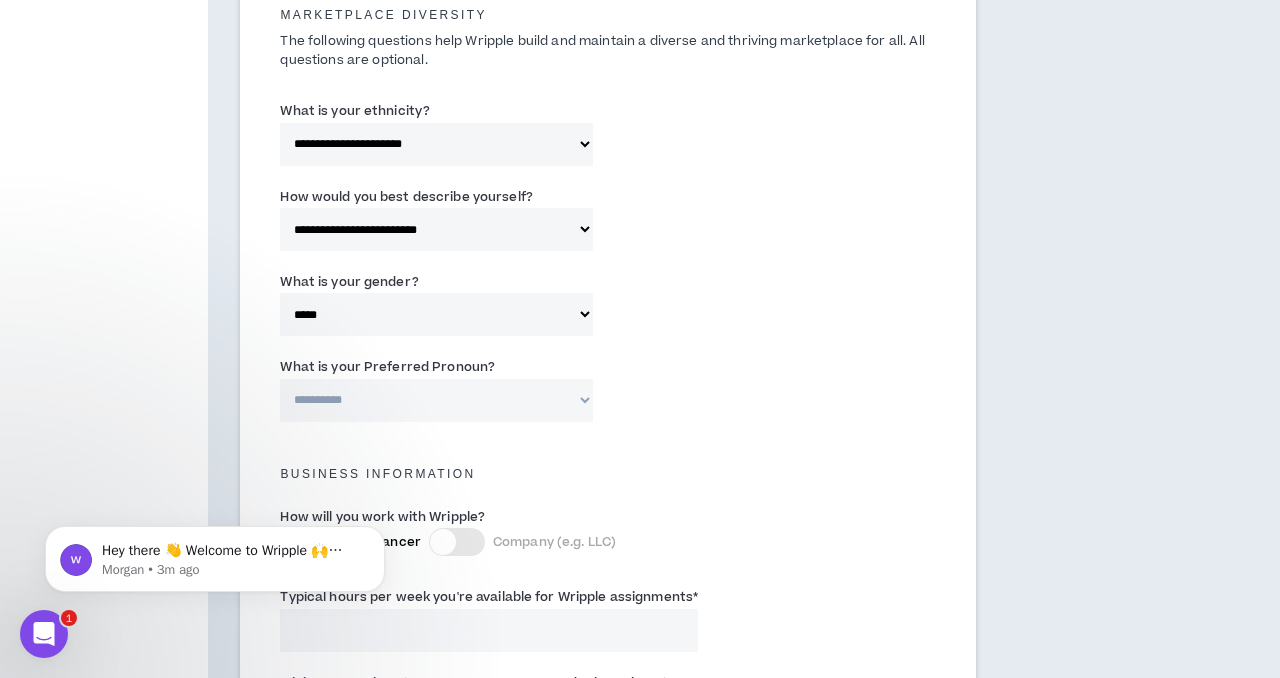 scroll, scrollTop: 996, scrollLeft: 0, axis: vertical 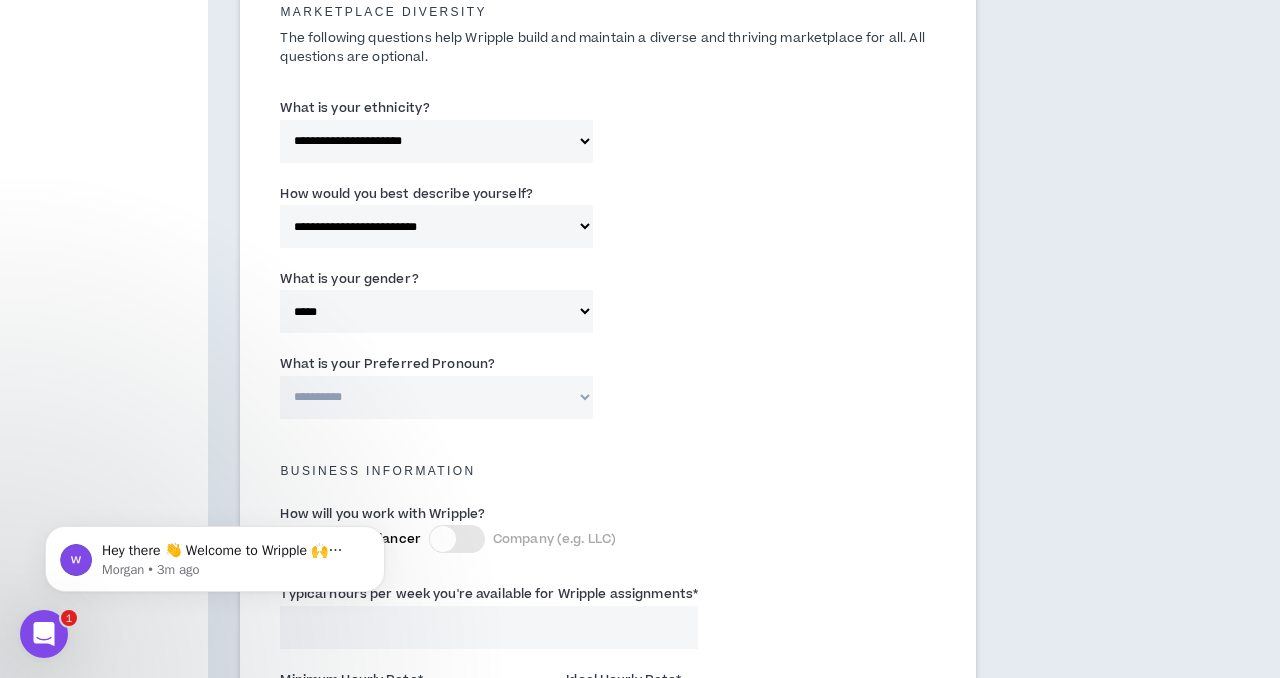 click on "**********" at bounding box center (436, 397) 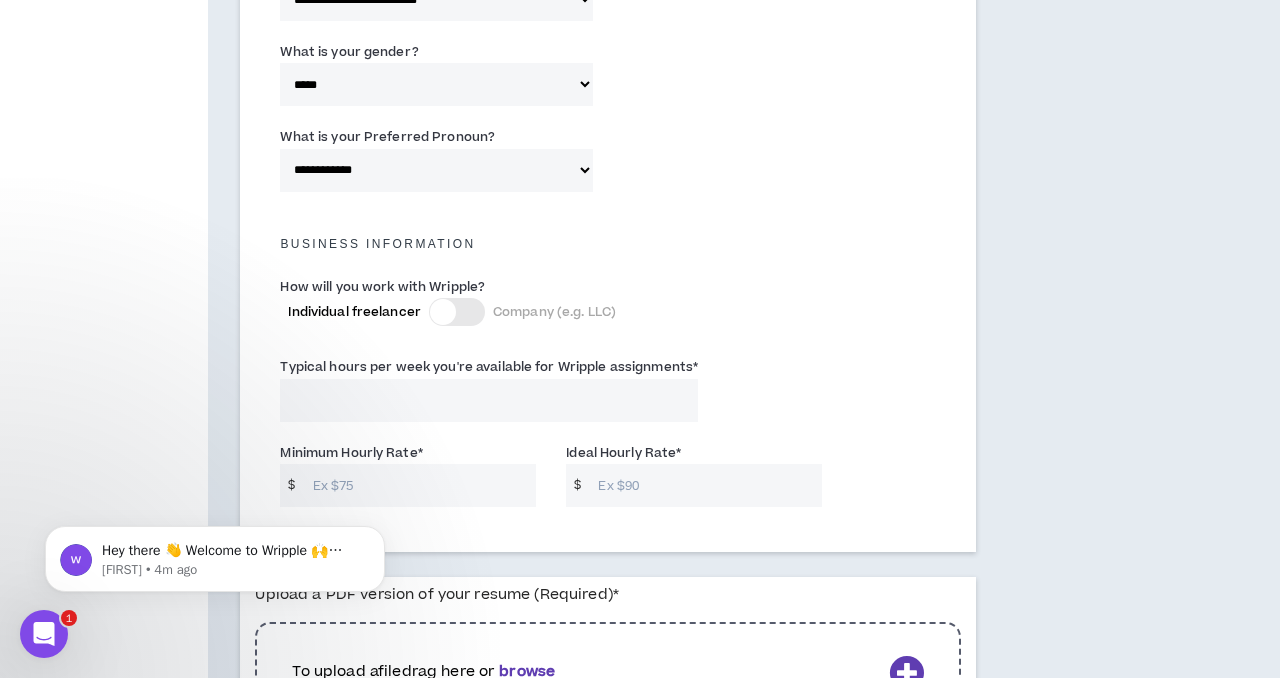 scroll, scrollTop: 1266, scrollLeft: 0, axis: vertical 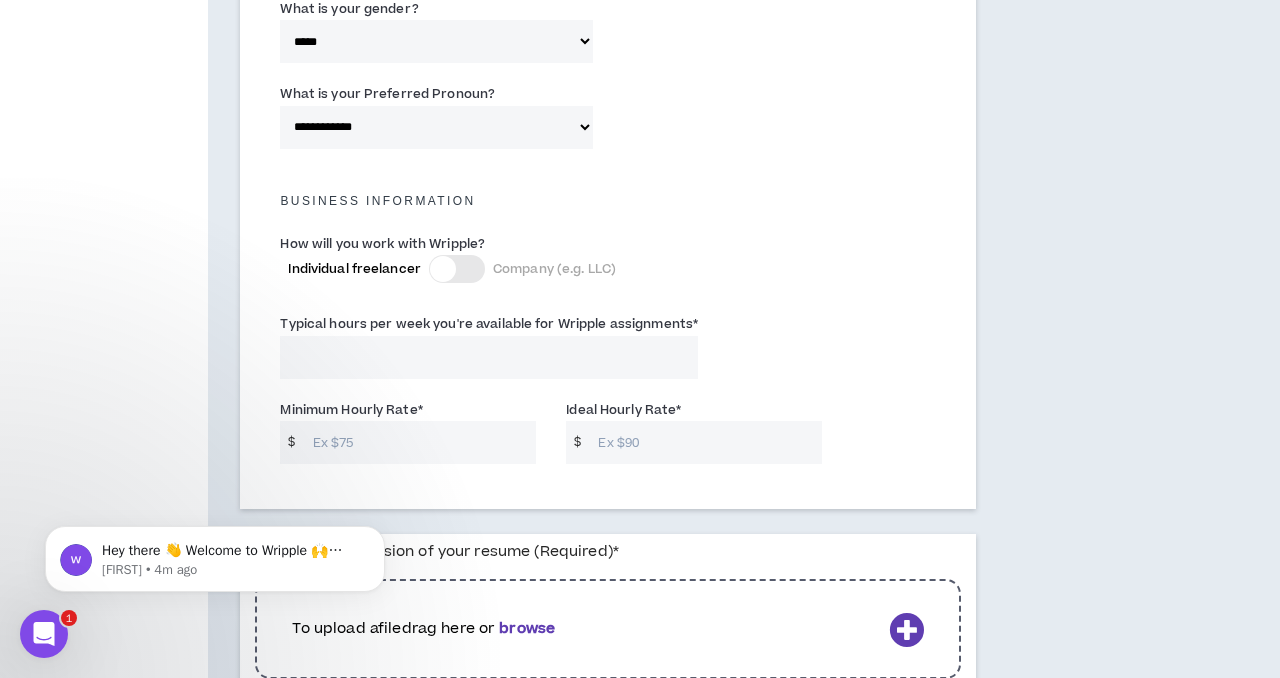 click on "Typical hours per week you're available for Wripple assignments  *" at bounding box center (489, 357) 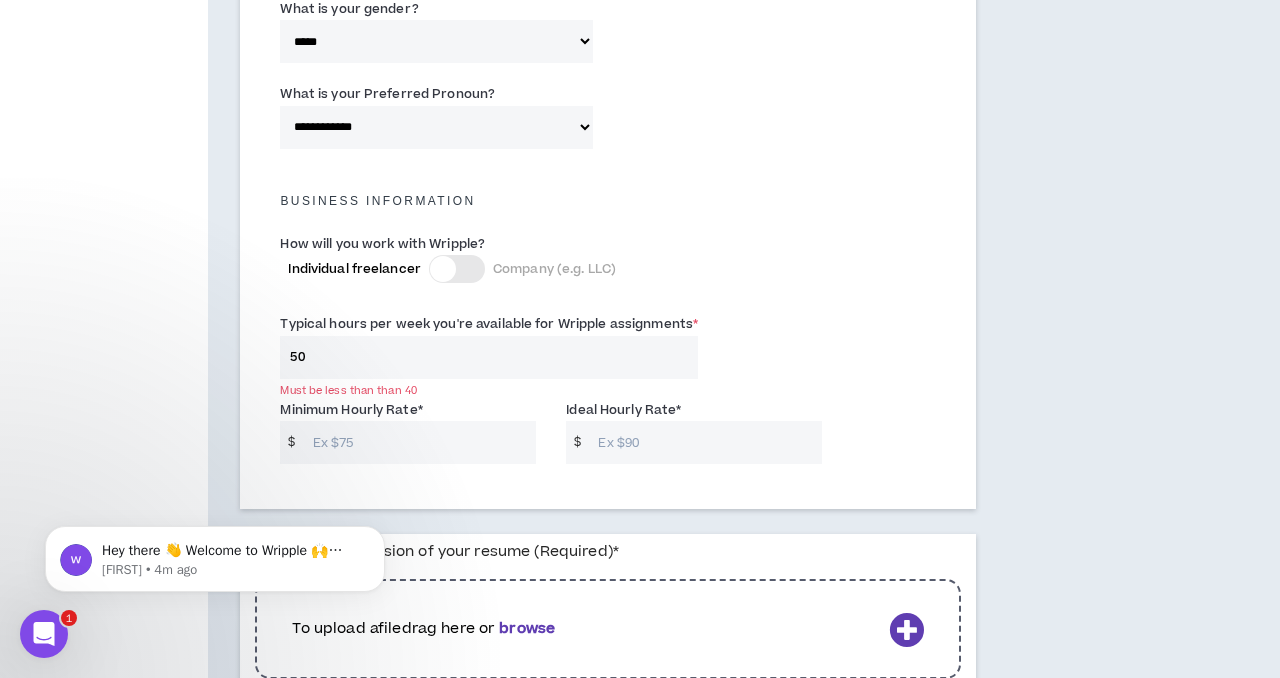 type on "5" 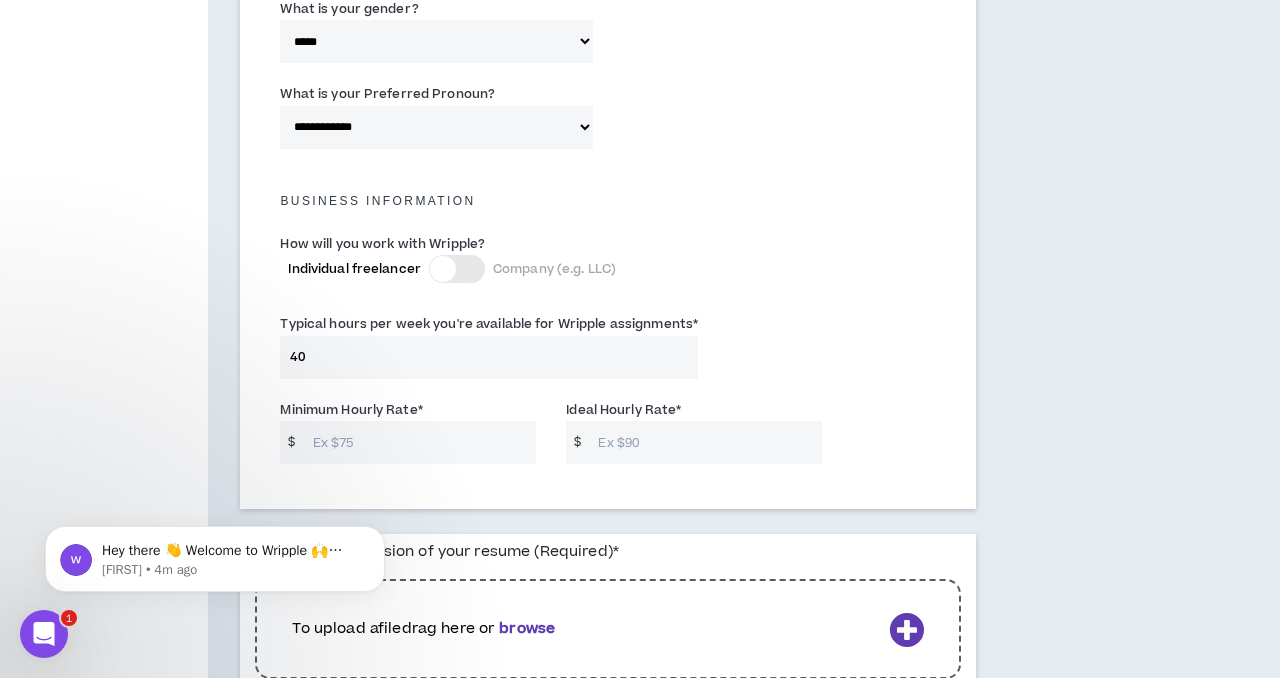 type on "40" 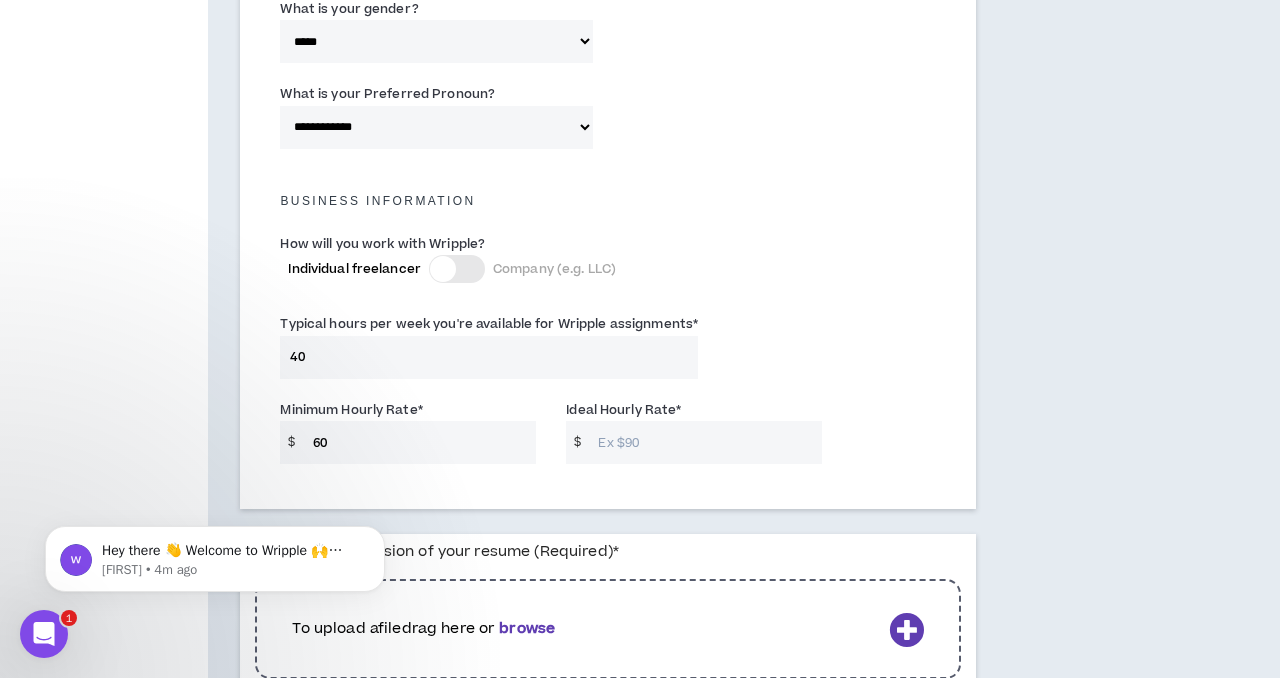type on "60" 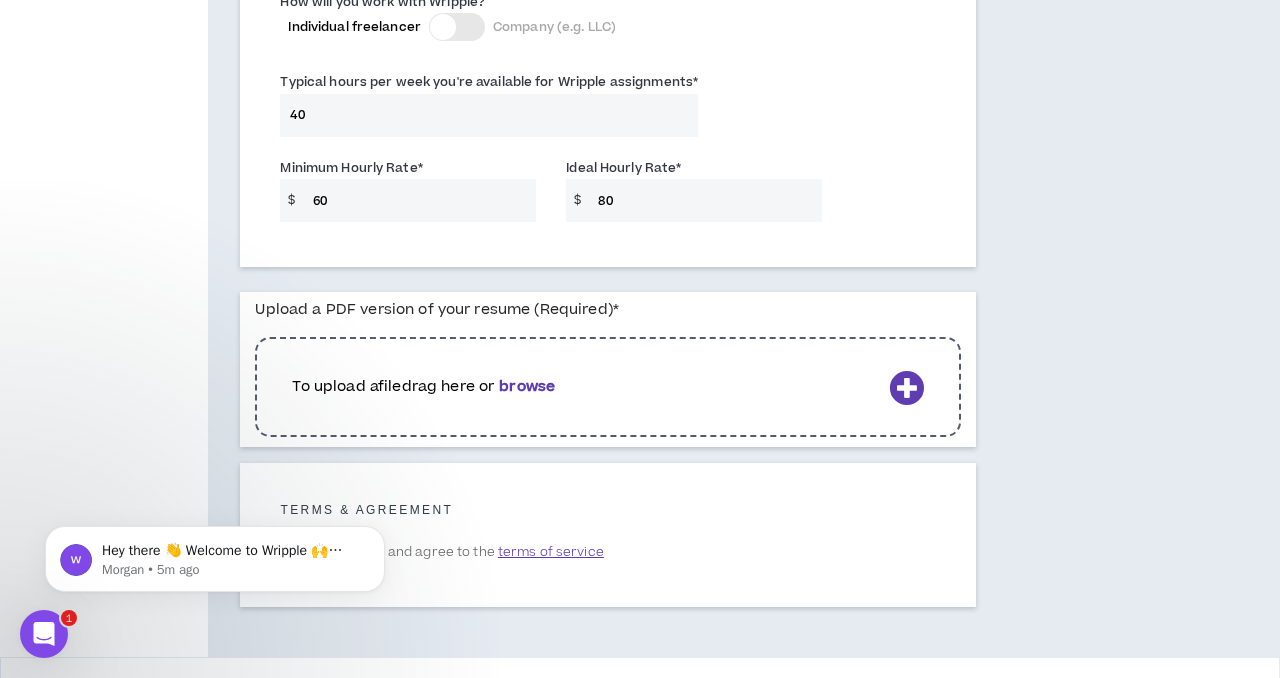 scroll, scrollTop: 1516, scrollLeft: 0, axis: vertical 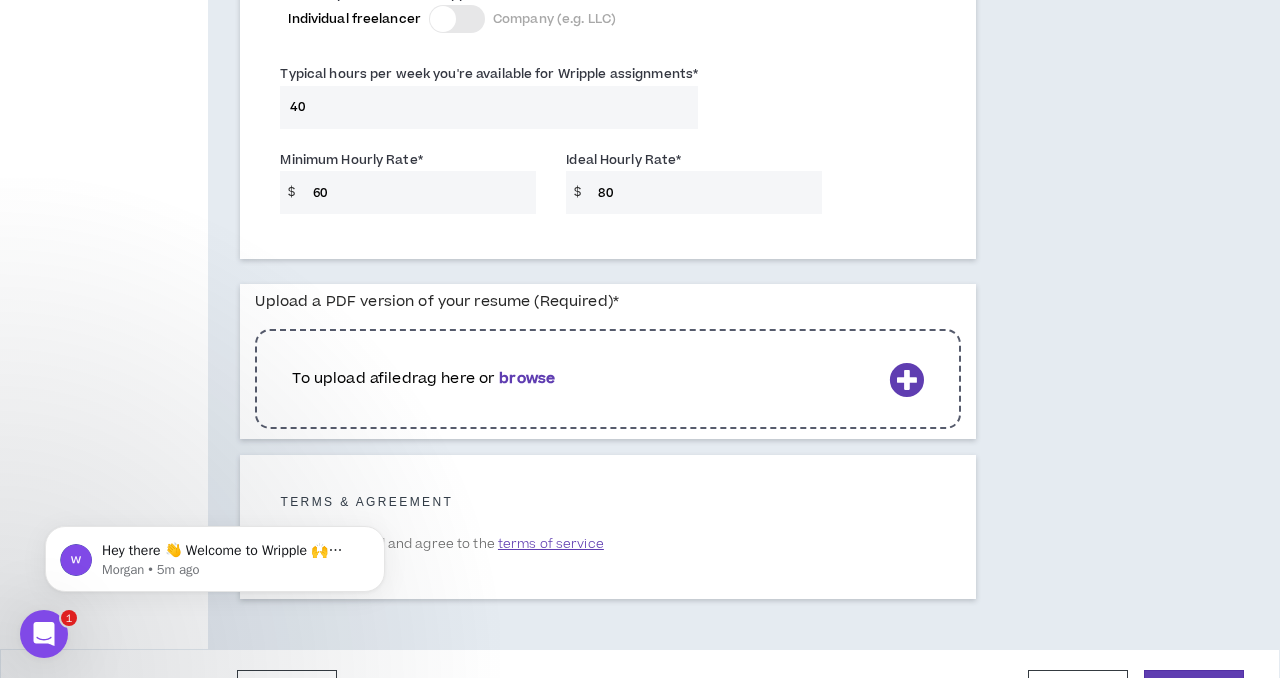 type on "80" 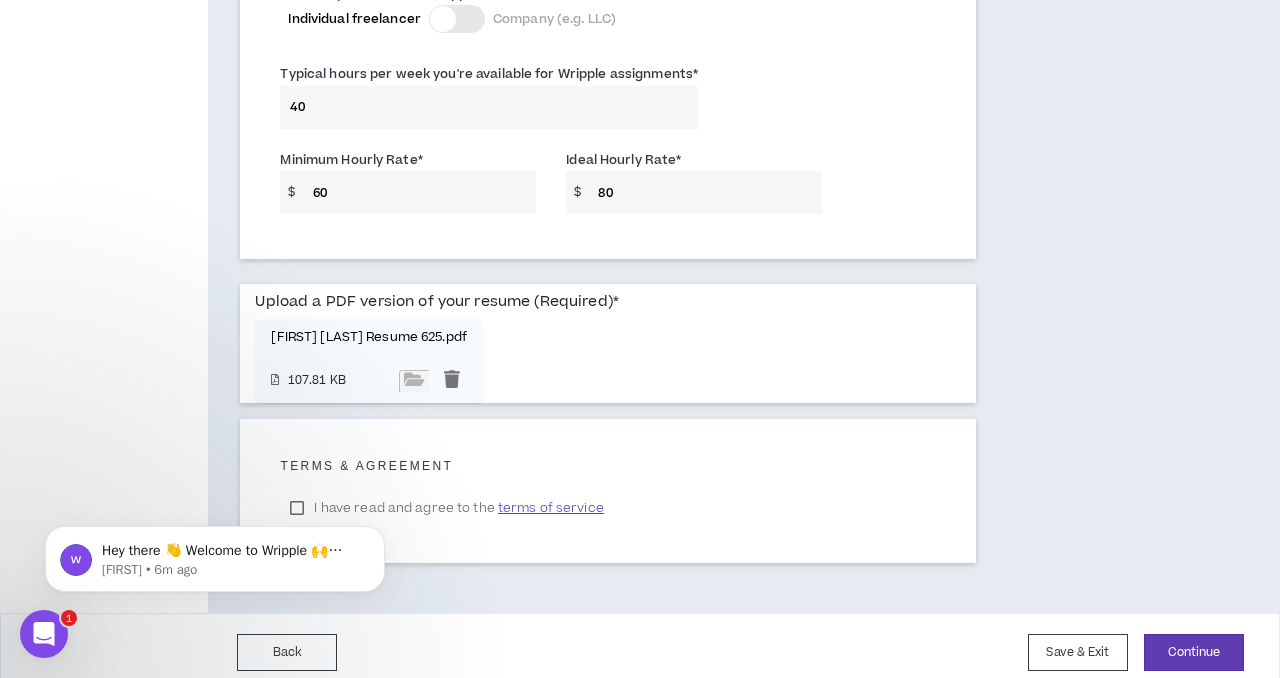 scroll, scrollTop: 1530, scrollLeft: 0, axis: vertical 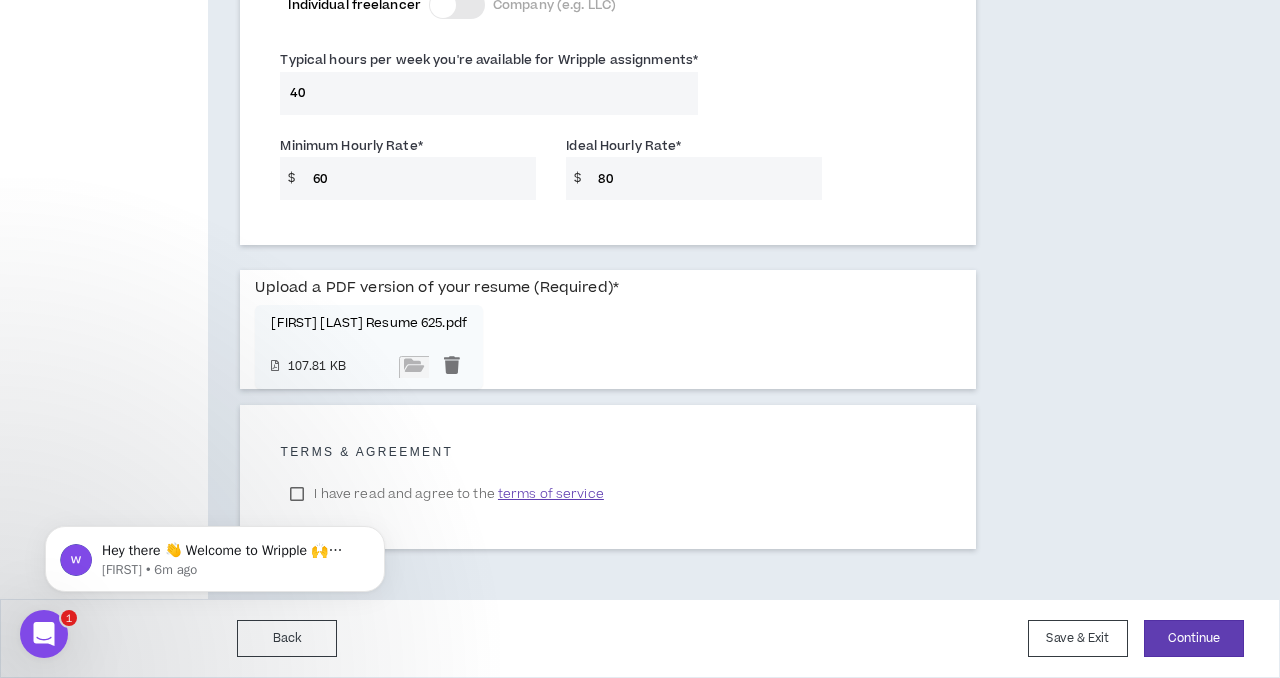 click on "Hey there 👋 Welcome to Wripple 🙌 Take a look around! If you have any questions, just reply to this message. [FIRST] [FIRST] • 6m ago" at bounding box center [215, 554] 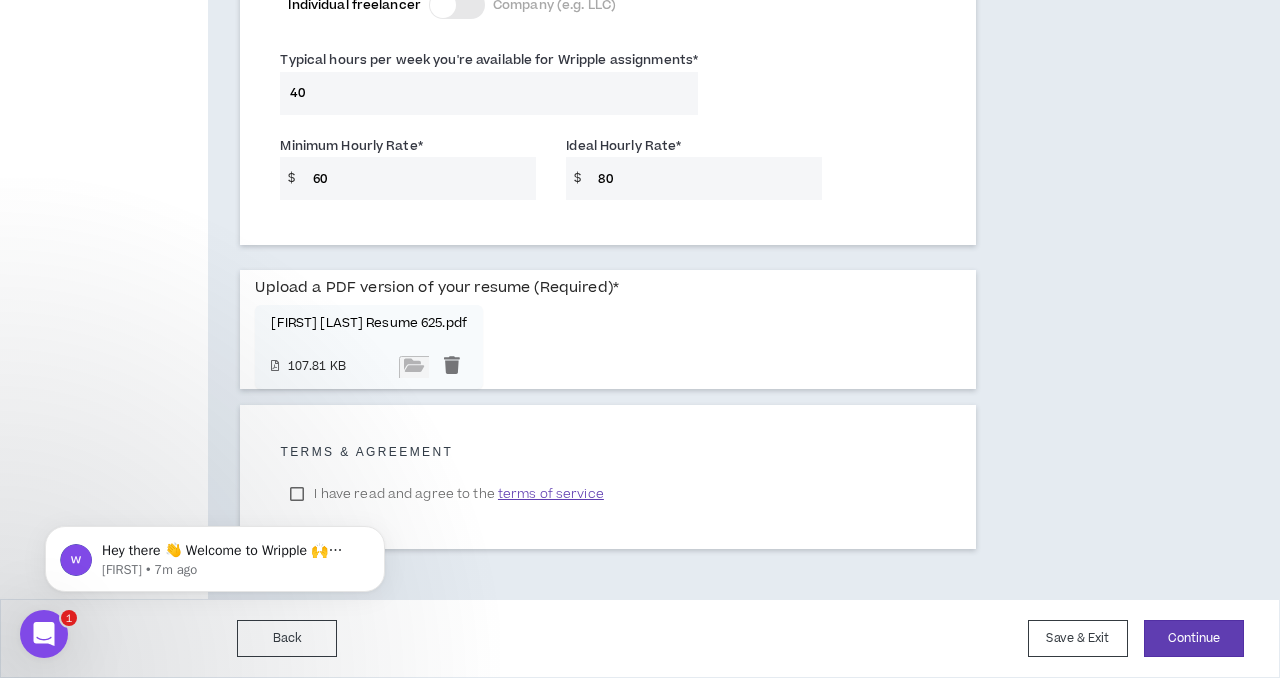 click on "Hey there 👋 Welcome to Wripple 🙌 Take a look around! If you have any questions, just reply to this message. [FIRST] [FIRST] • 7m ago" 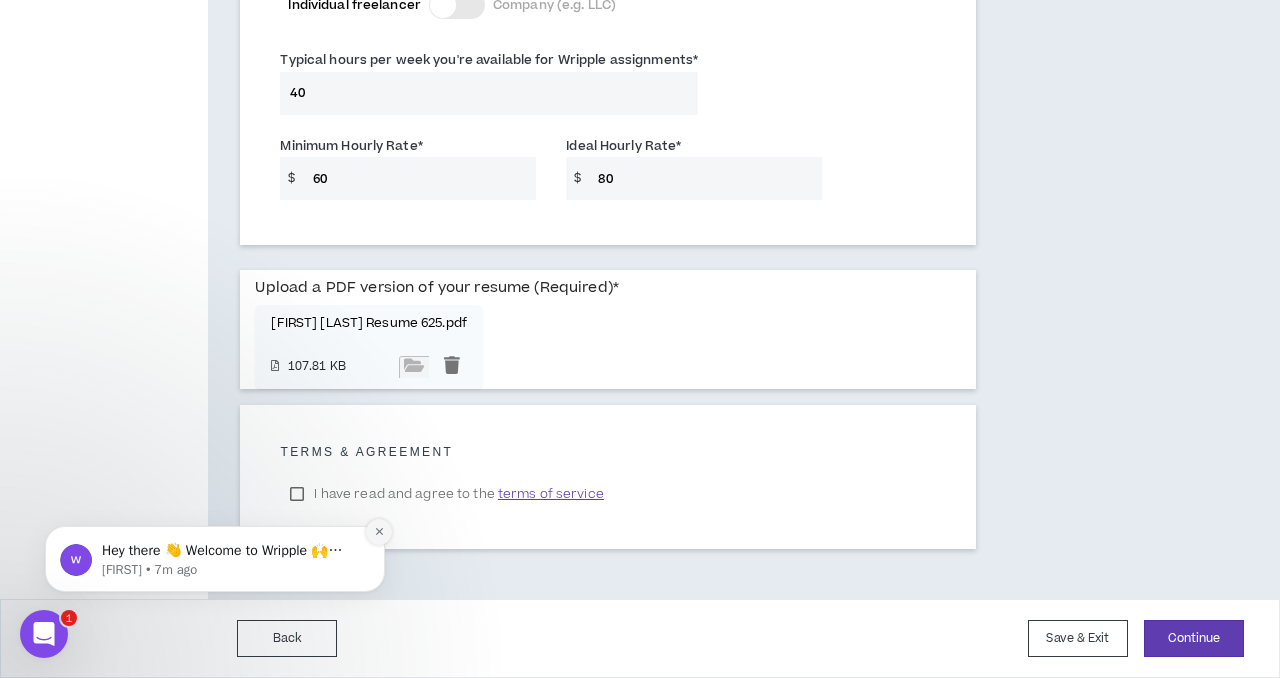 click at bounding box center (379, 532) 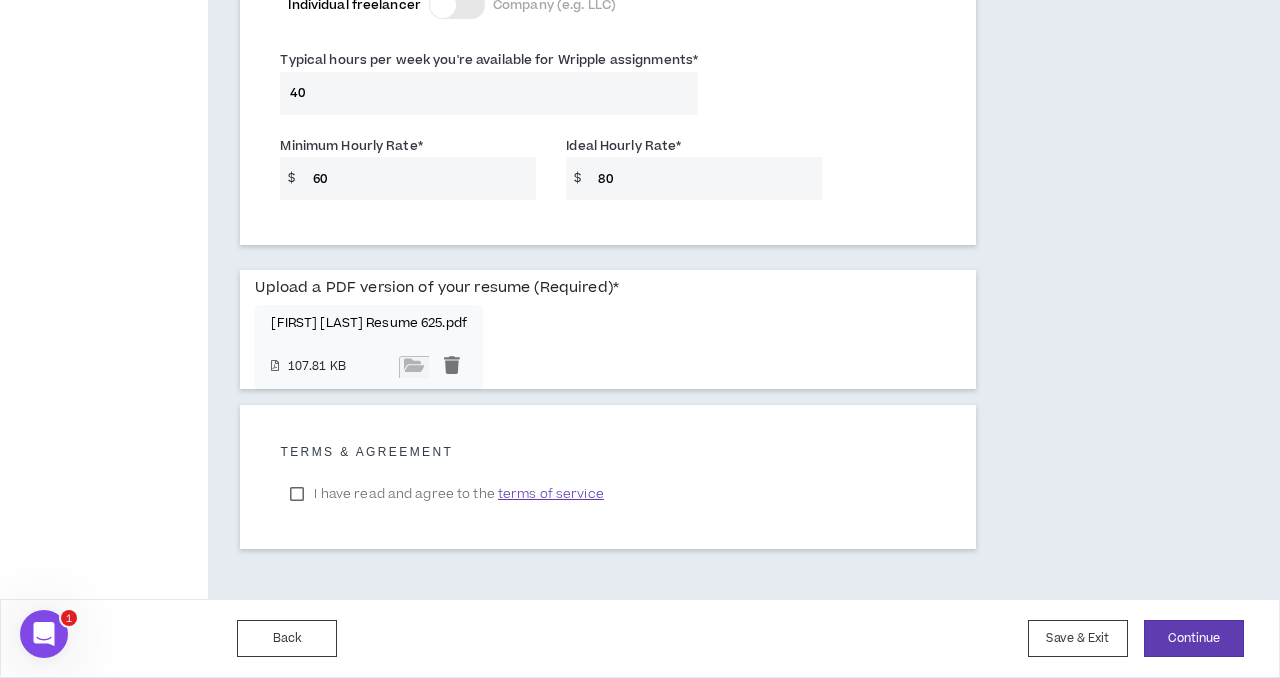 click on "I have read and agree to the    terms of service" at bounding box center (446, 494) 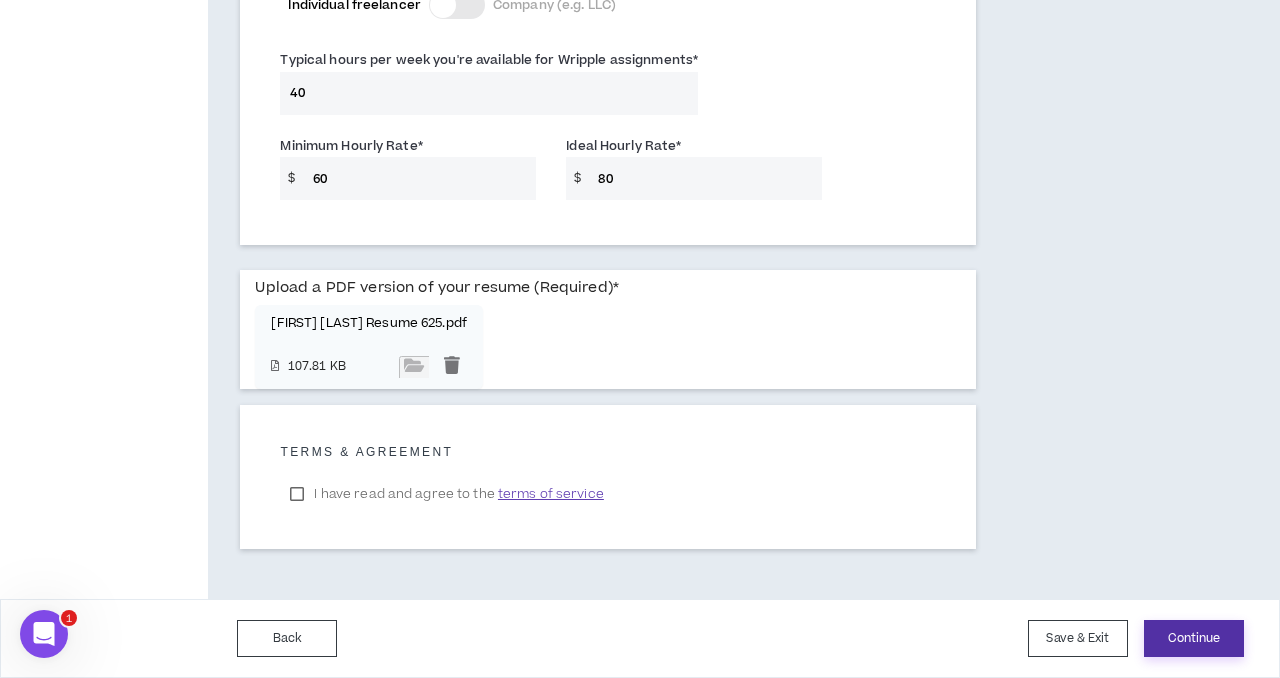 click on "Continue" at bounding box center [1194, 638] 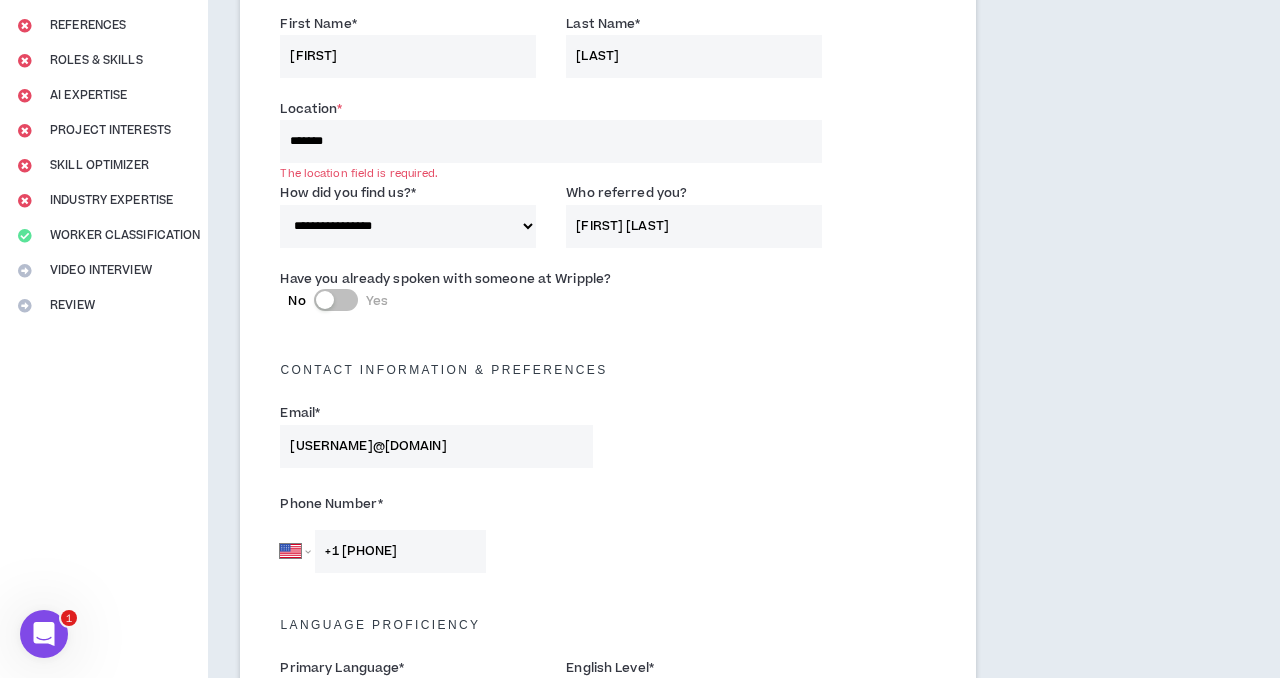 scroll, scrollTop: 230, scrollLeft: 0, axis: vertical 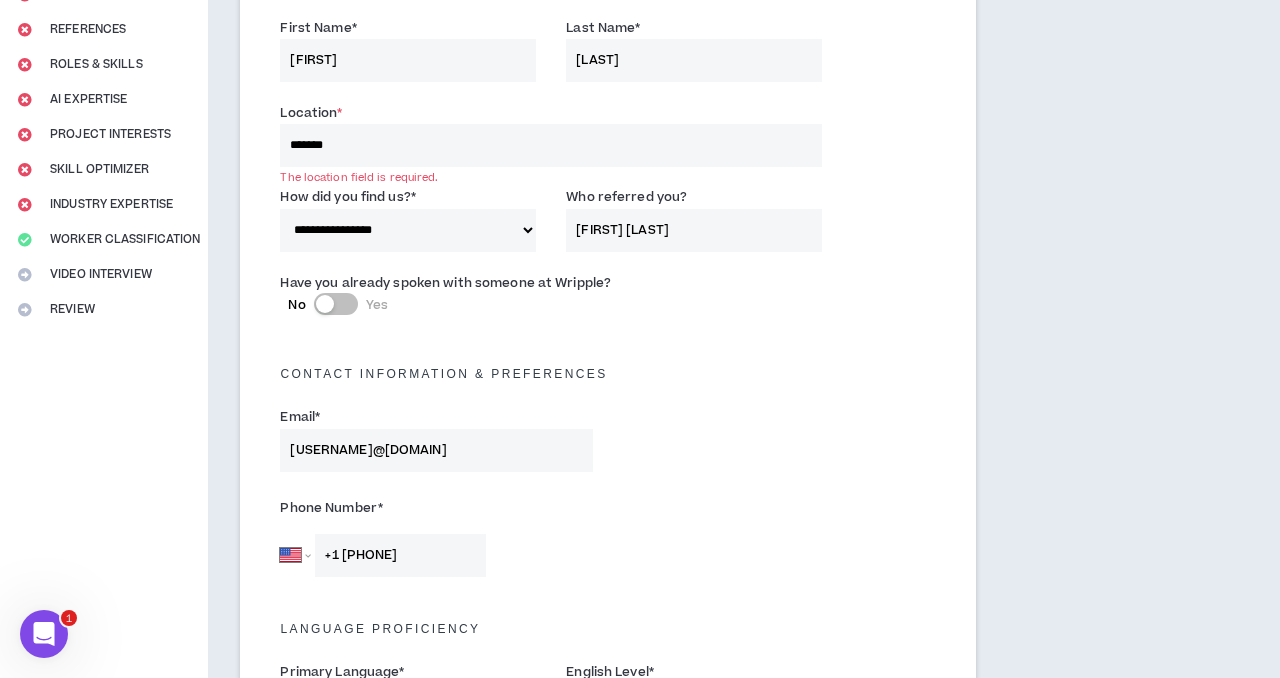 click on "*******" at bounding box center [551, 145] 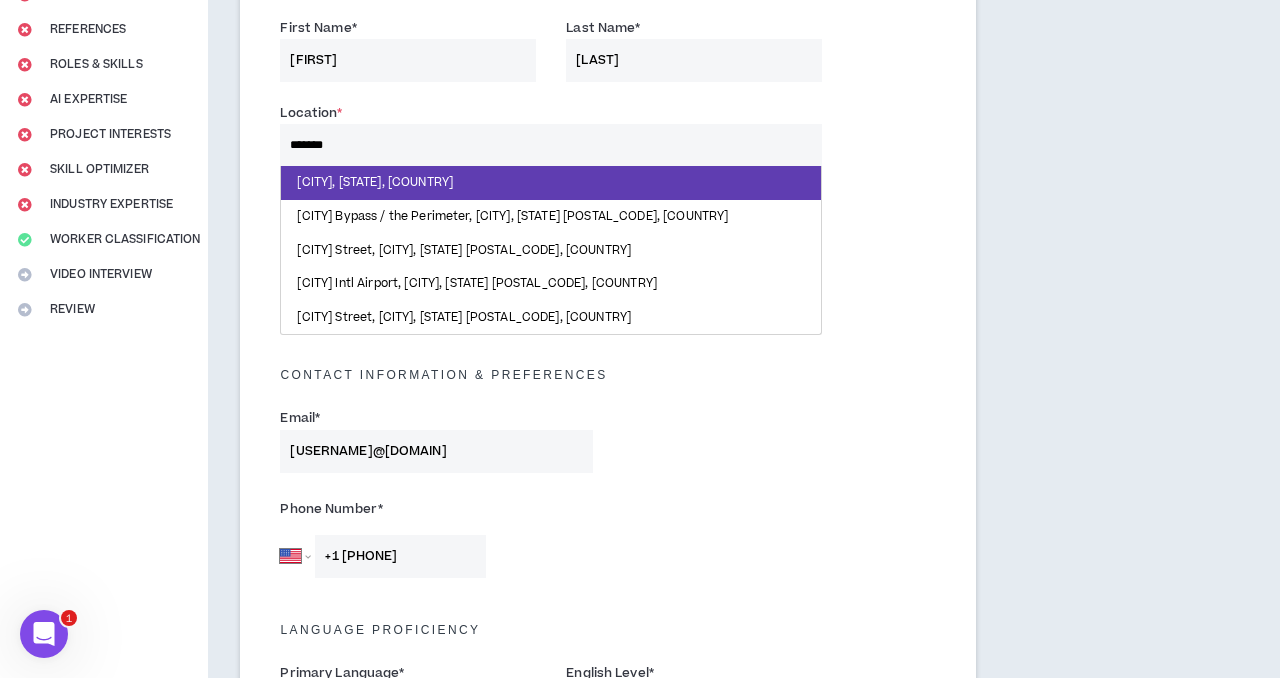 click on "*******" at bounding box center (551, 145) 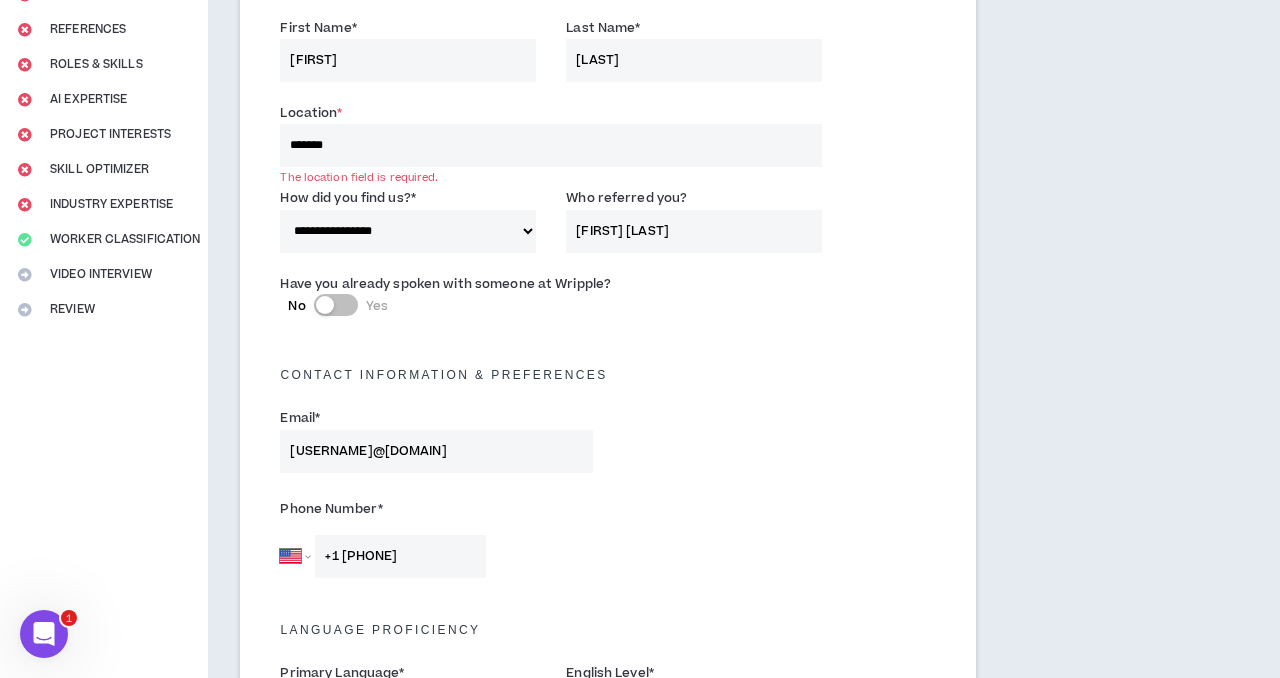 click on "**********" at bounding box center [608, 224] 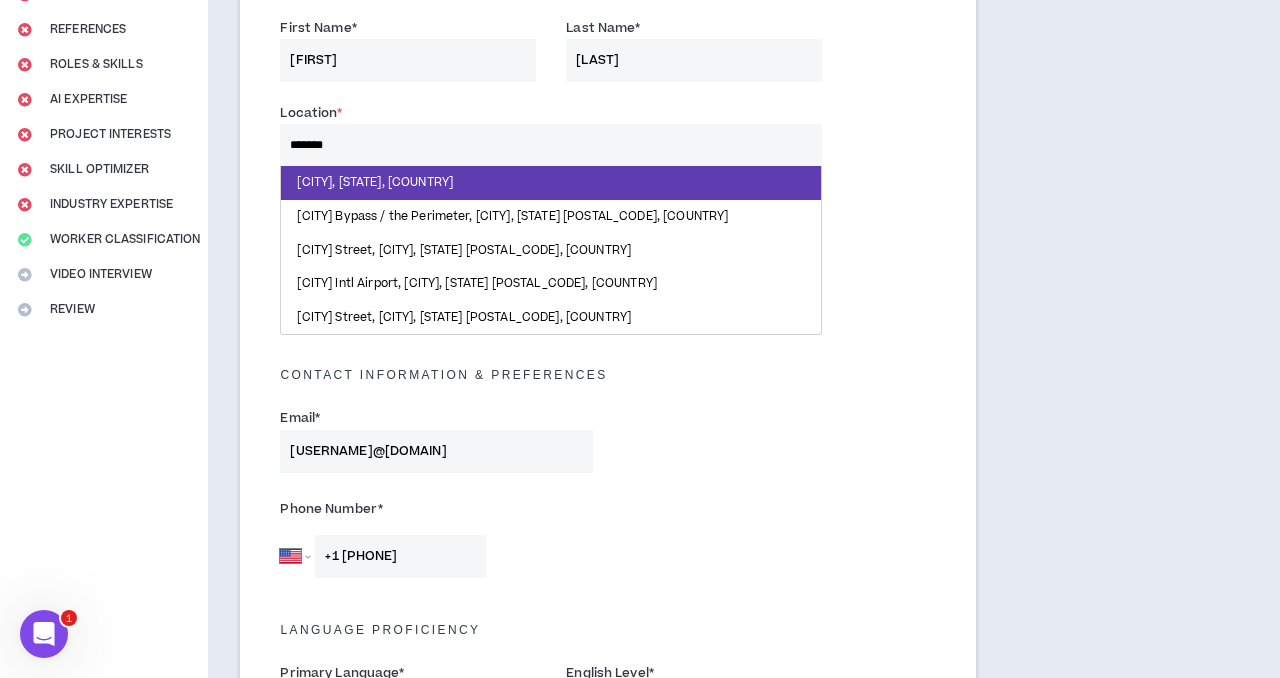 click on "*******" at bounding box center (551, 145) 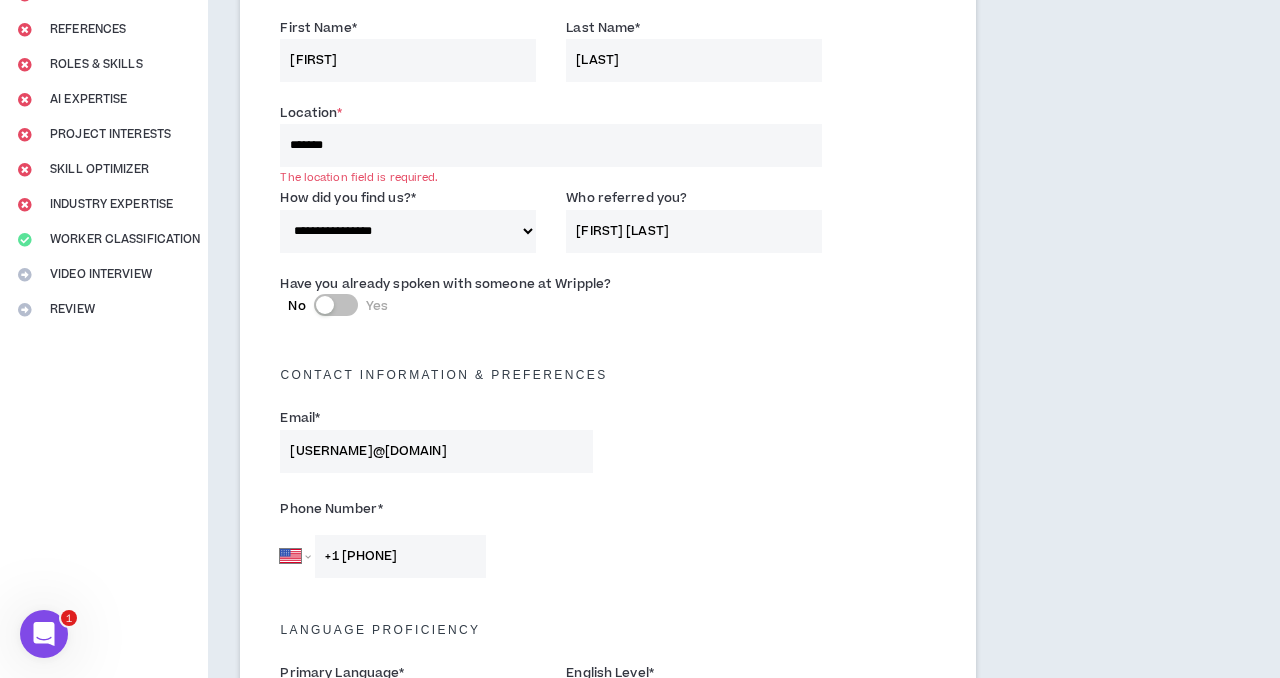 drag, startPoint x: 880, startPoint y: 148, endPoint x: 640, endPoint y: 105, distance: 243.82166 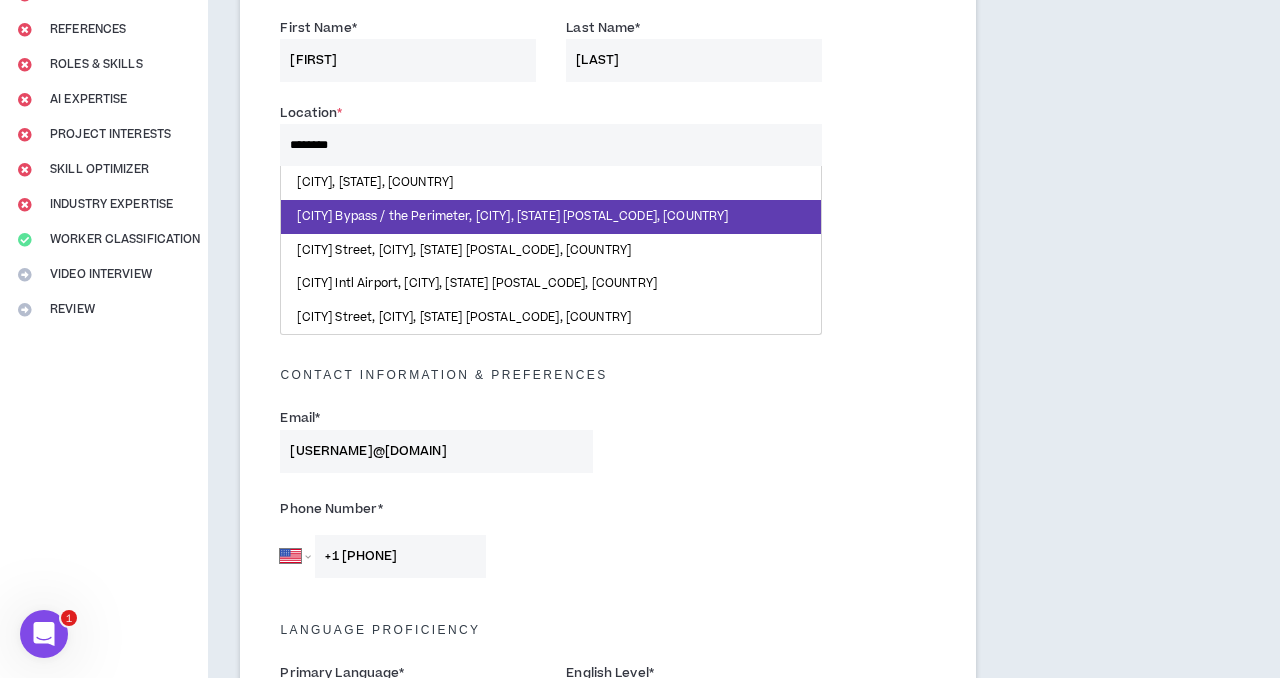 type on "********" 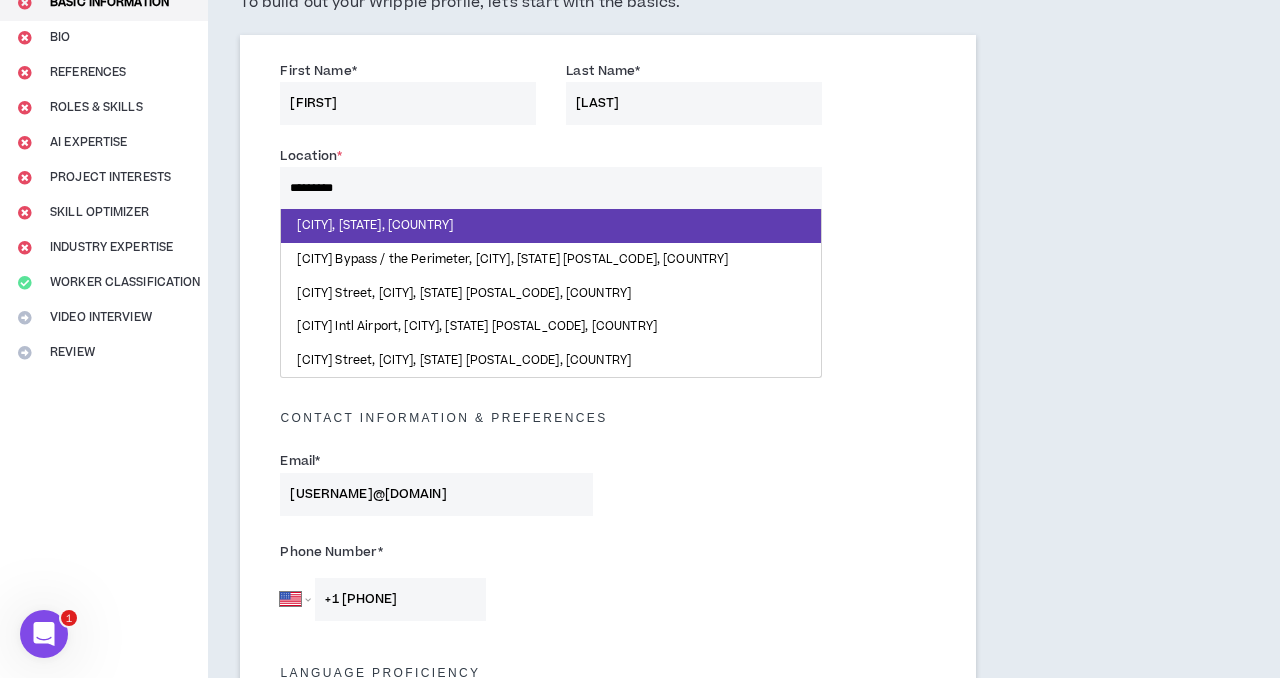 scroll, scrollTop: 198, scrollLeft: 0, axis: vertical 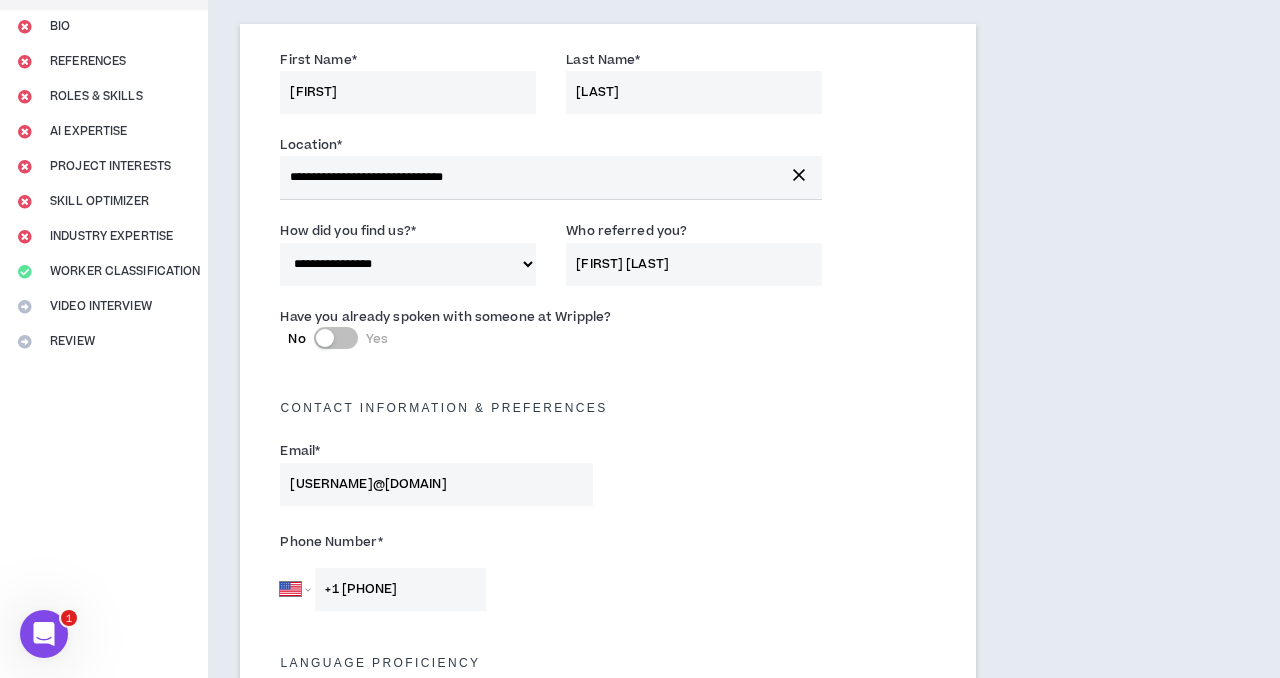 click on "**********" at bounding box center [551, 177] 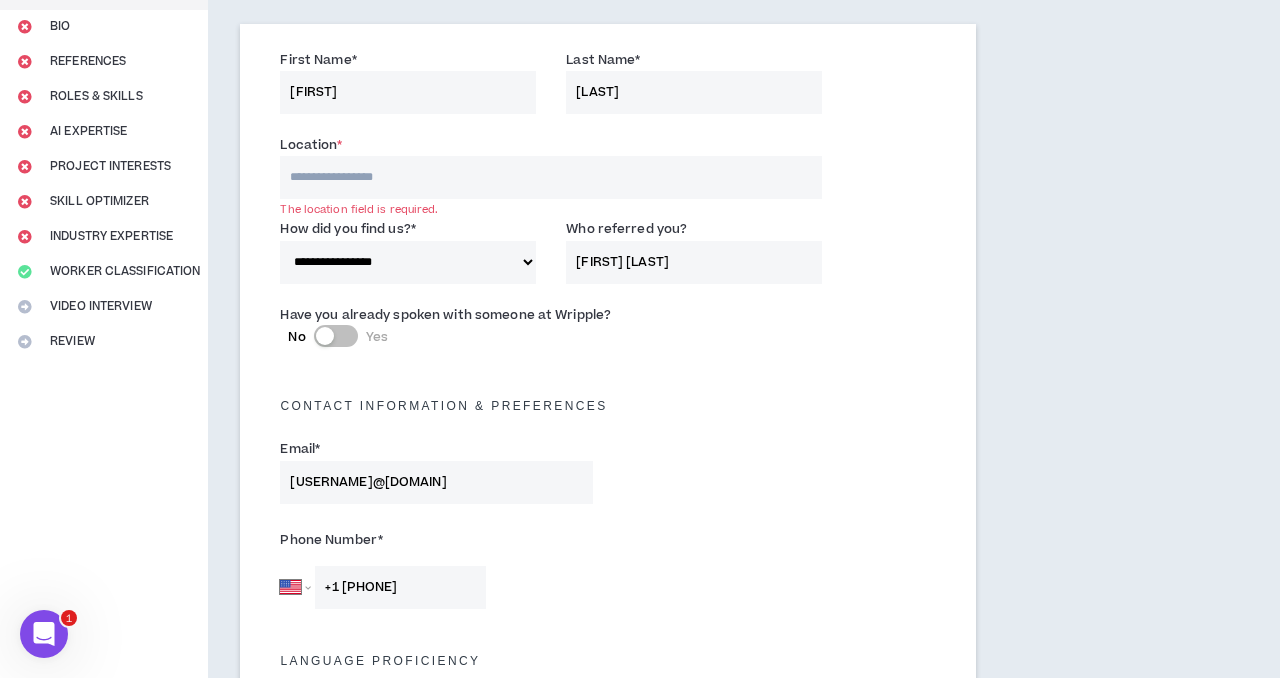 click at bounding box center [551, 177] 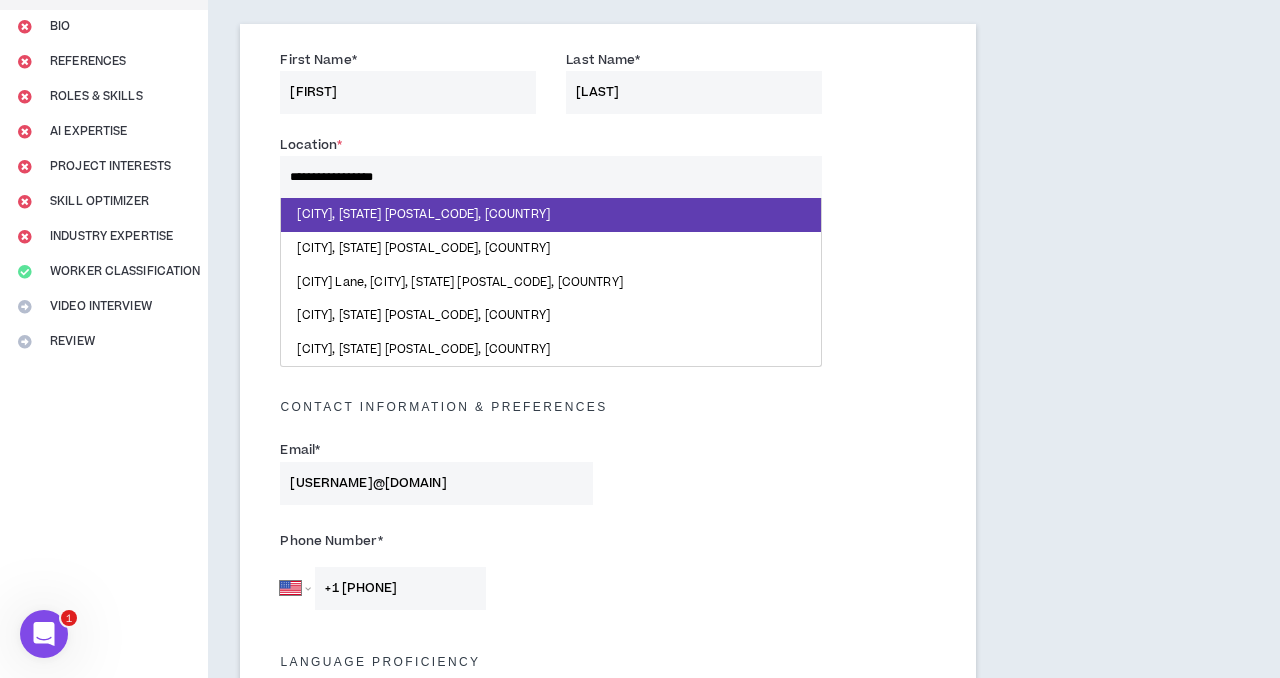 type on "**********" 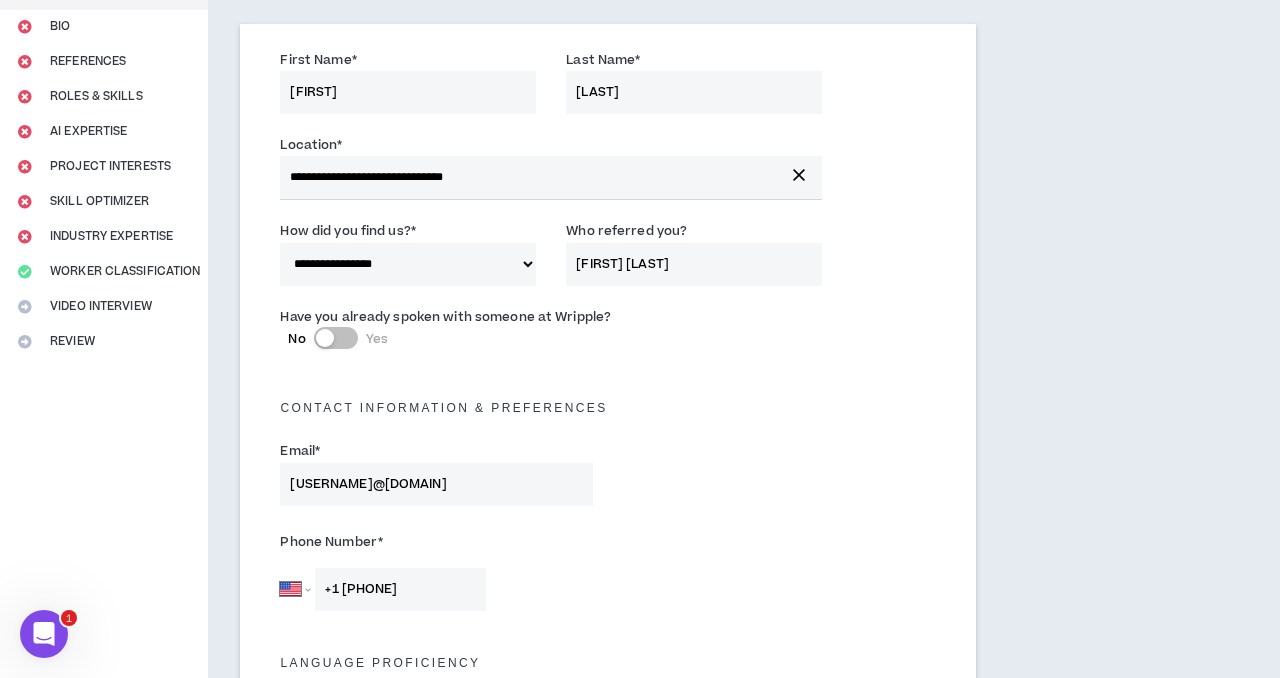 click on "Contact Information & preferences" at bounding box center (608, 398) 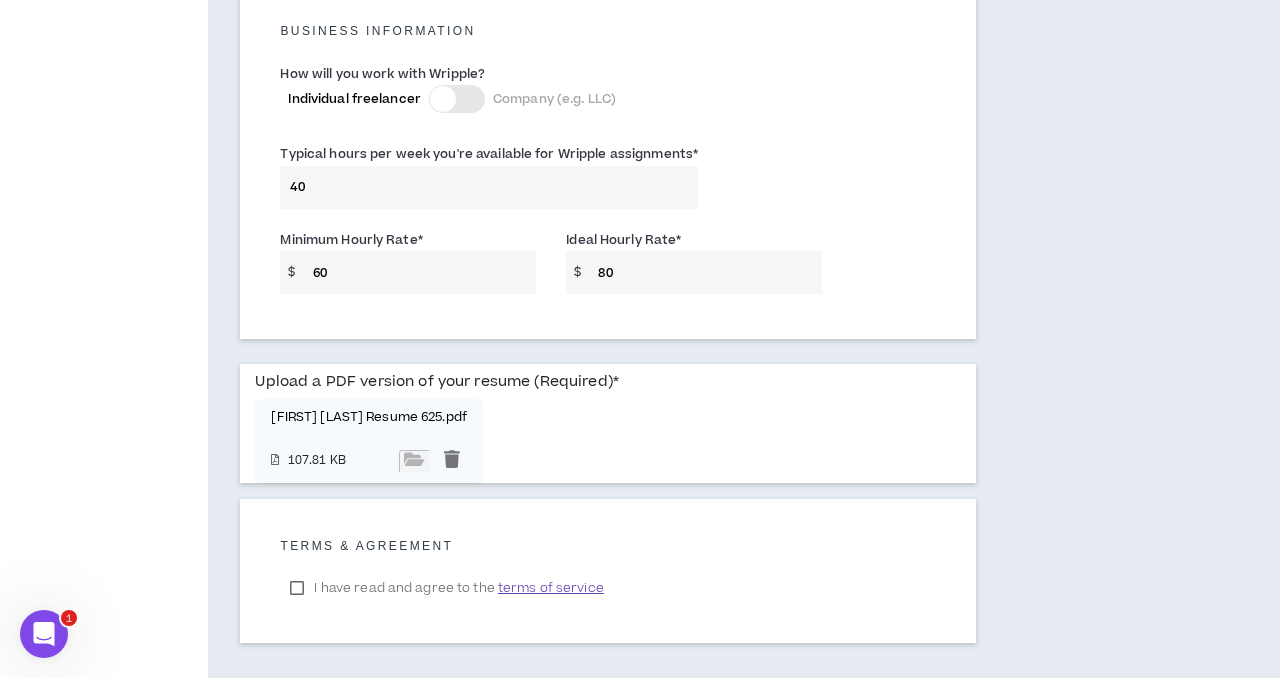 scroll, scrollTop: 1532, scrollLeft: 0, axis: vertical 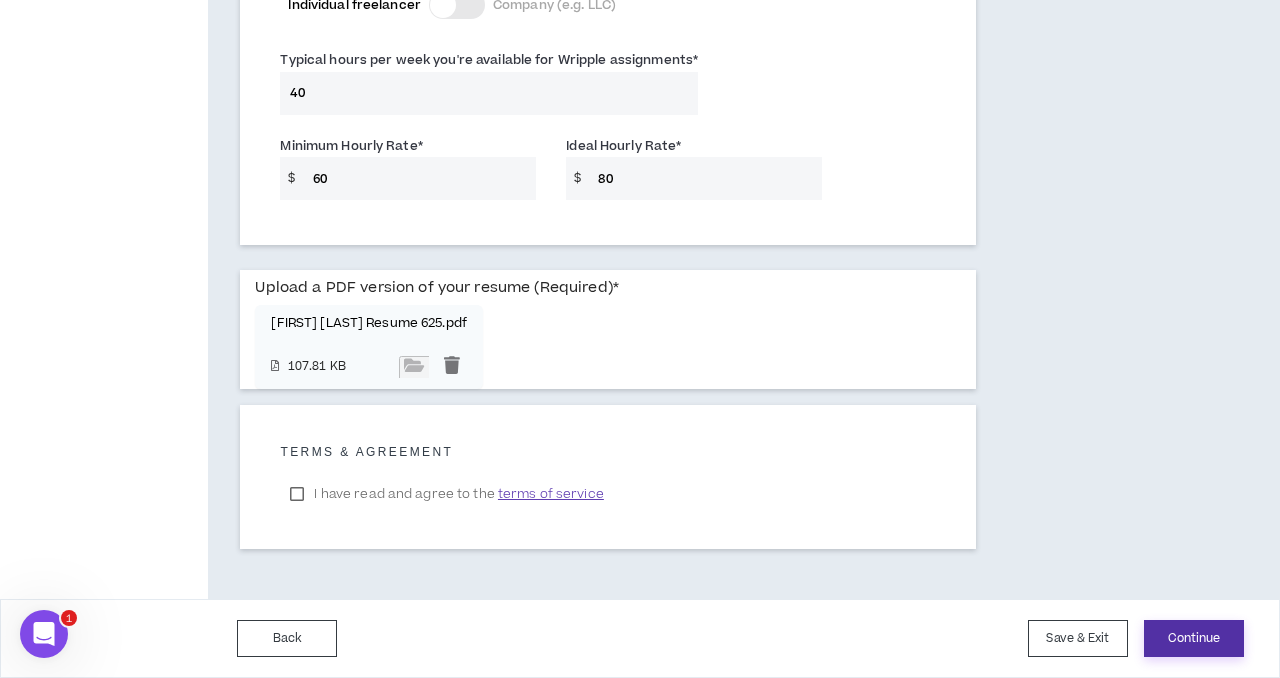 click on "Continue" at bounding box center (1194, 638) 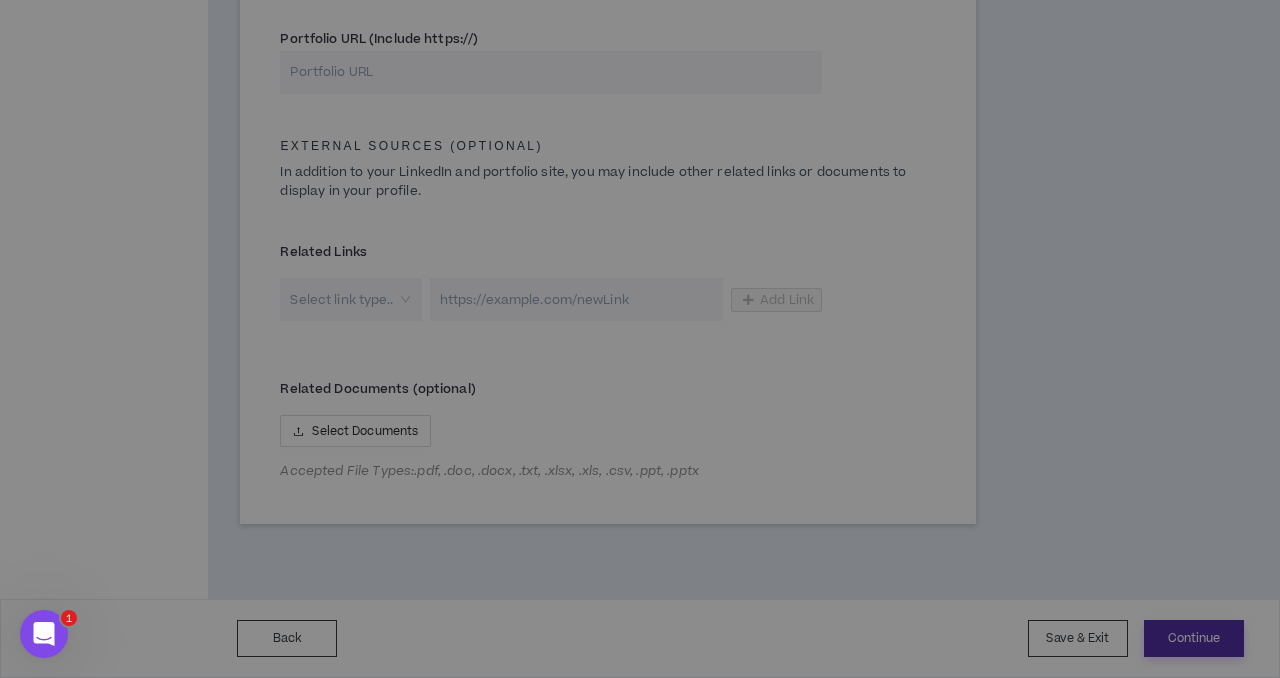 scroll, scrollTop: 681, scrollLeft: 0, axis: vertical 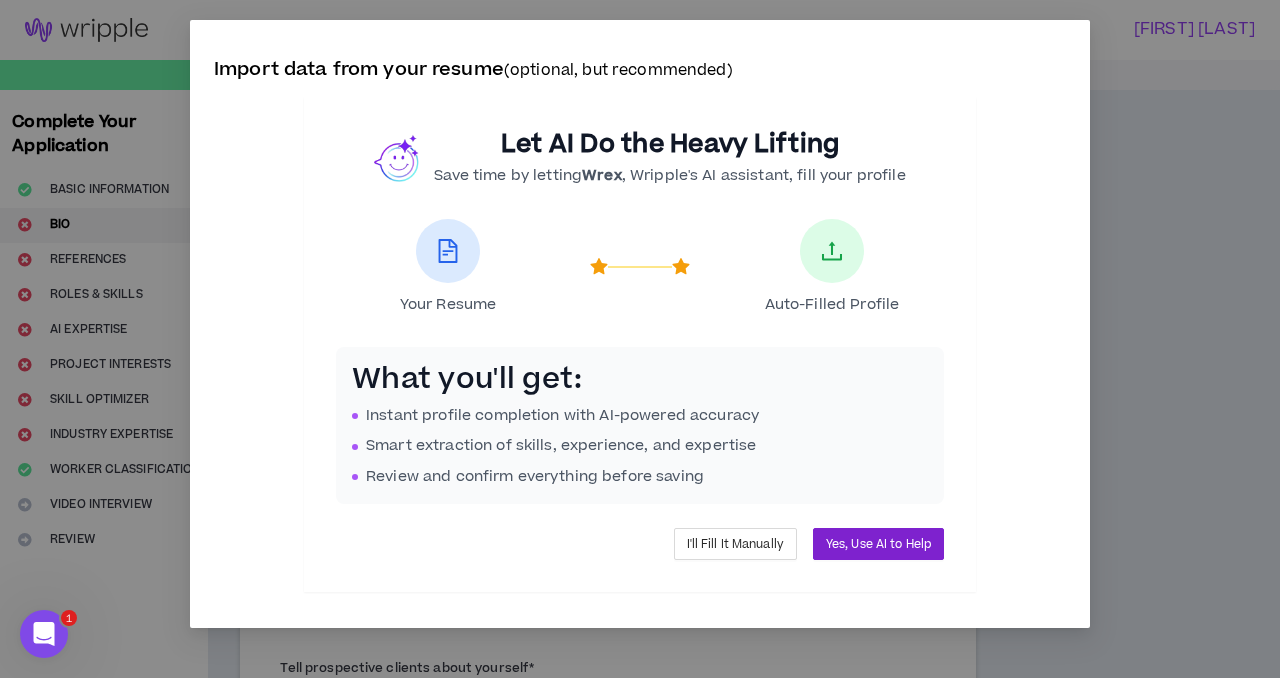 click on "Yes, Use AI to Help" at bounding box center [878, 544] 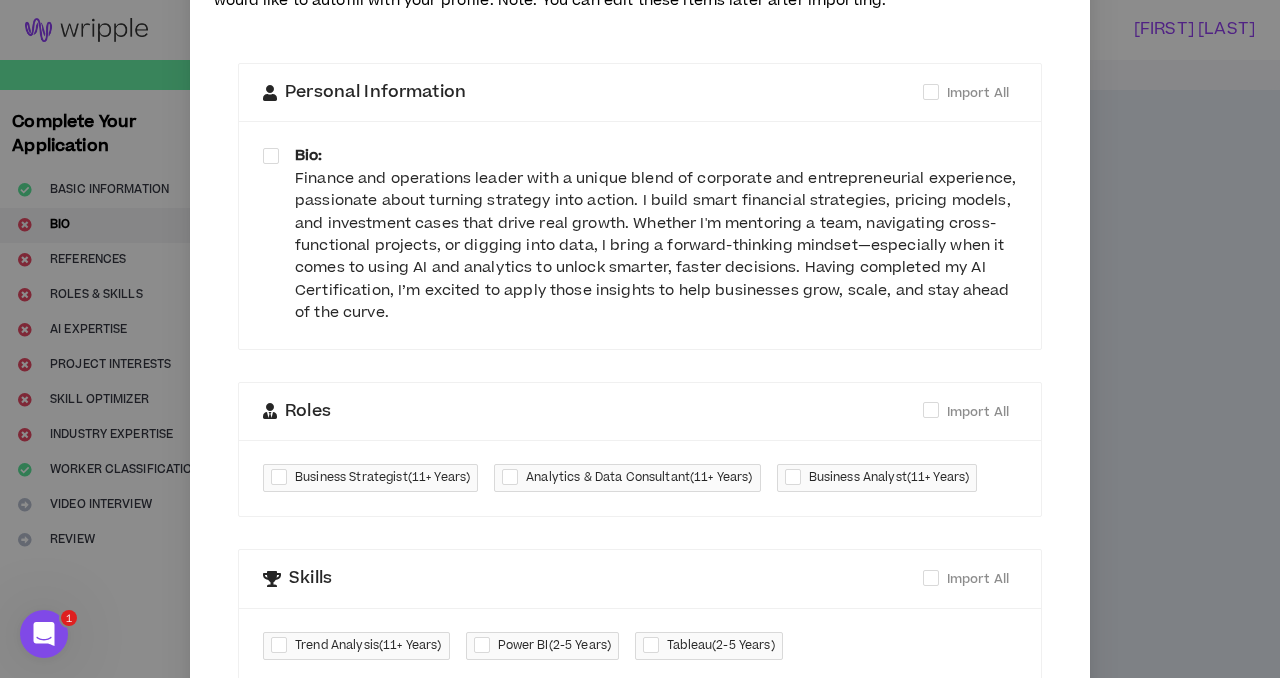 scroll, scrollTop: 138, scrollLeft: 0, axis: vertical 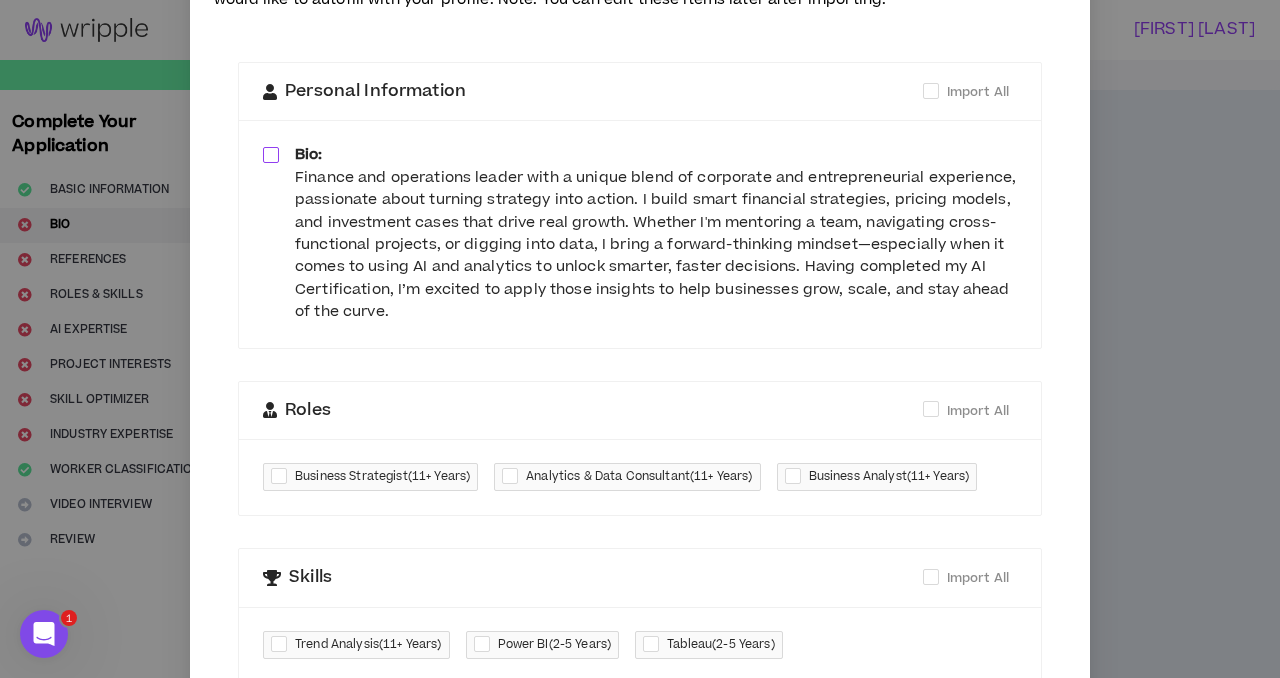 click at bounding box center [271, 155] 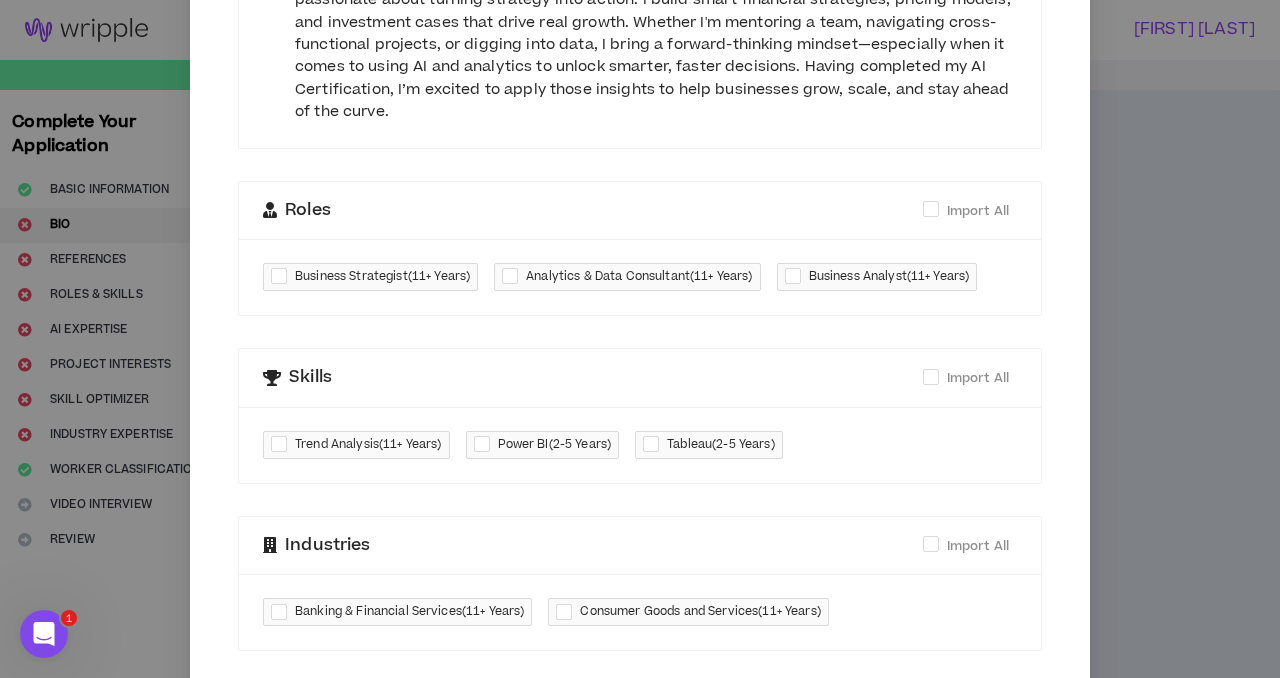 scroll, scrollTop: 344, scrollLeft: 0, axis: vertical 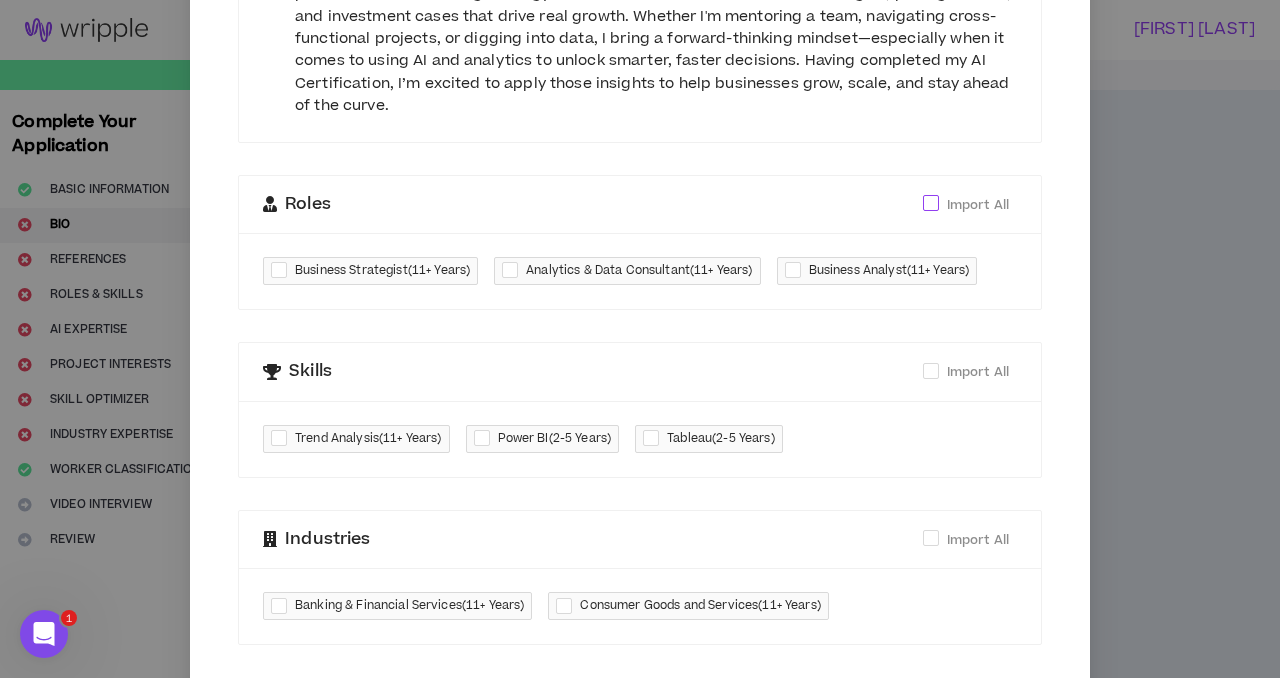 click at bounding box center (931, 203) 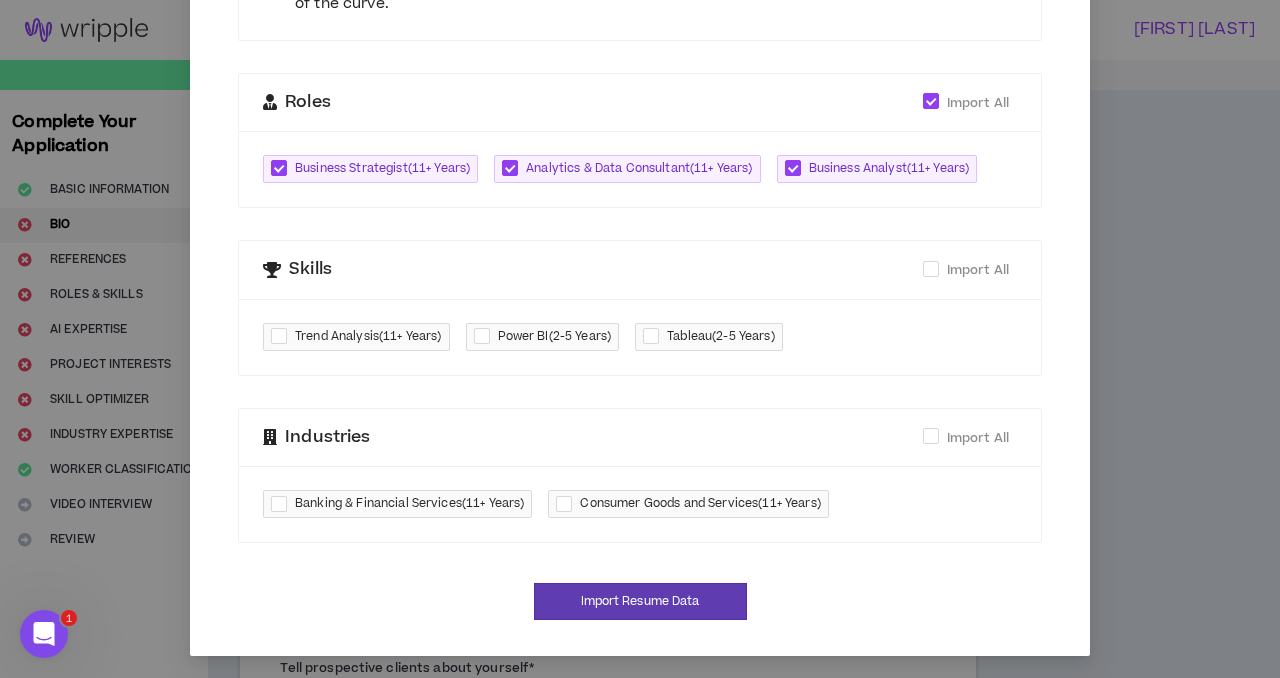 scroll, scrollTop: 449, scrollLeft: 0, axis: vertical 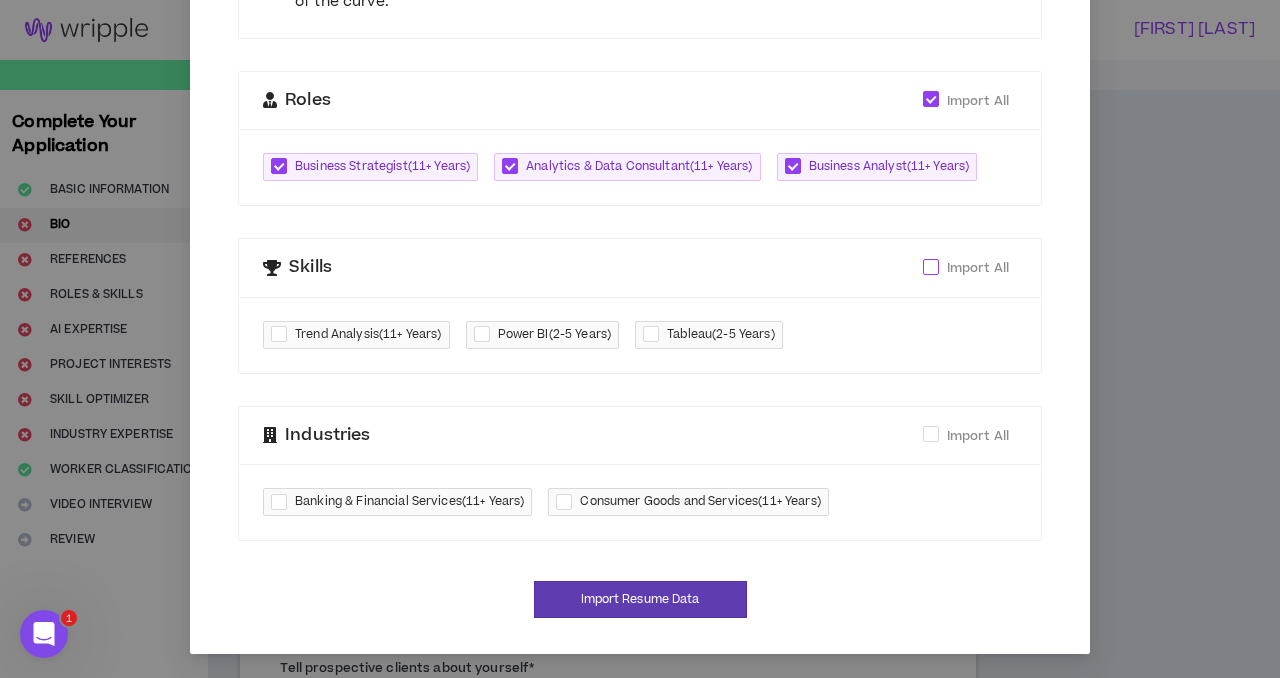 click at bounding box center [931, 267] 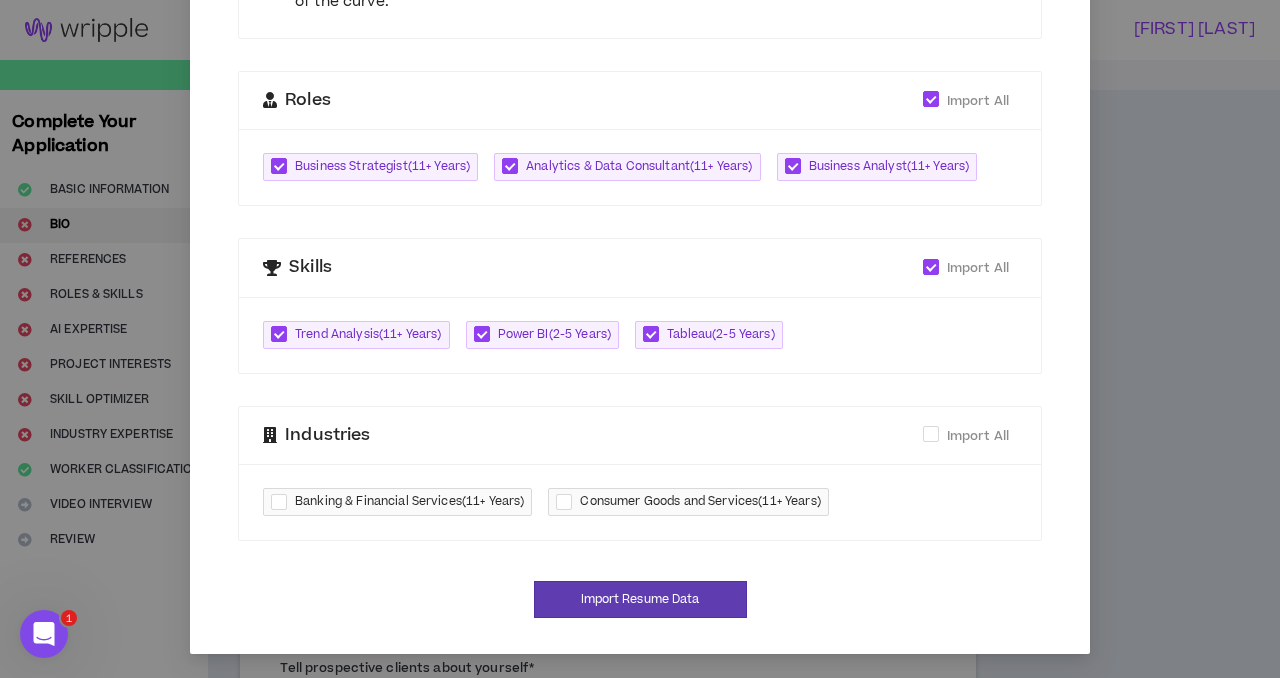 click at bounding box center (568, 502) 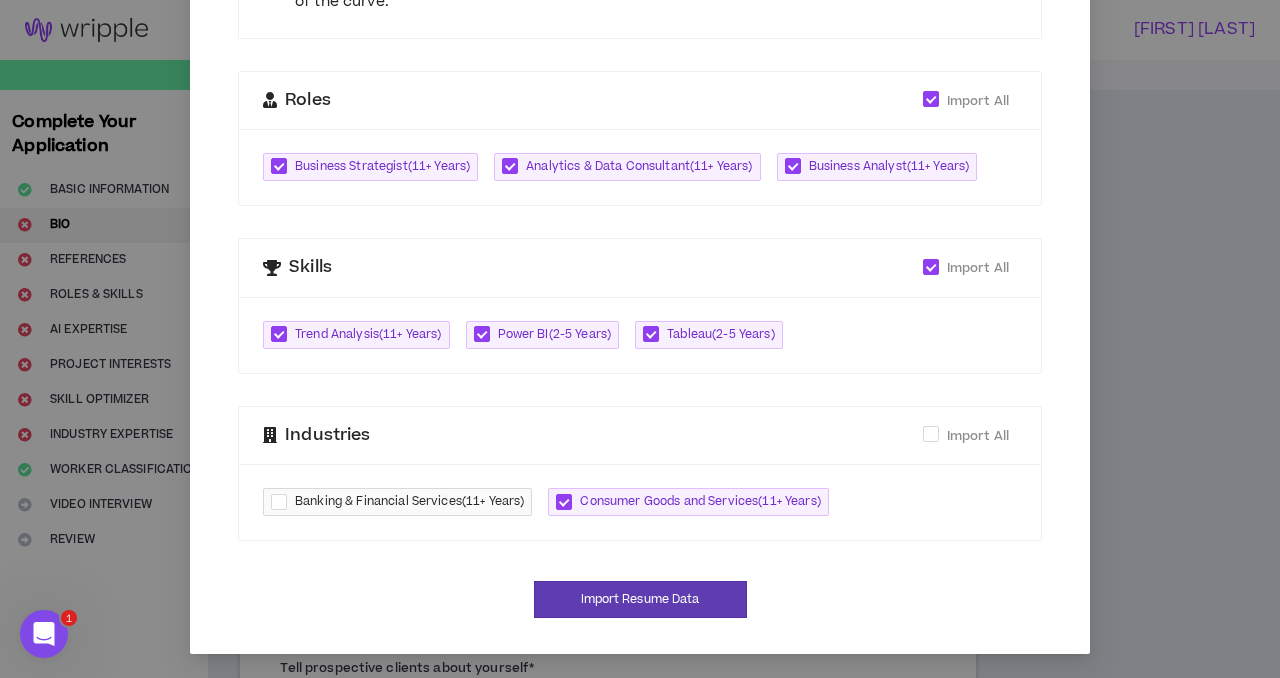 click at bounding box center (283, 502) 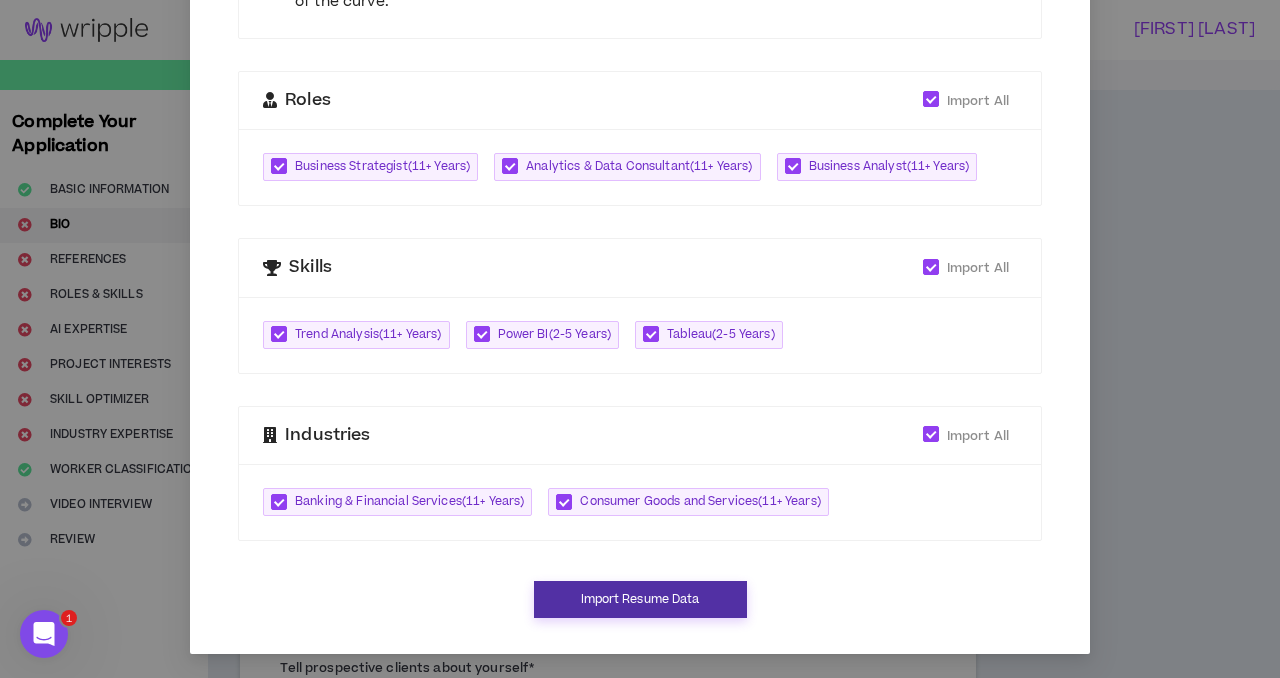 click on "Import Resume Data" at bounding box center [640, 599] 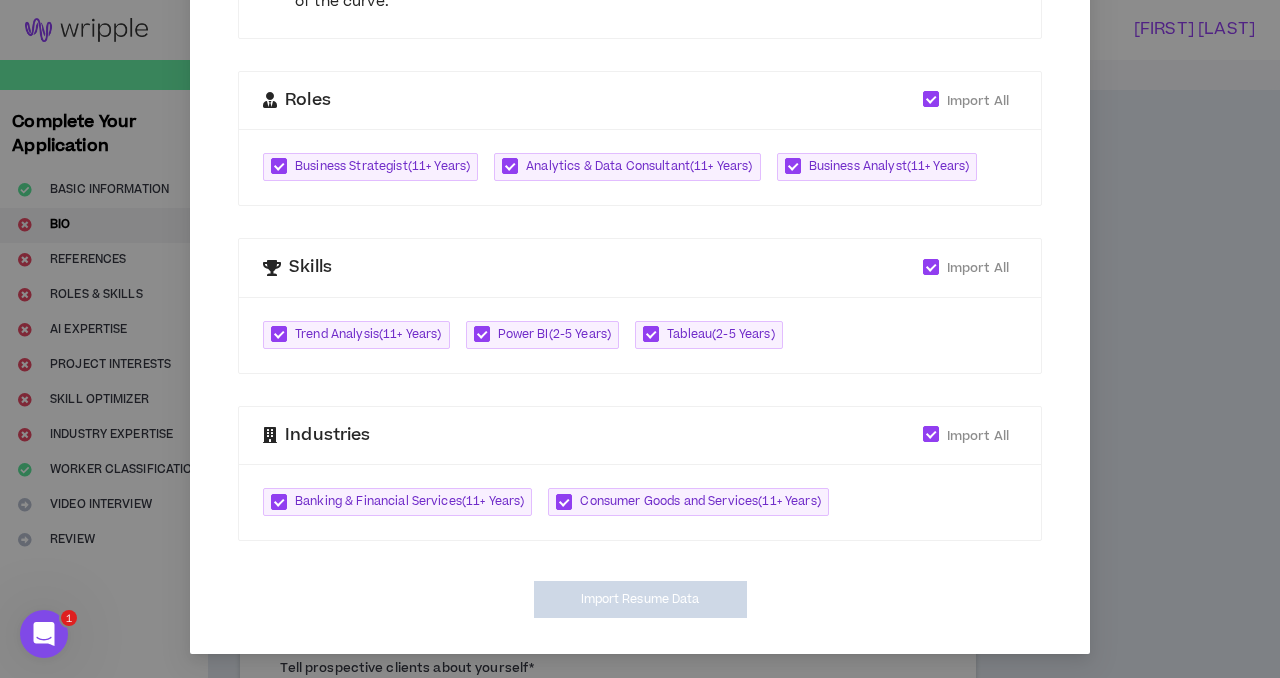 type on "**********" 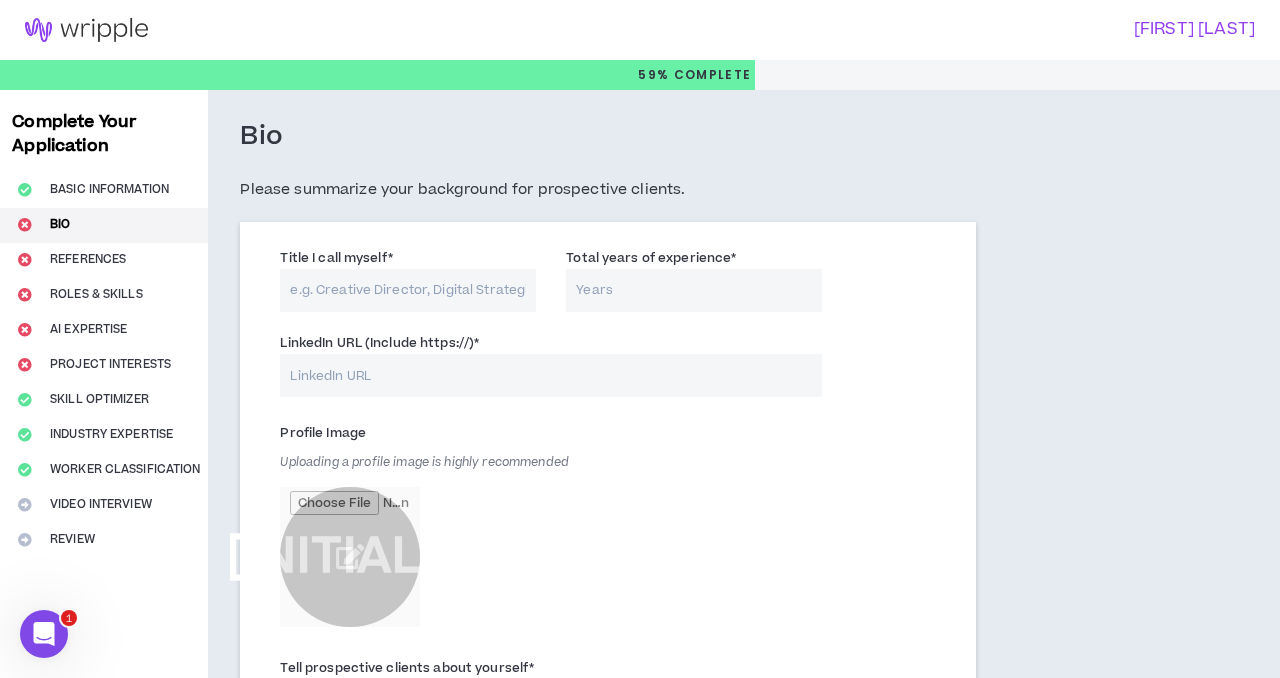 scroll, scrollTop: 429, scrollLeft: 0, axis: vertical 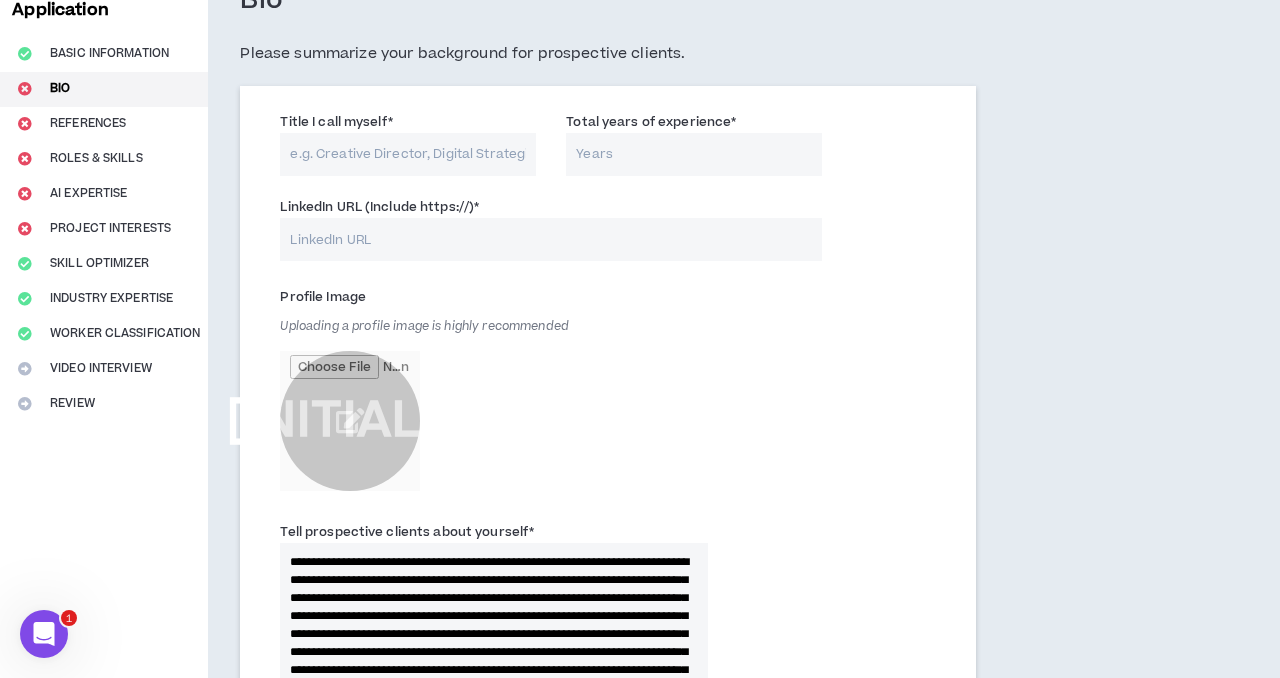 click on "Title I call myself  *" at bounding box center [408, 154] 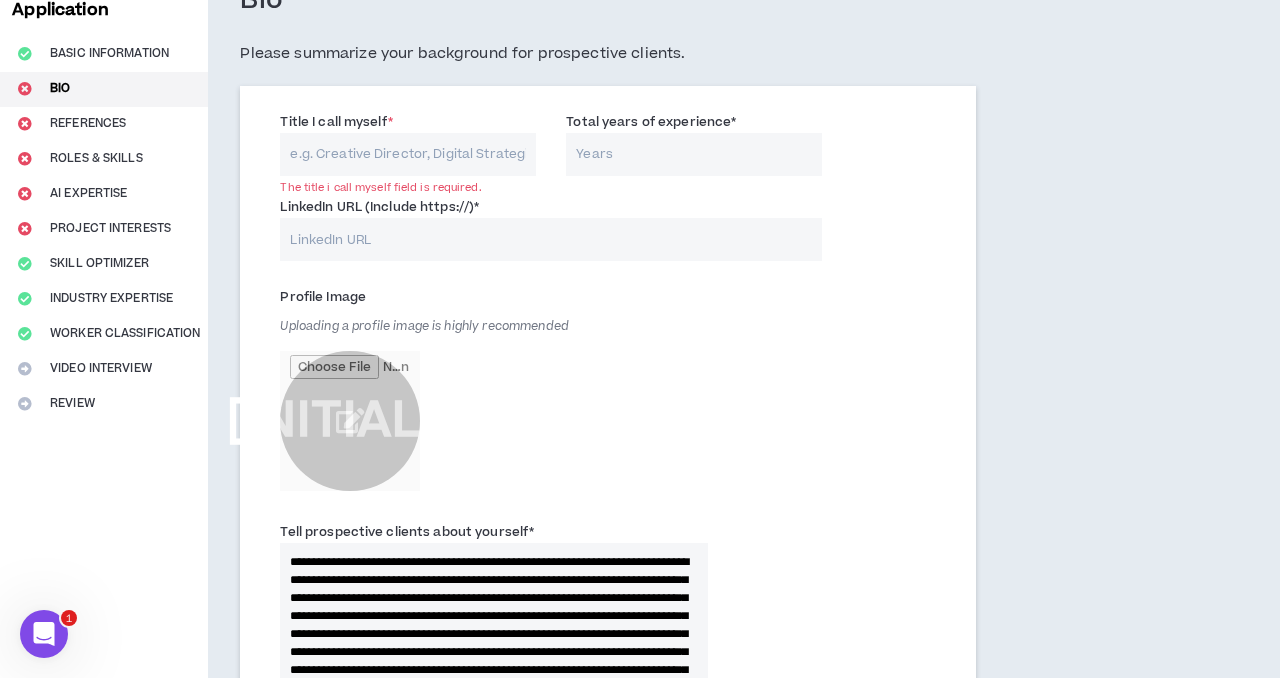 click on "Total years of experience  *" at bounding box center (694, 154) 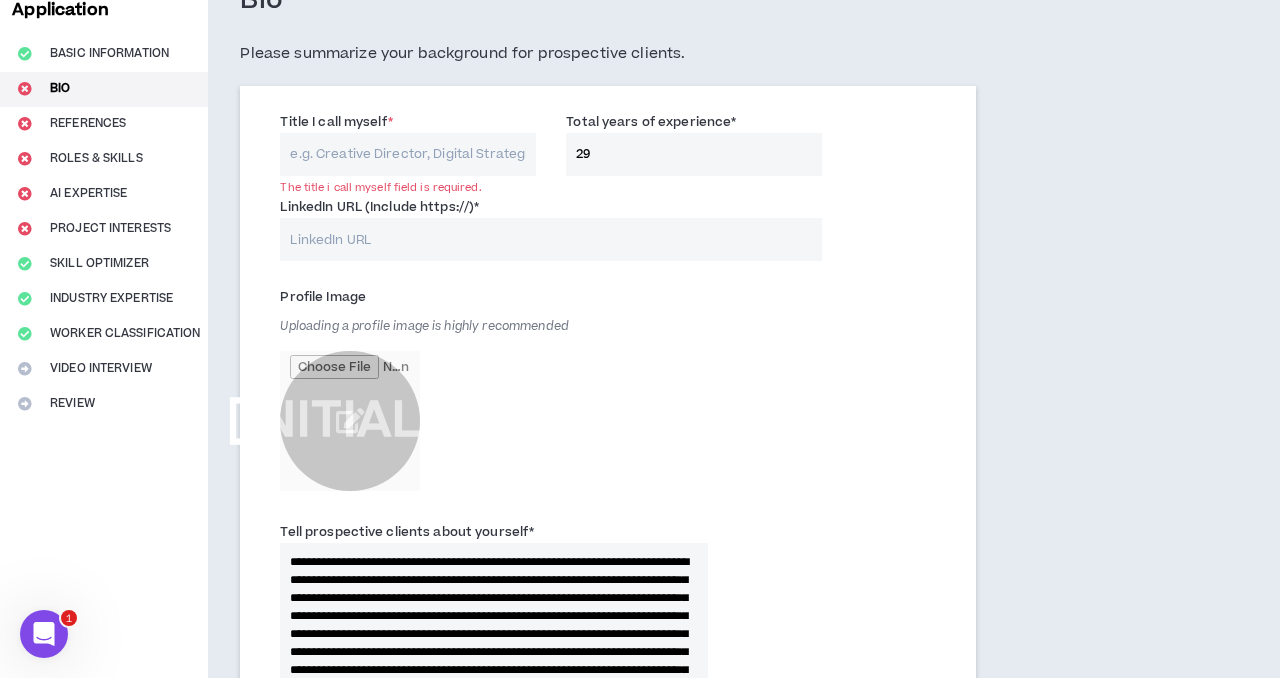 type on "29" 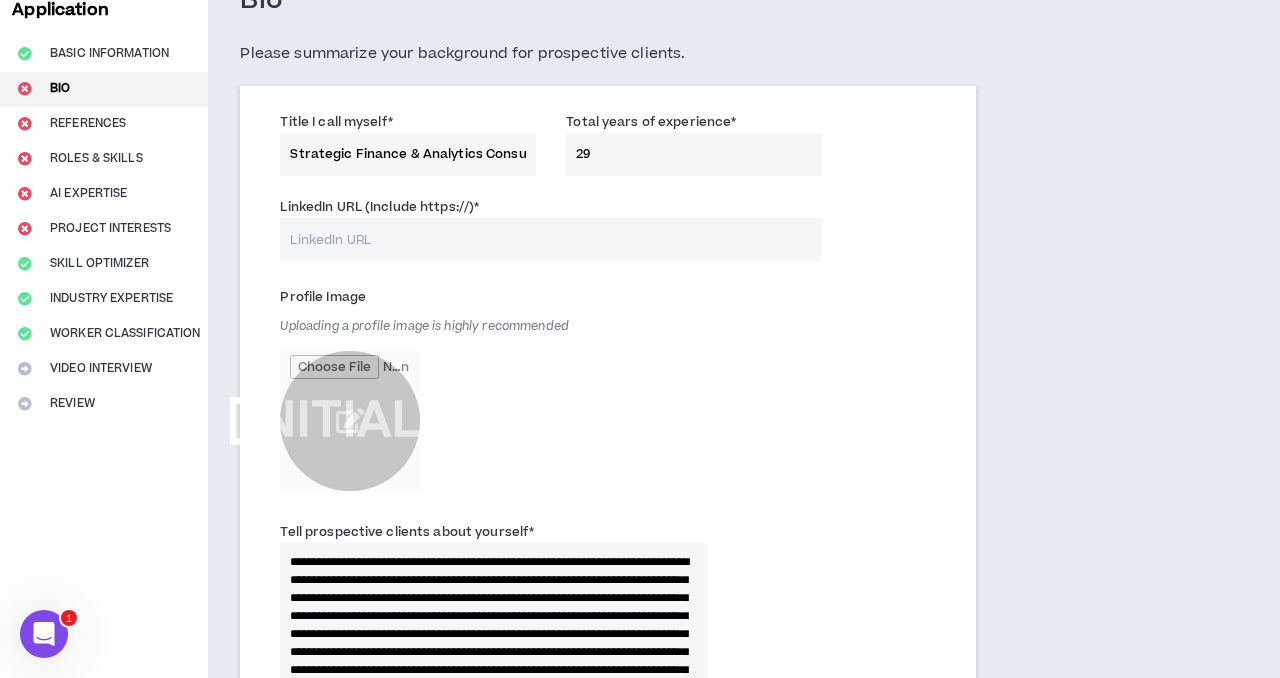 scroll, scrollTop: 0, scrollLeft: 27, axis: horizontal 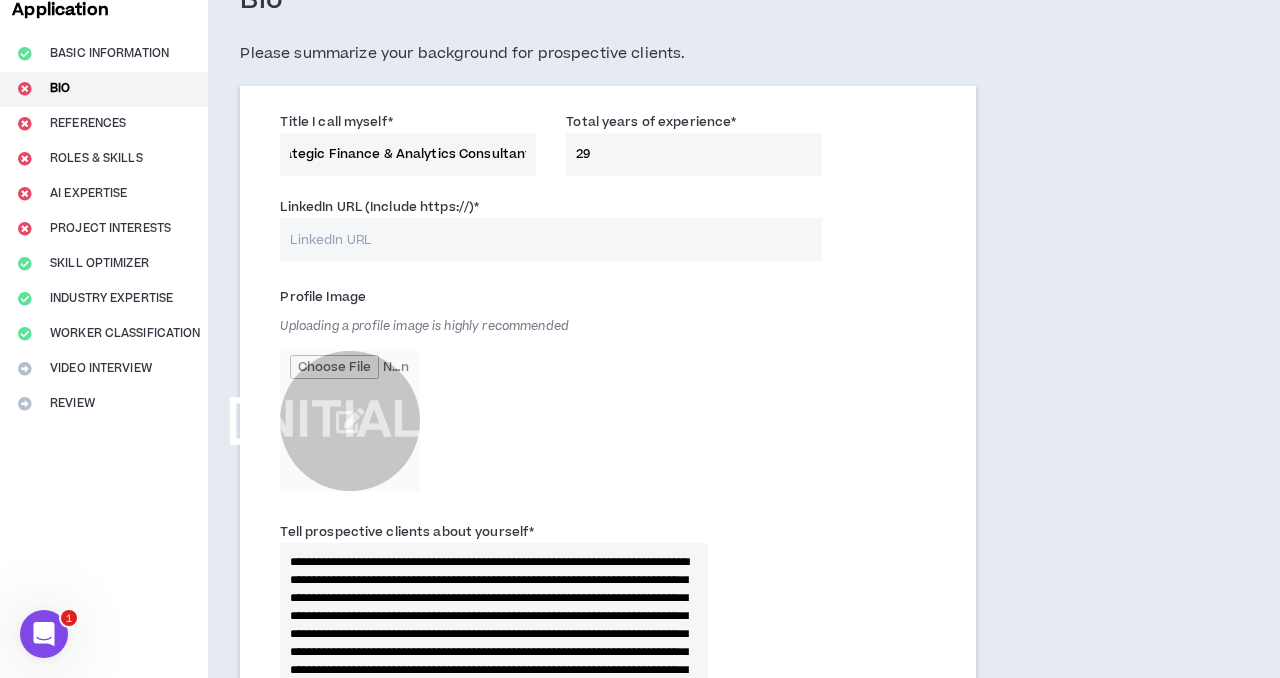 type on "Strategic Finance & Analytics Consultant" 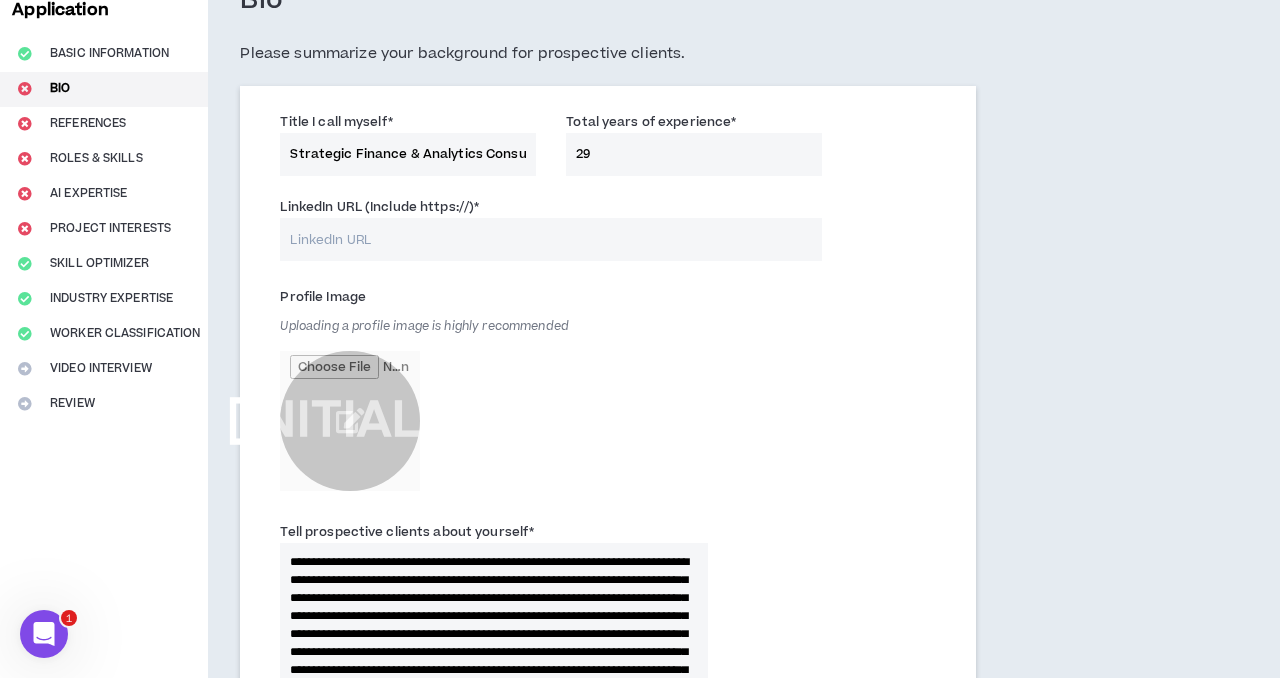 click on "LinkedIn URL (Include https://)  *" at bounding box center [551, 239] 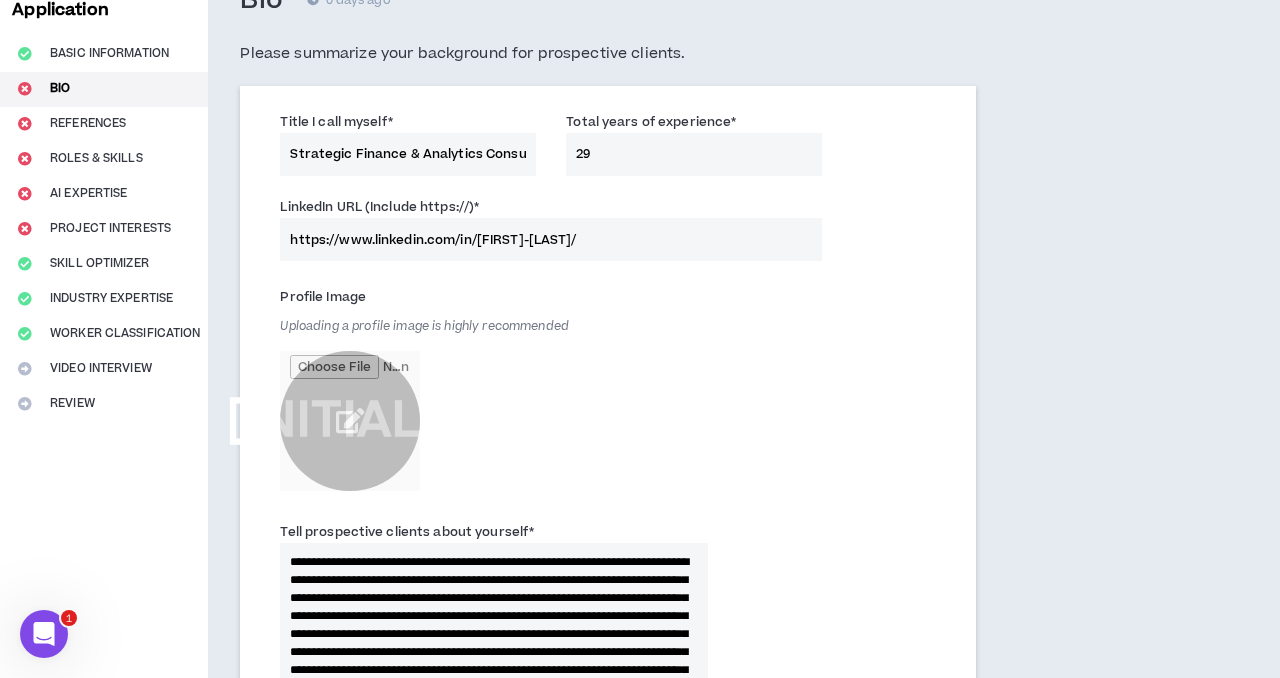 type on "https://www.linkedin.com/in/[FIRST]-[LAST]/" 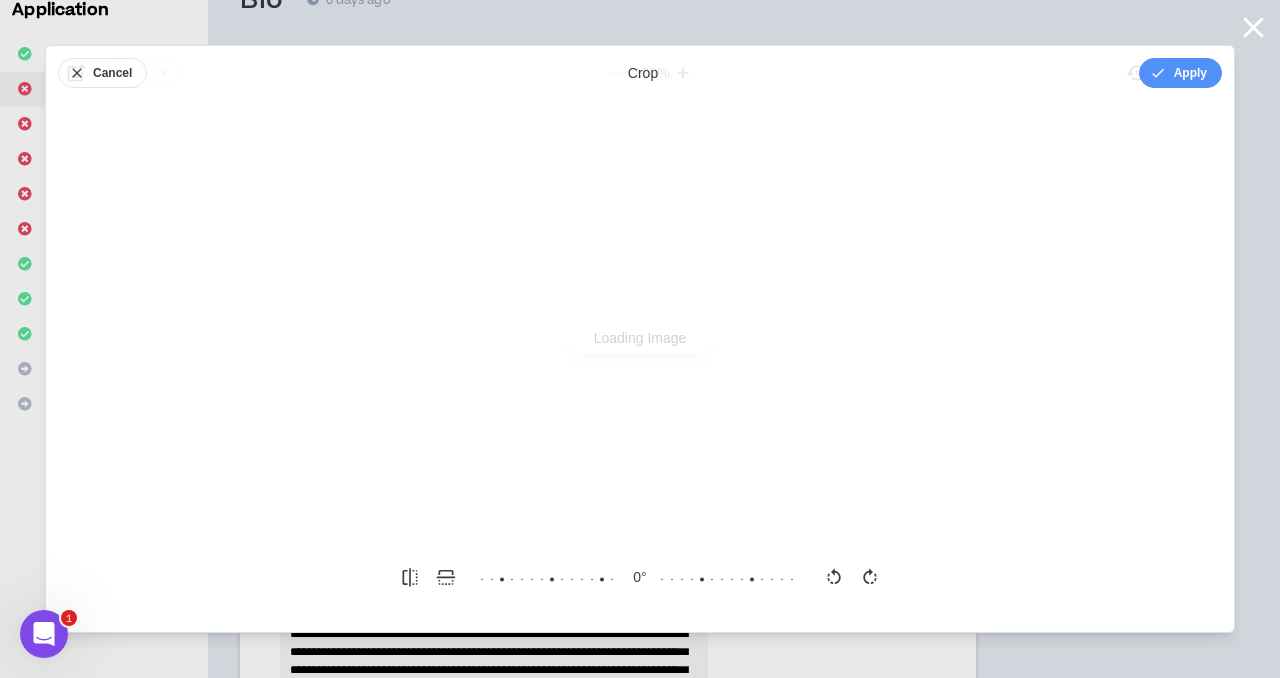 scroll, scrollTop: 0, scrollLeft: 0, axis: both 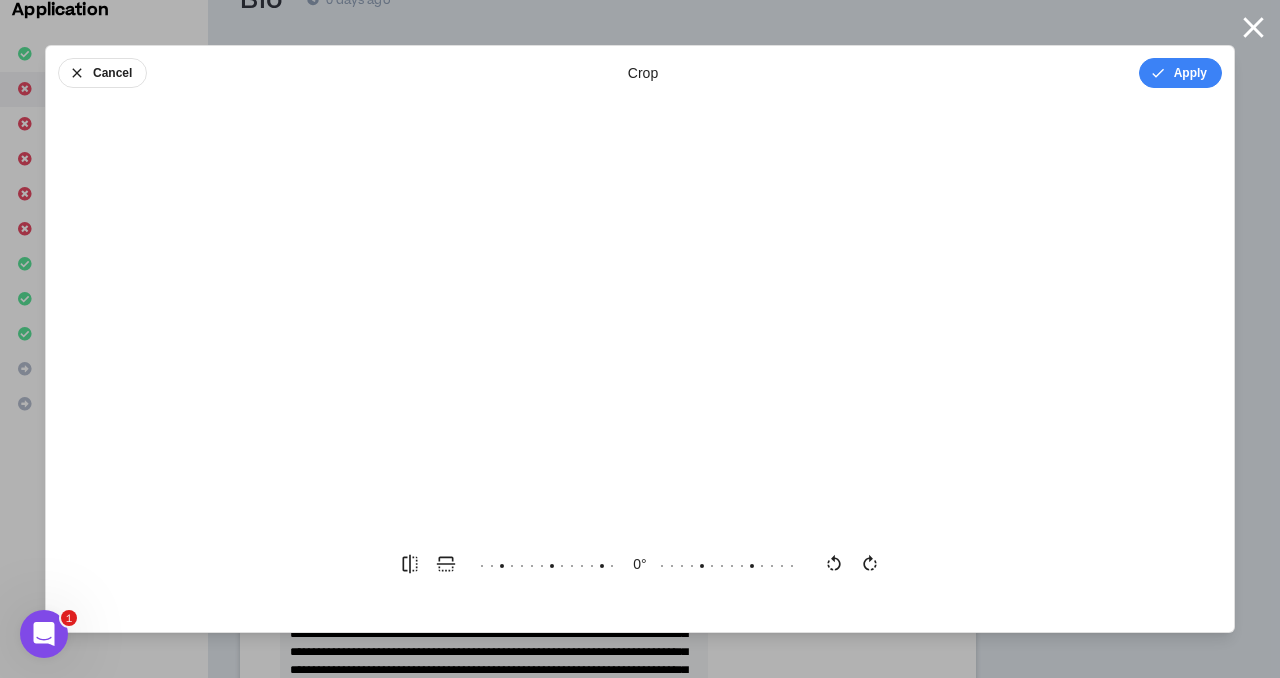 click at bounding box center (640, 323) 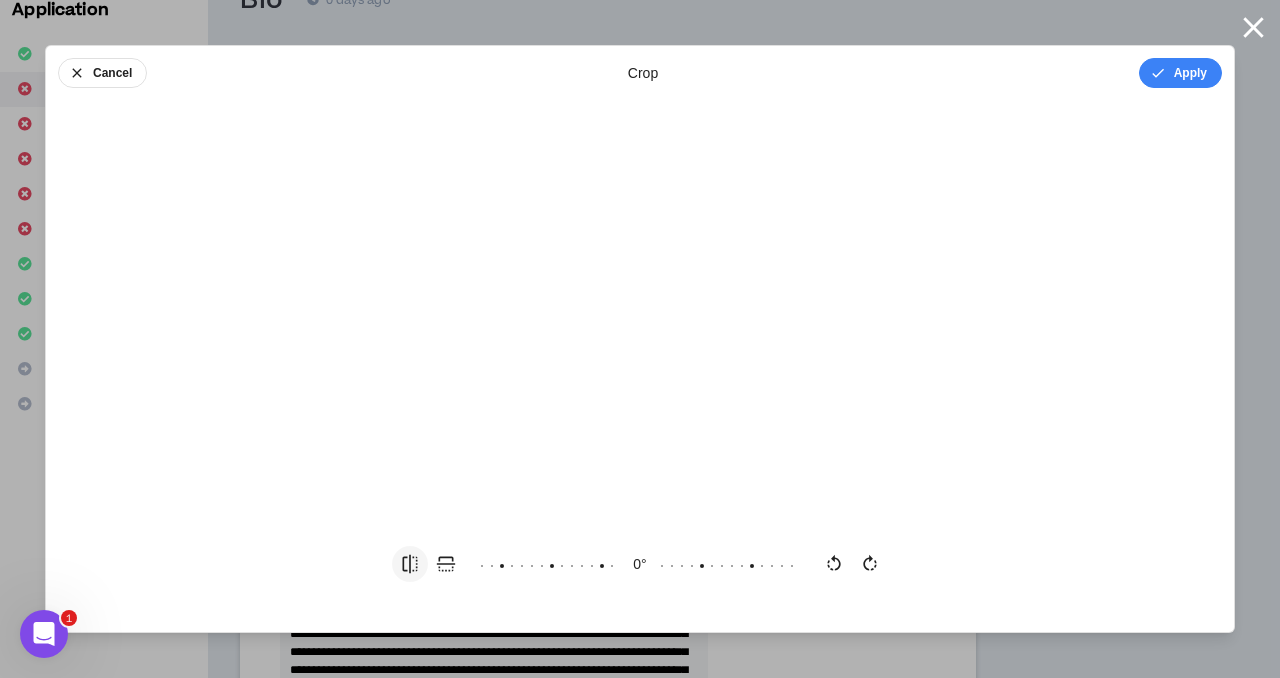 click 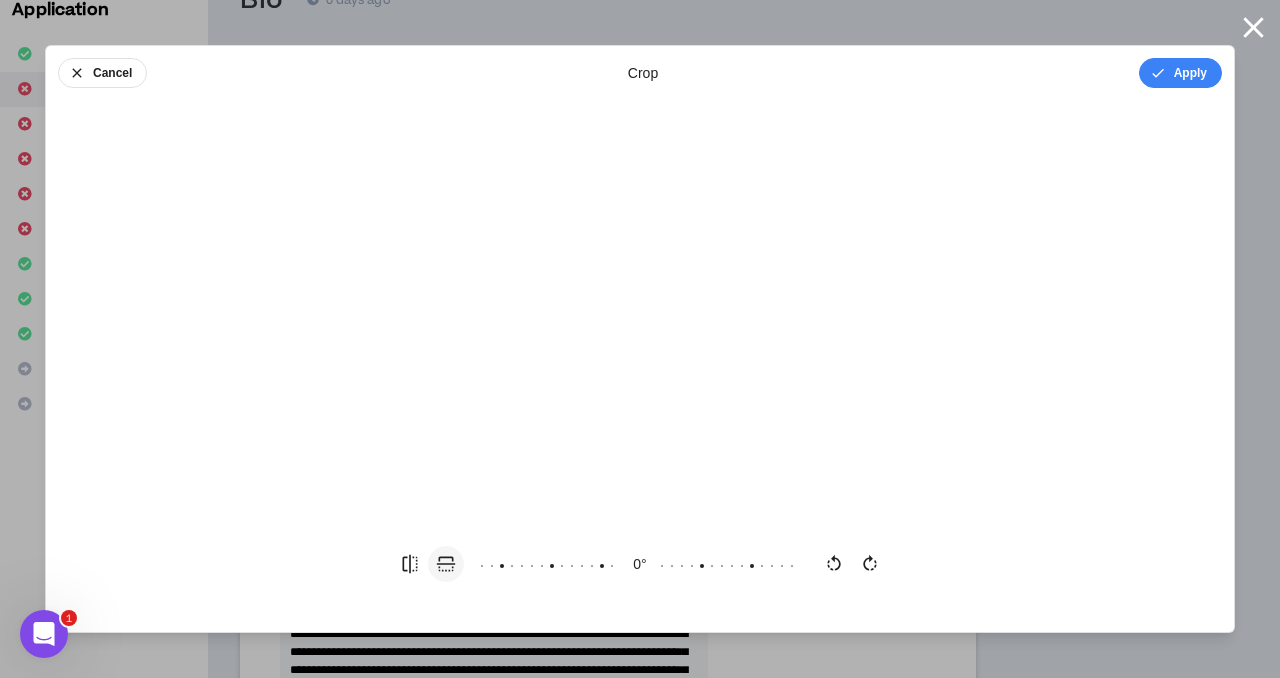 click 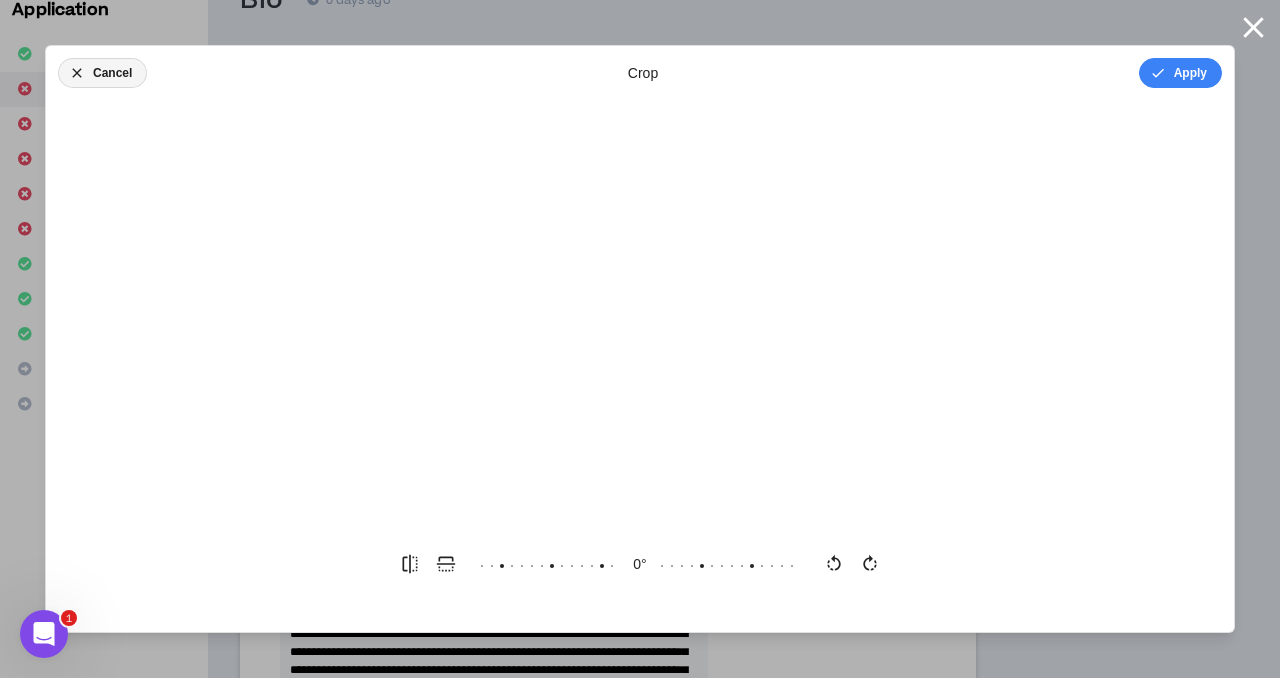 click on "Cancel" at bounding box center [102, 73] 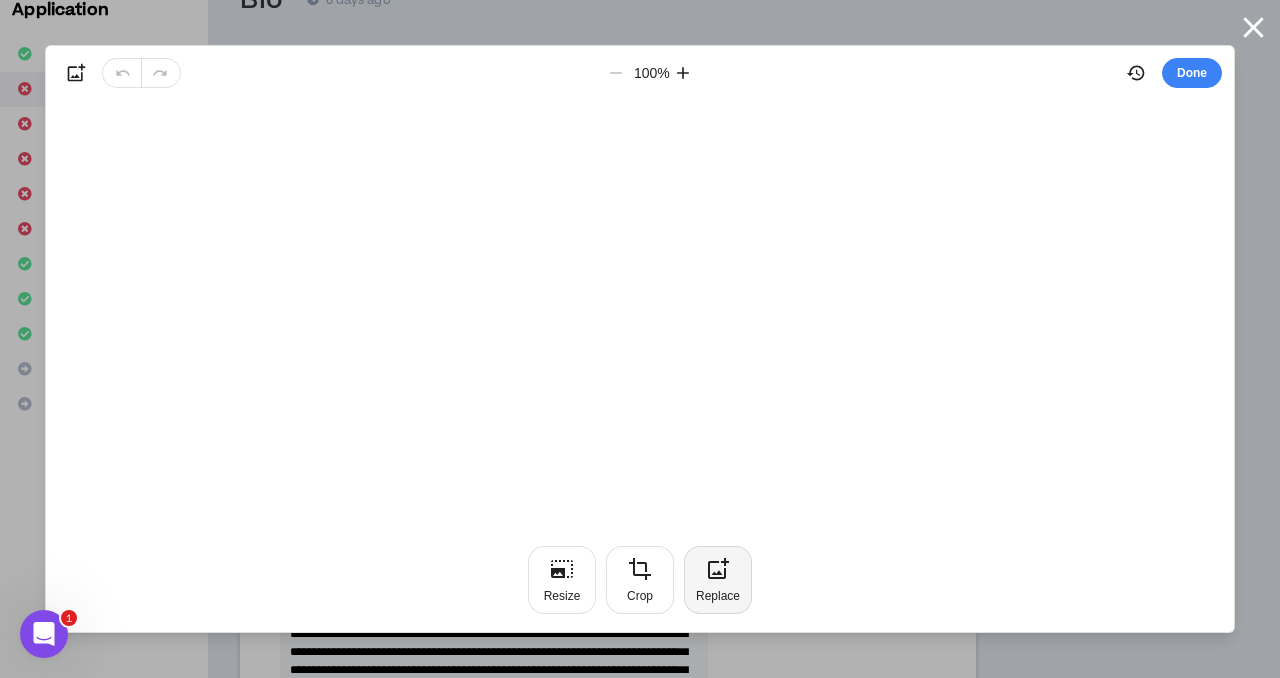 click 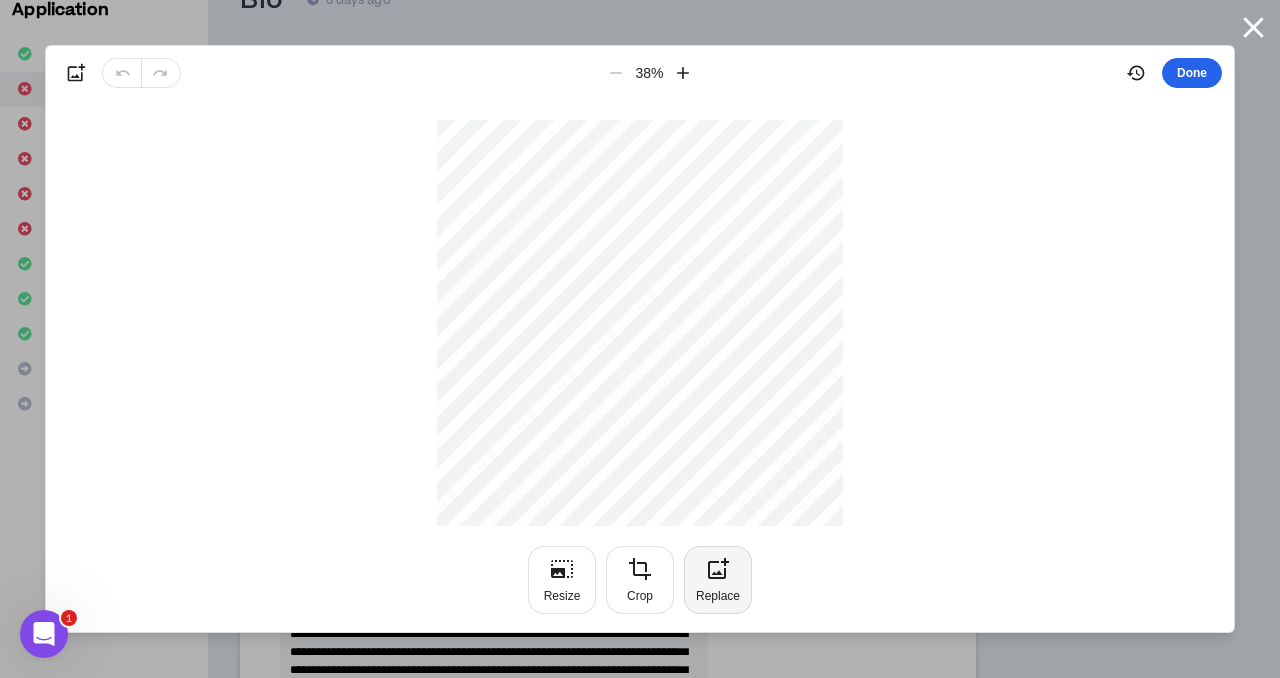 click on "Done" at bounding box center (1192, 73) 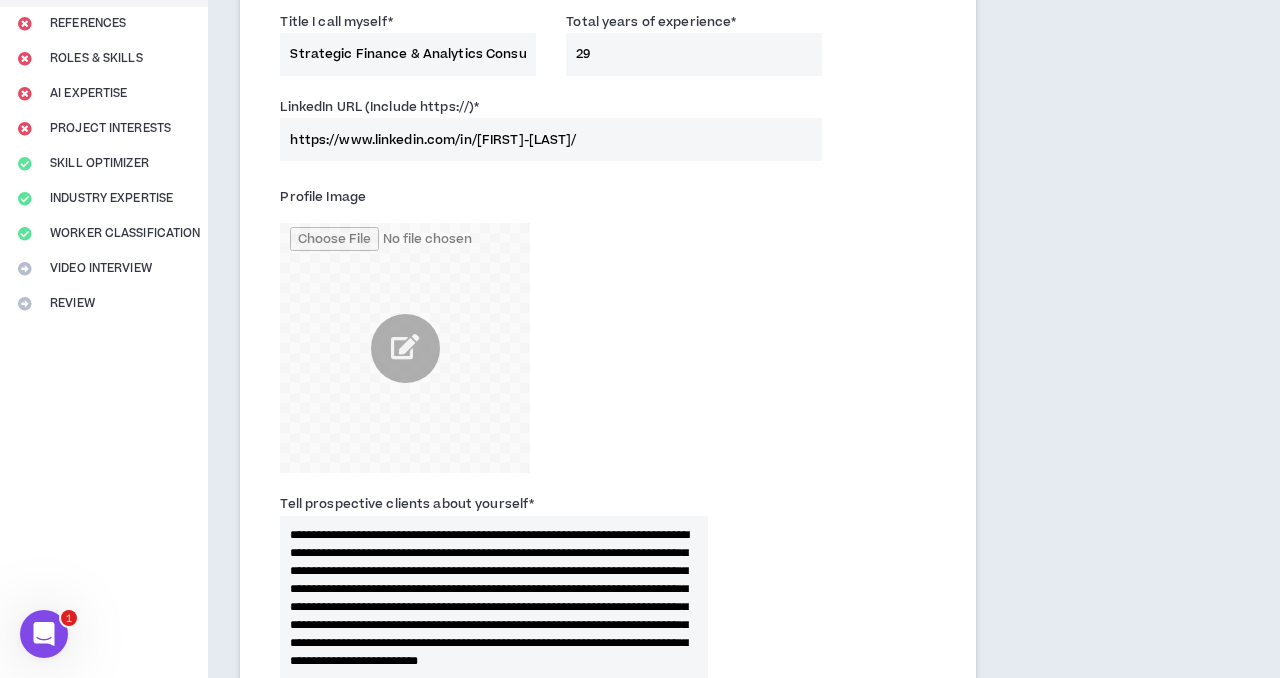 scroll, scrollTop: 245, scrollLeft: 0, axis: vertical 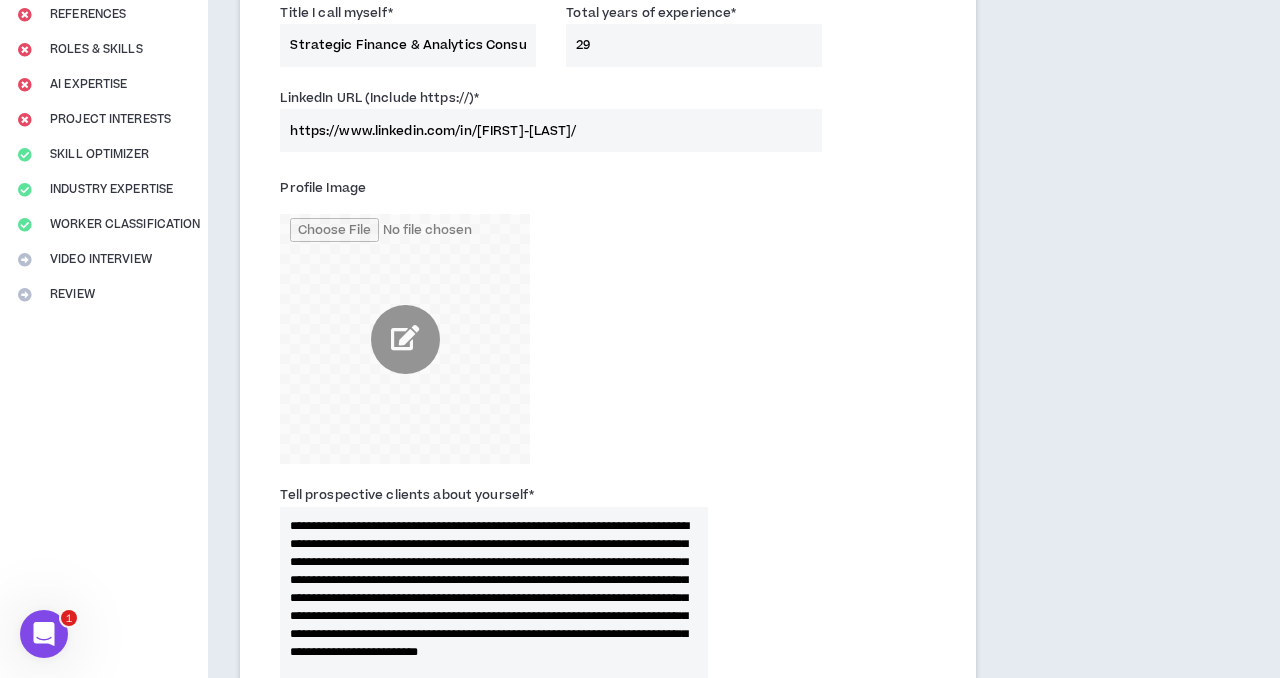 click at bounding box center (405, 339) 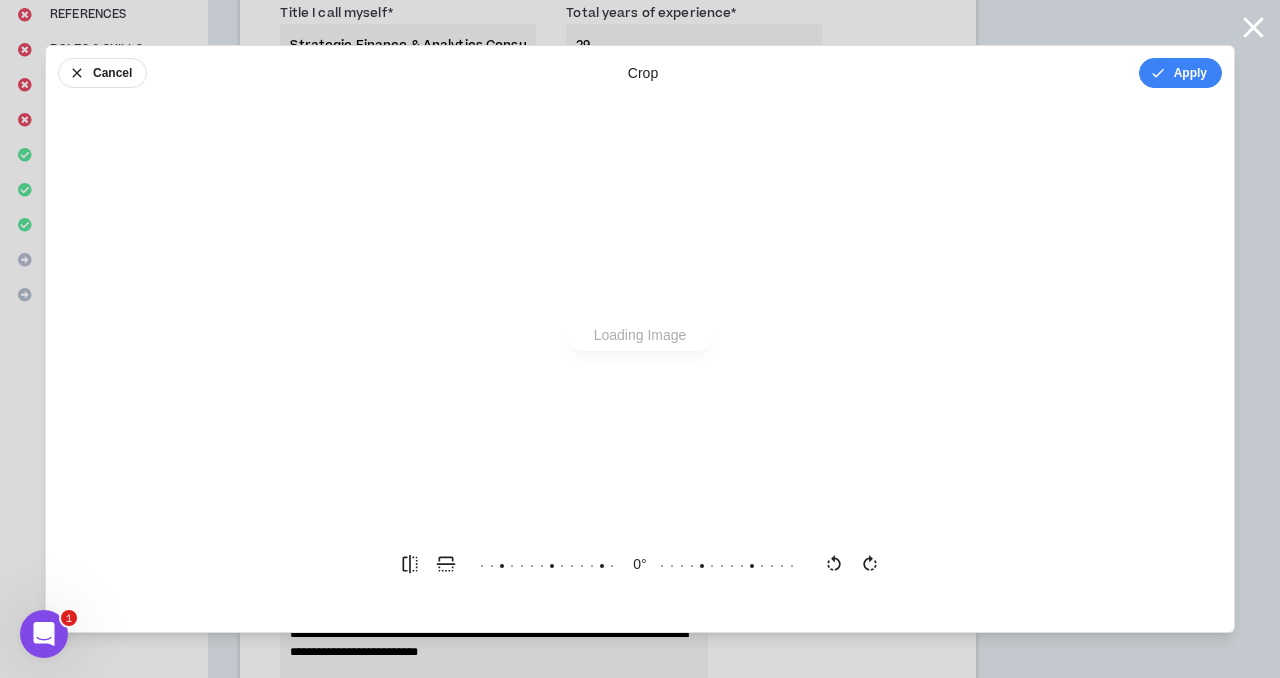 scroll, scrollTop: 272, scrollLeft: 0, axis: vertical 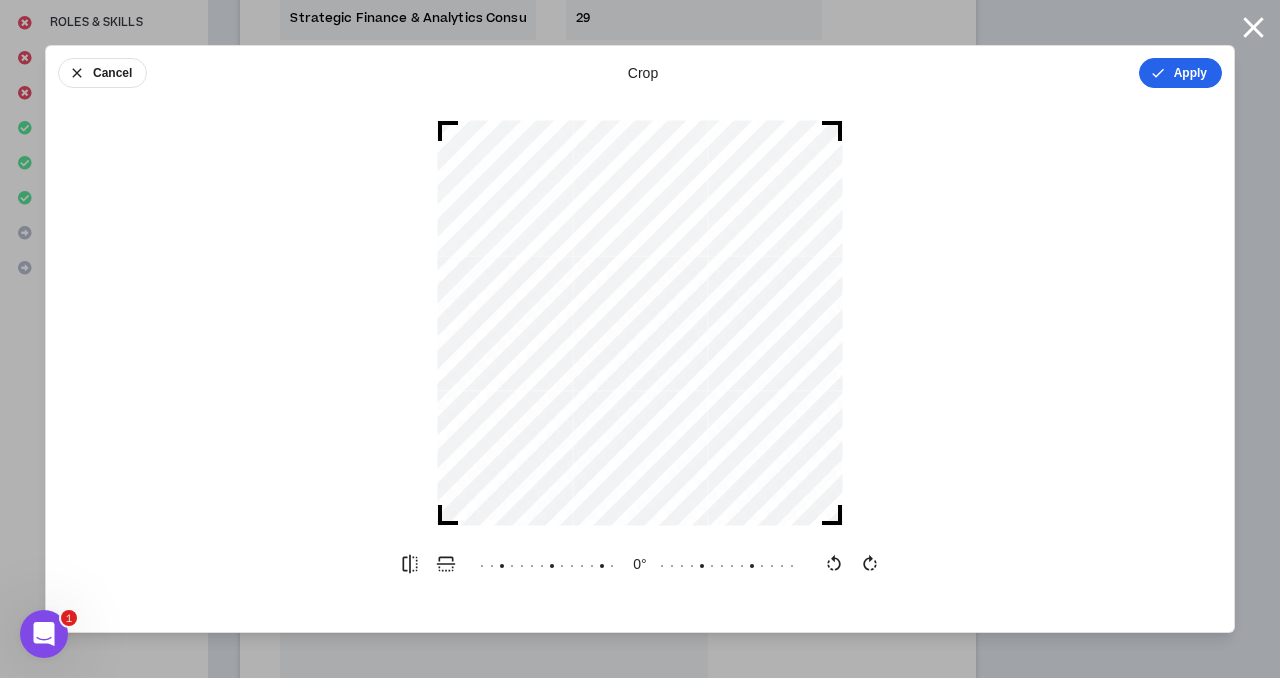 click on "Apply" at bounding box center [1180, 73] 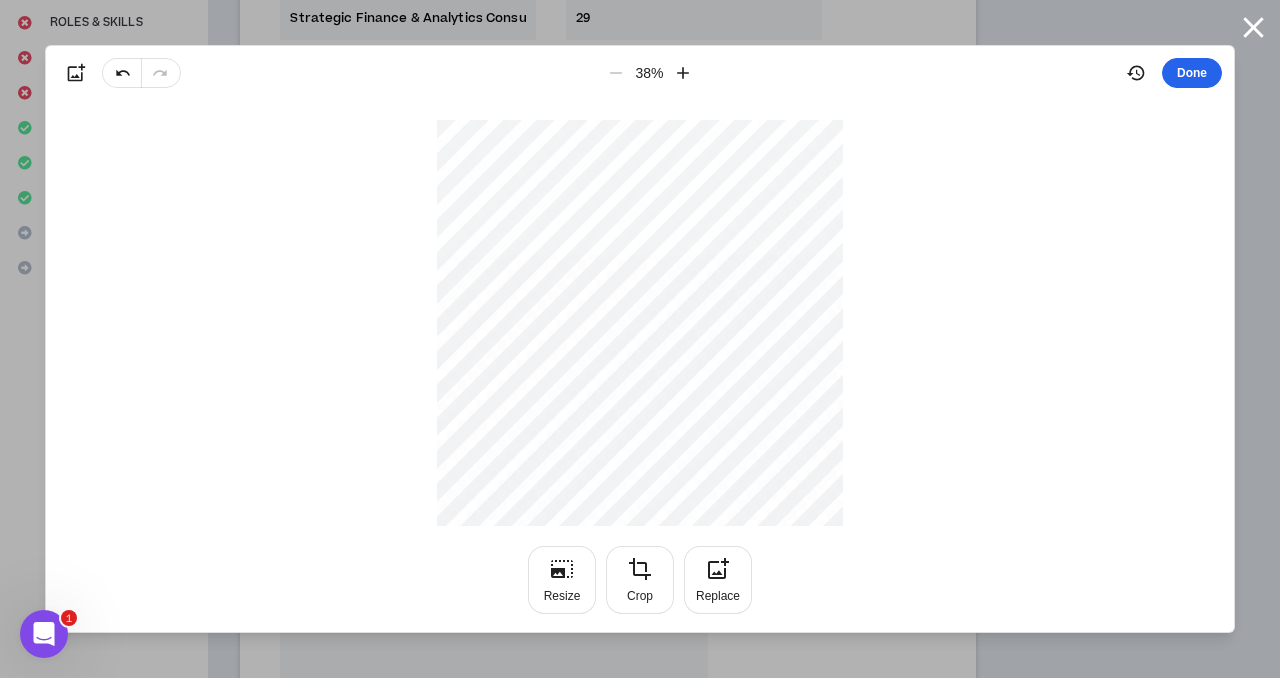 click on "Done" at bounding box center (1192, 73) 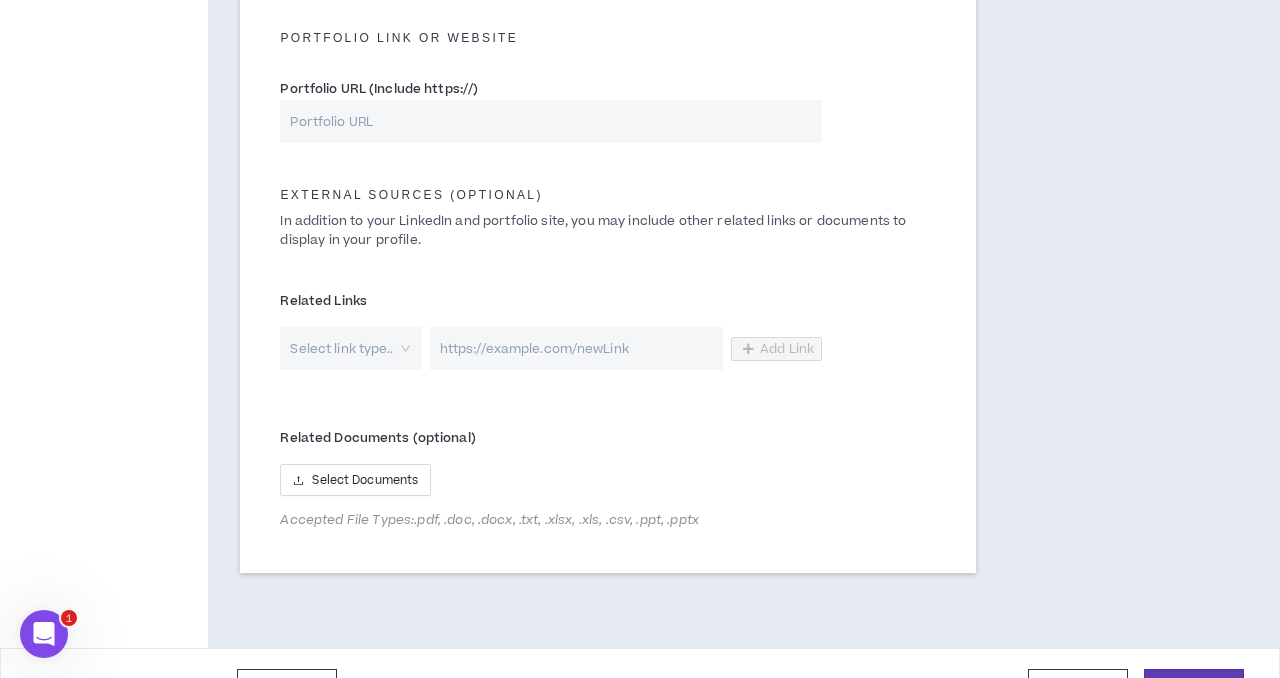 scroll, scrollTop: 1051, scrollLeft: 0, axis: vertical 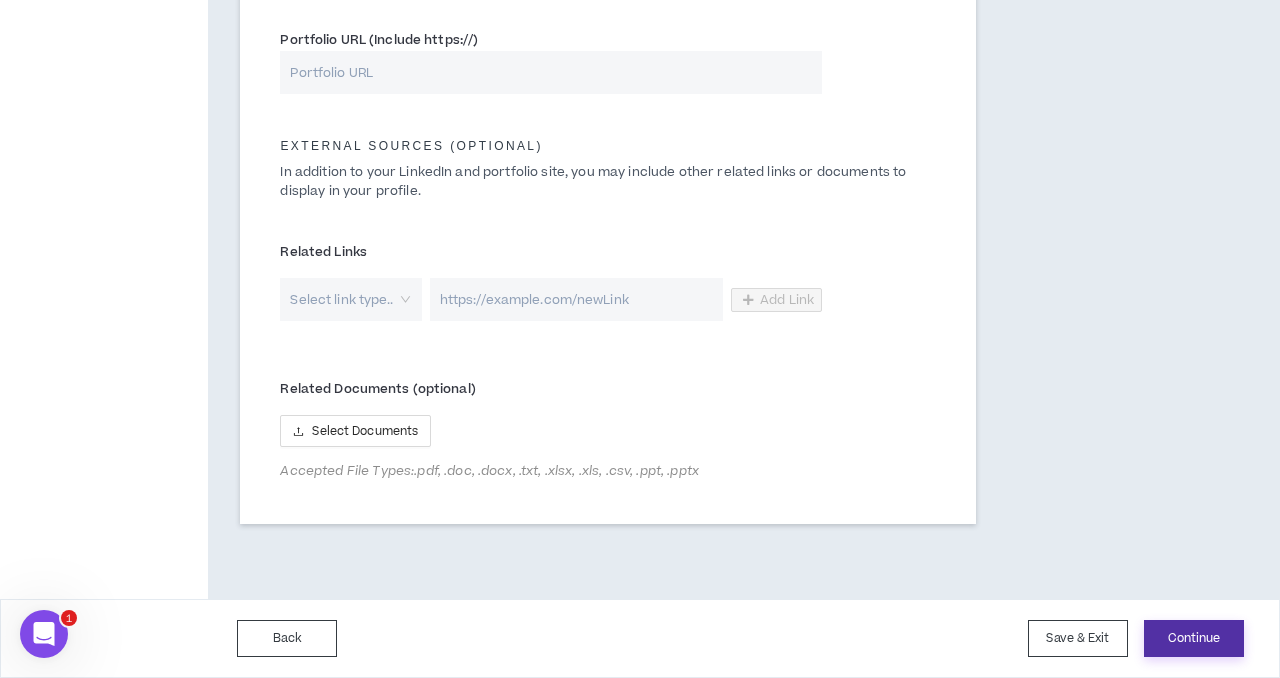 click on "Continue" at bounding box center (1194, 638) 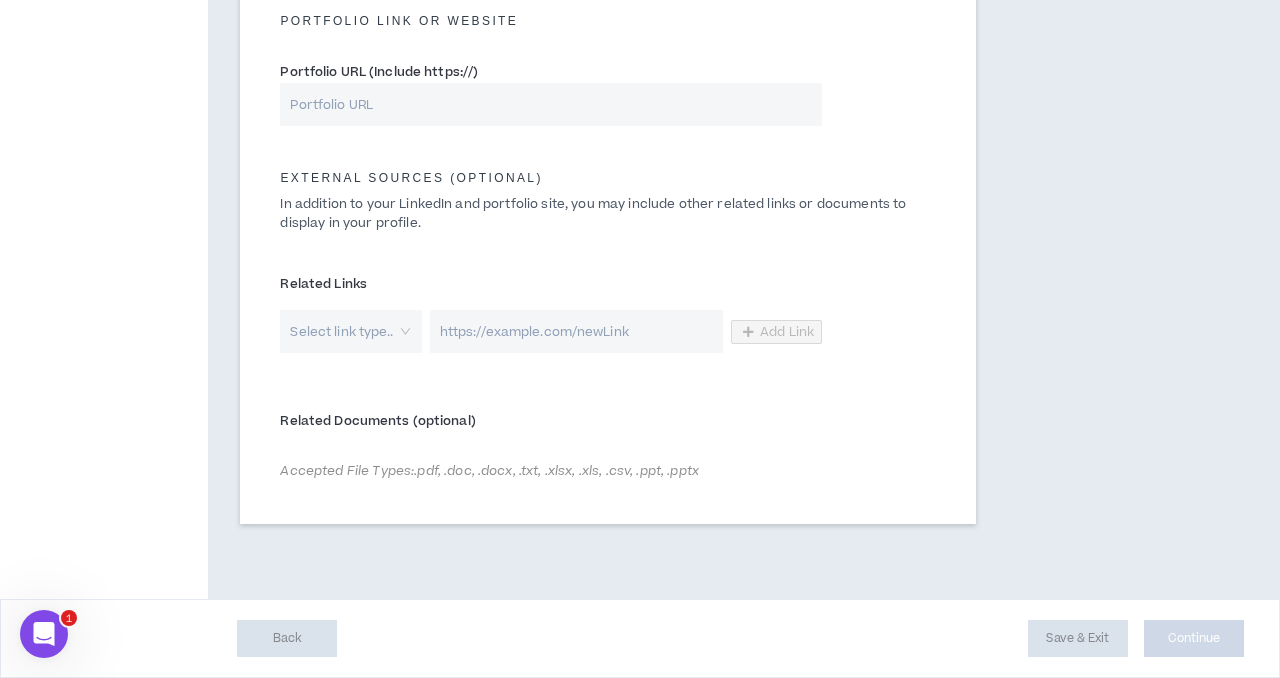 scroll, scrollTop: 1019, scrollLeft: 0, axis: vertical 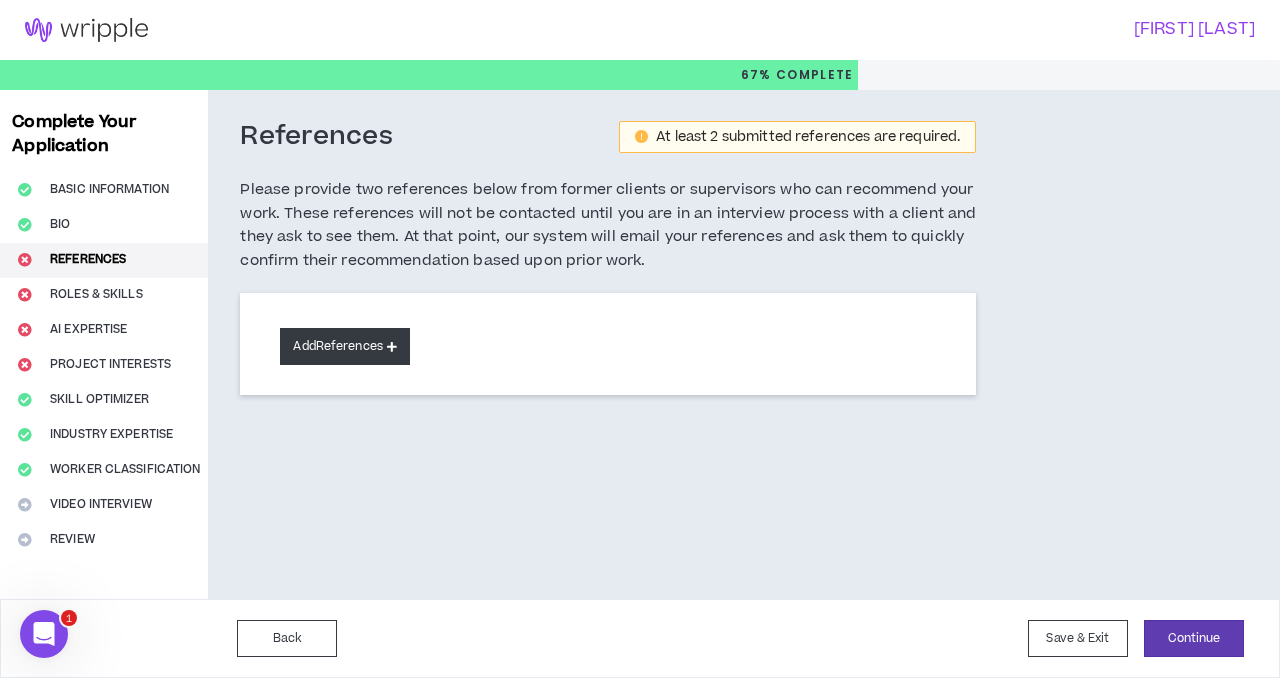 click on "Add  References" at bounding box center (345, 346) 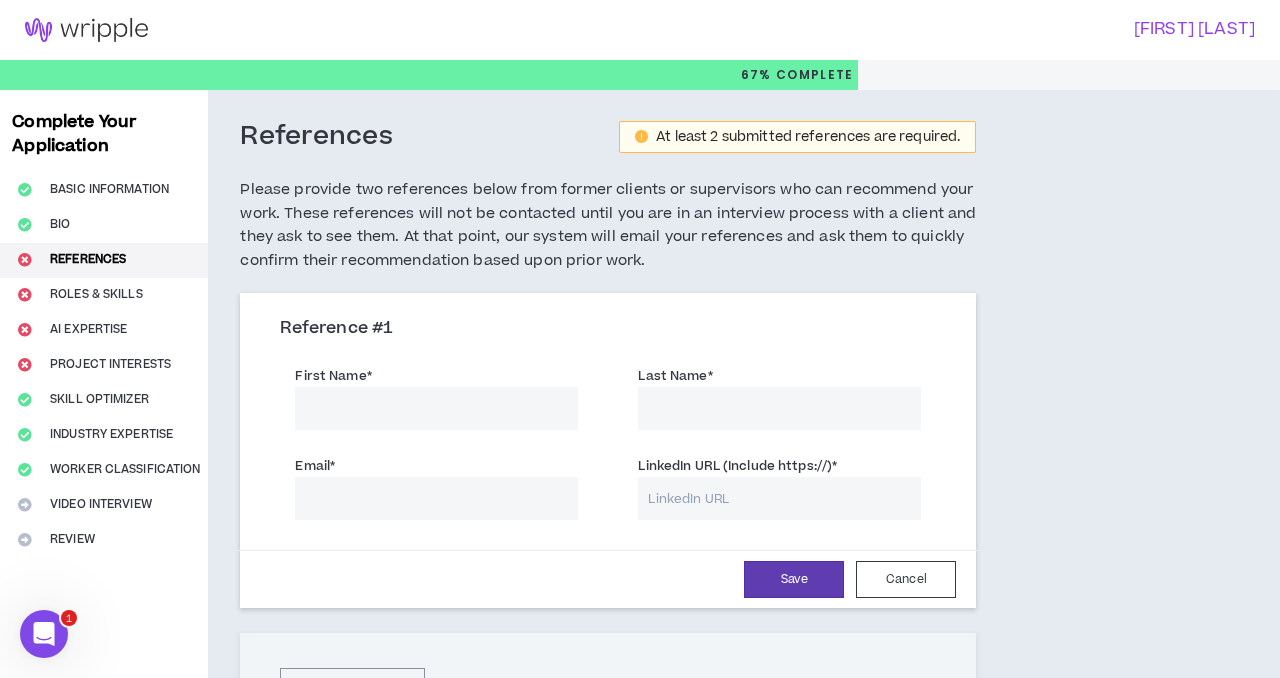 click on "First Name  *" at bounding box center (436, 408) 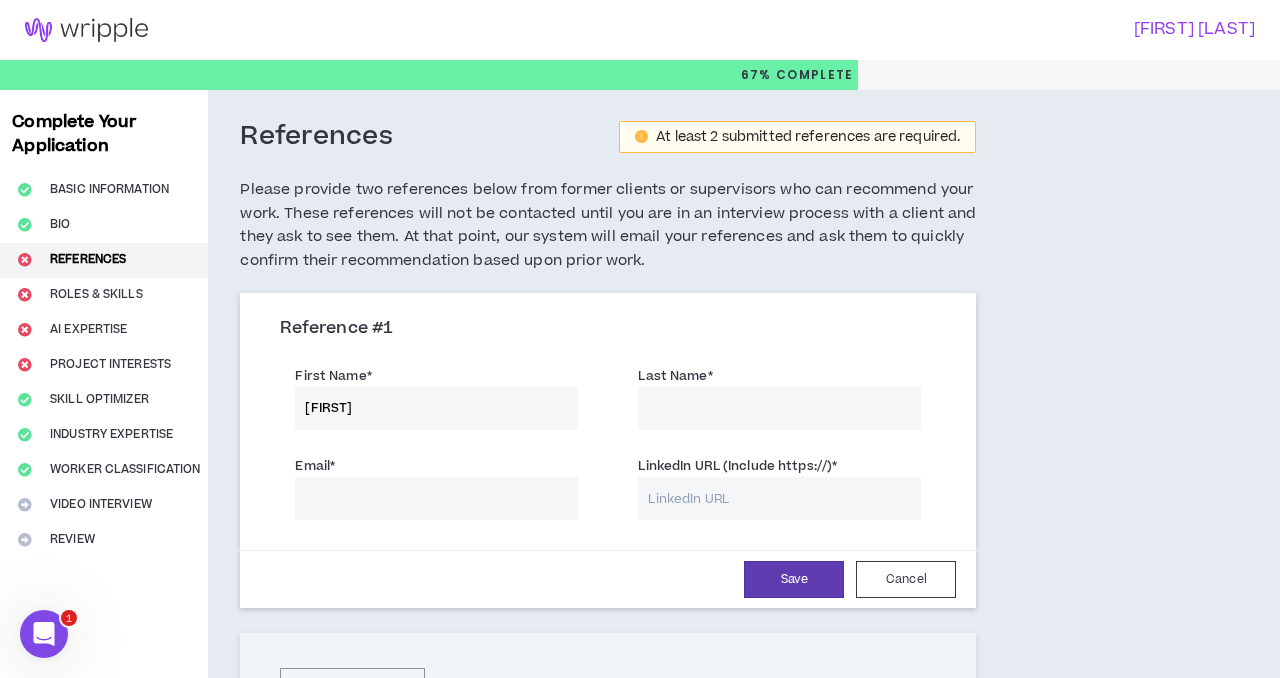 type on "[FIRST]" 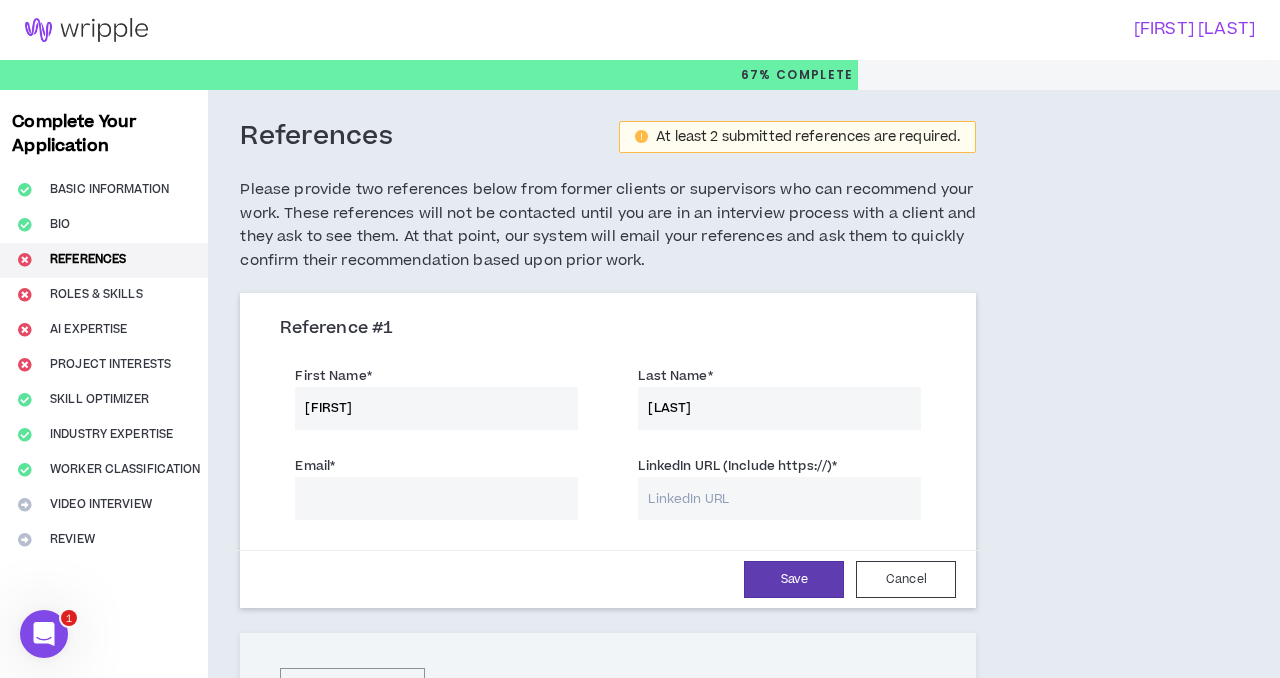 type on "[LAST]" 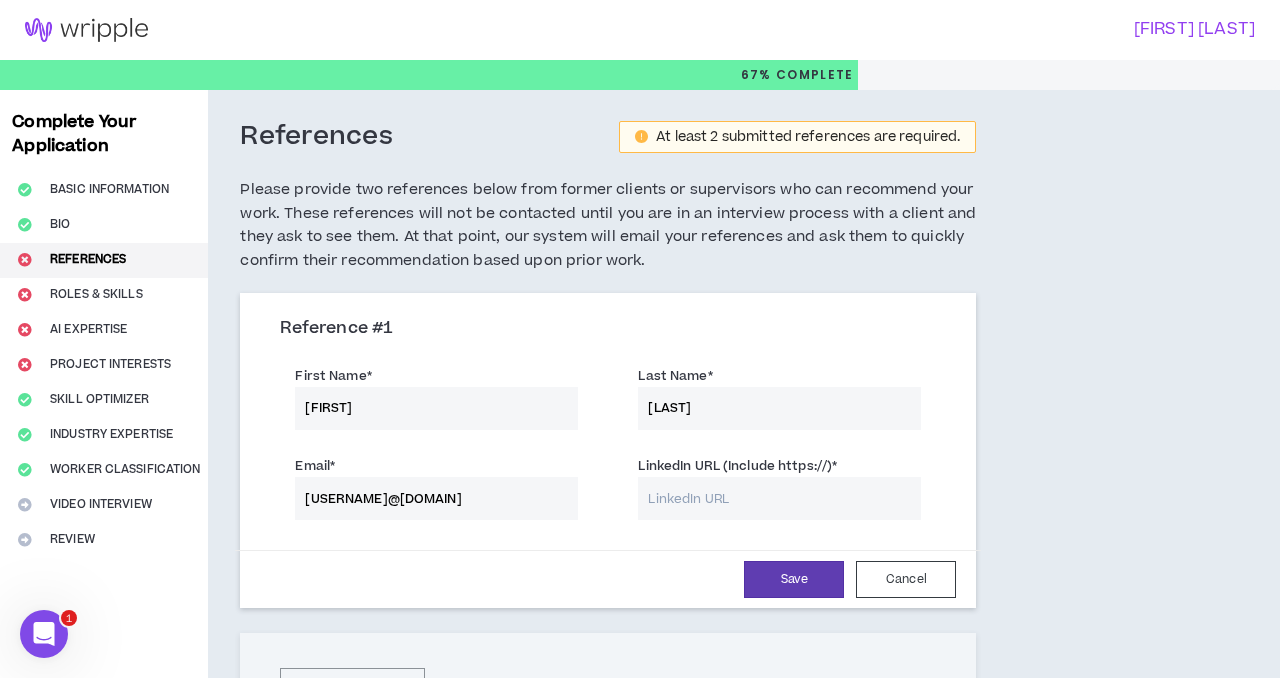 type on "[USERNAME]@[DOMAIN]" 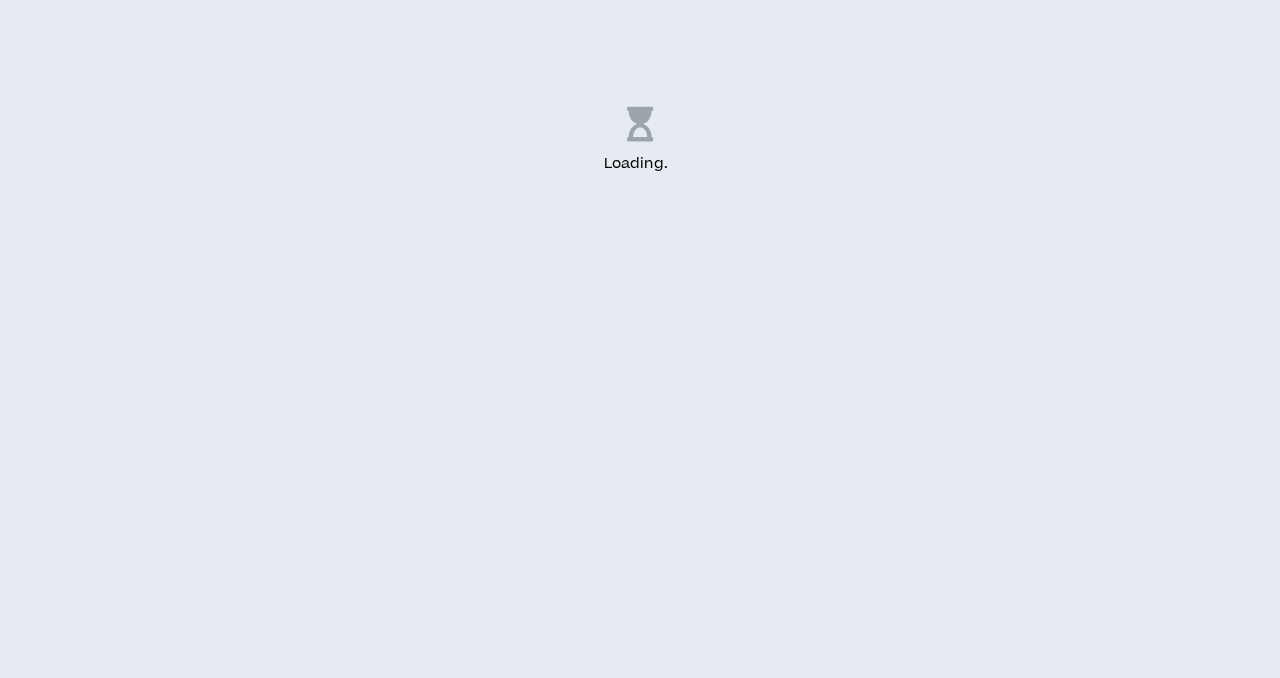 scroll, scrollTop: 0, scrollLeft: 0, axis: both 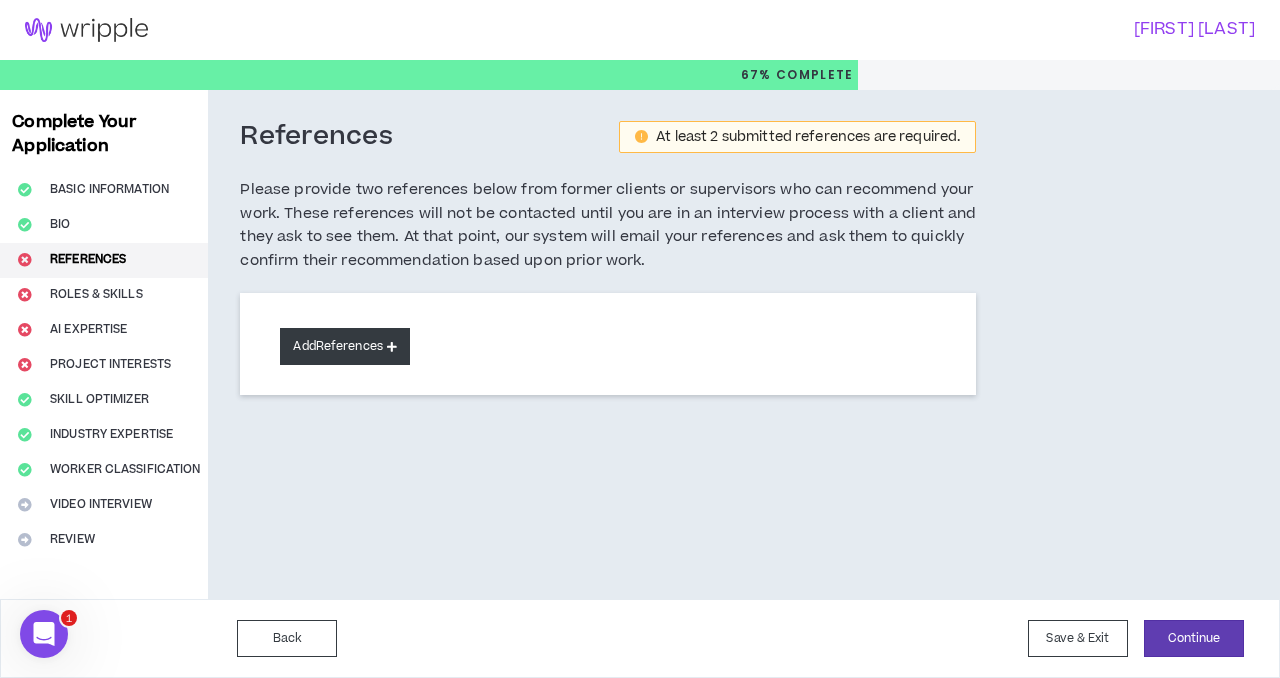 click on "Add  References" at bounding box center [345, 346] 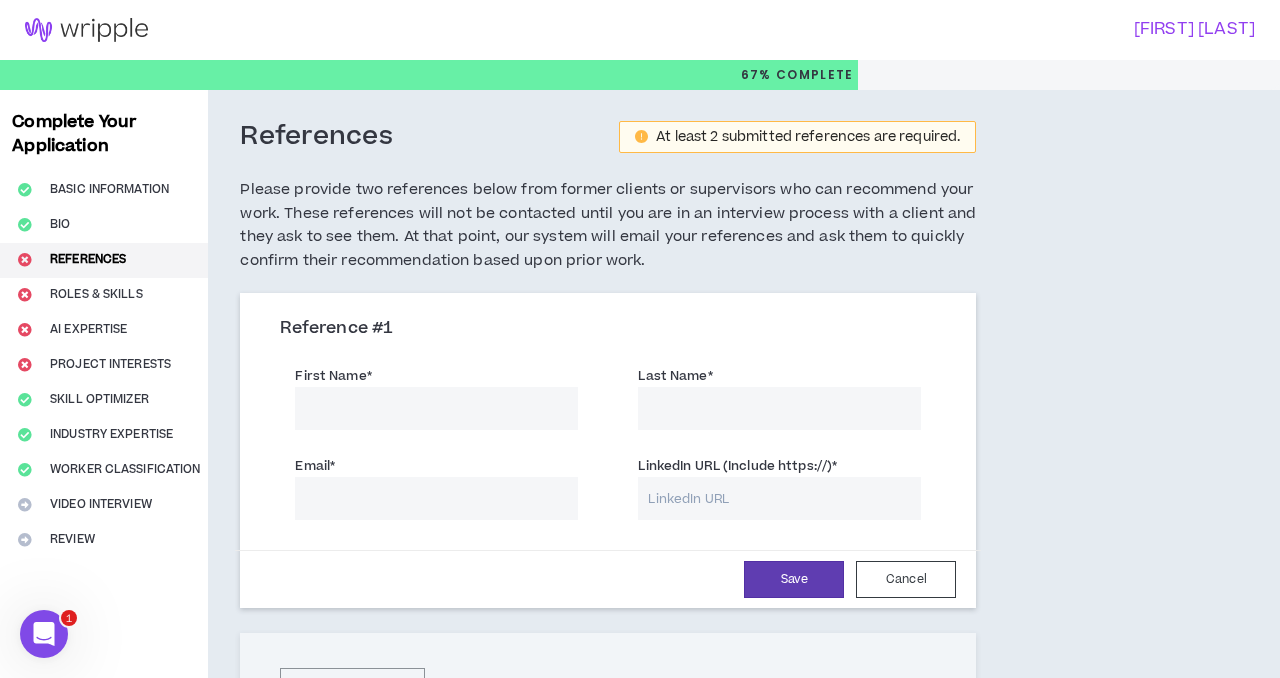 click on "First Name  *" at bounding box center [436, 408] 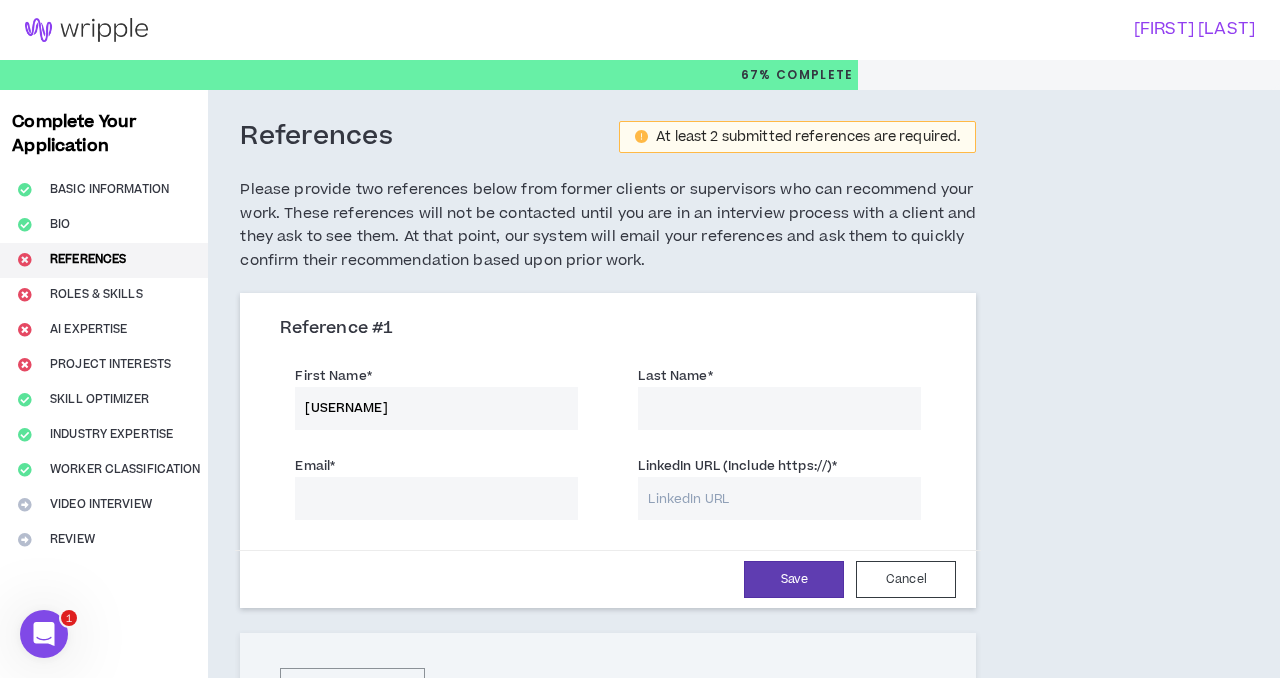 type on "[FIRST]" 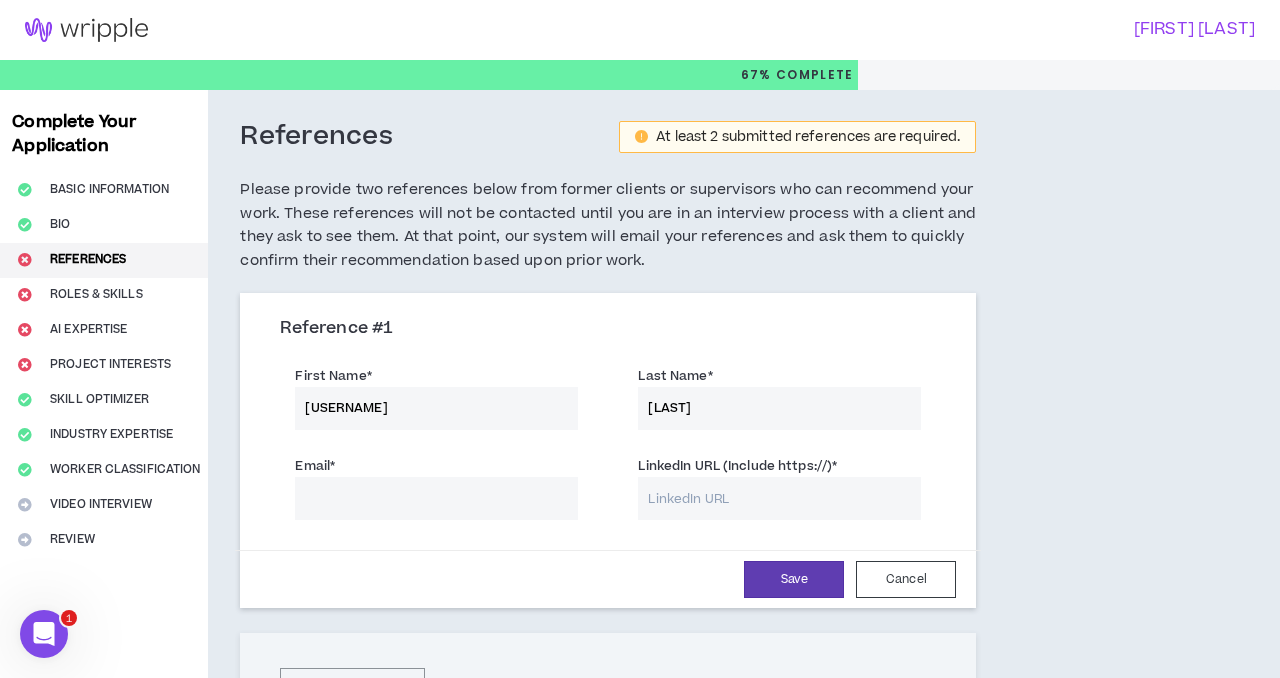 type on "[LAST]" 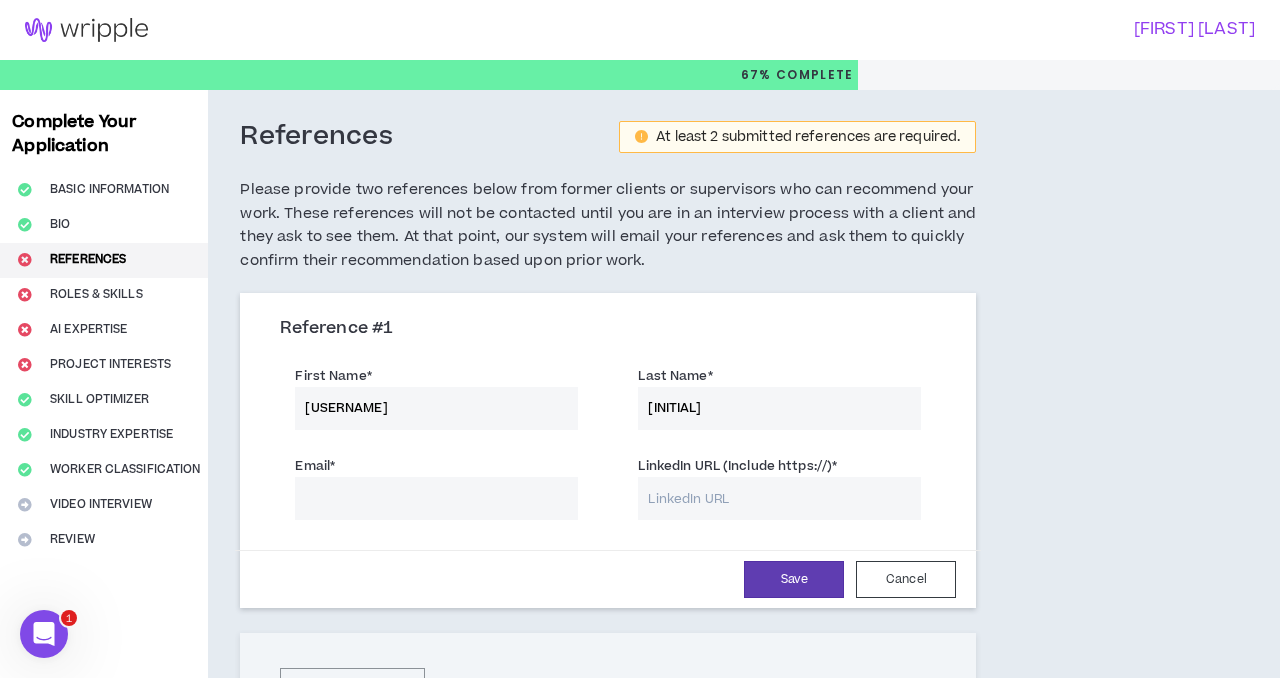 type on "c" 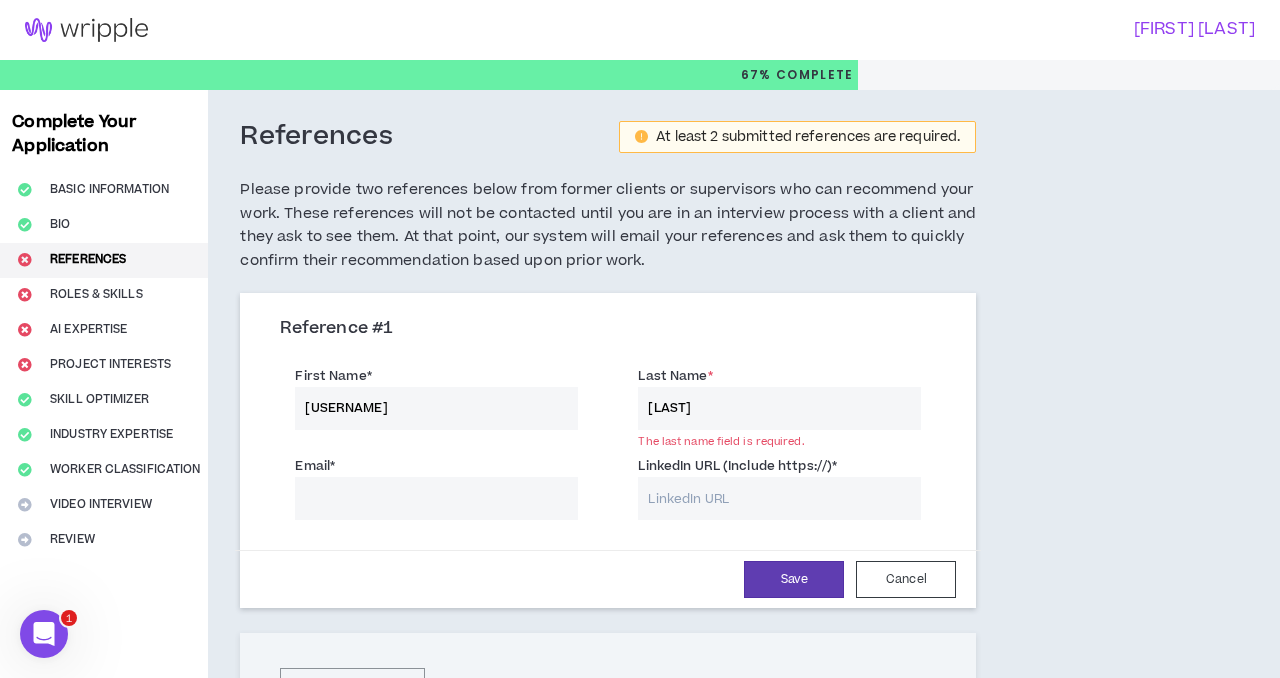 type on "[LAST]" 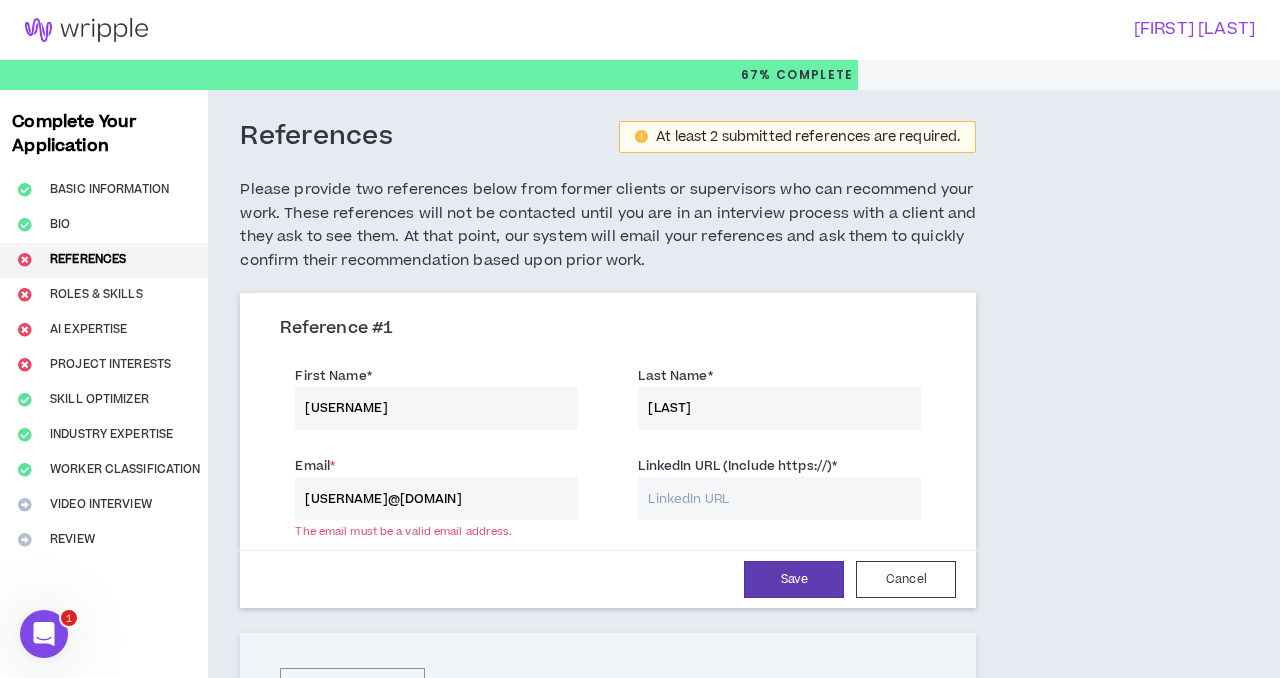 type on "[USERNAME]@[DOMAIN]" 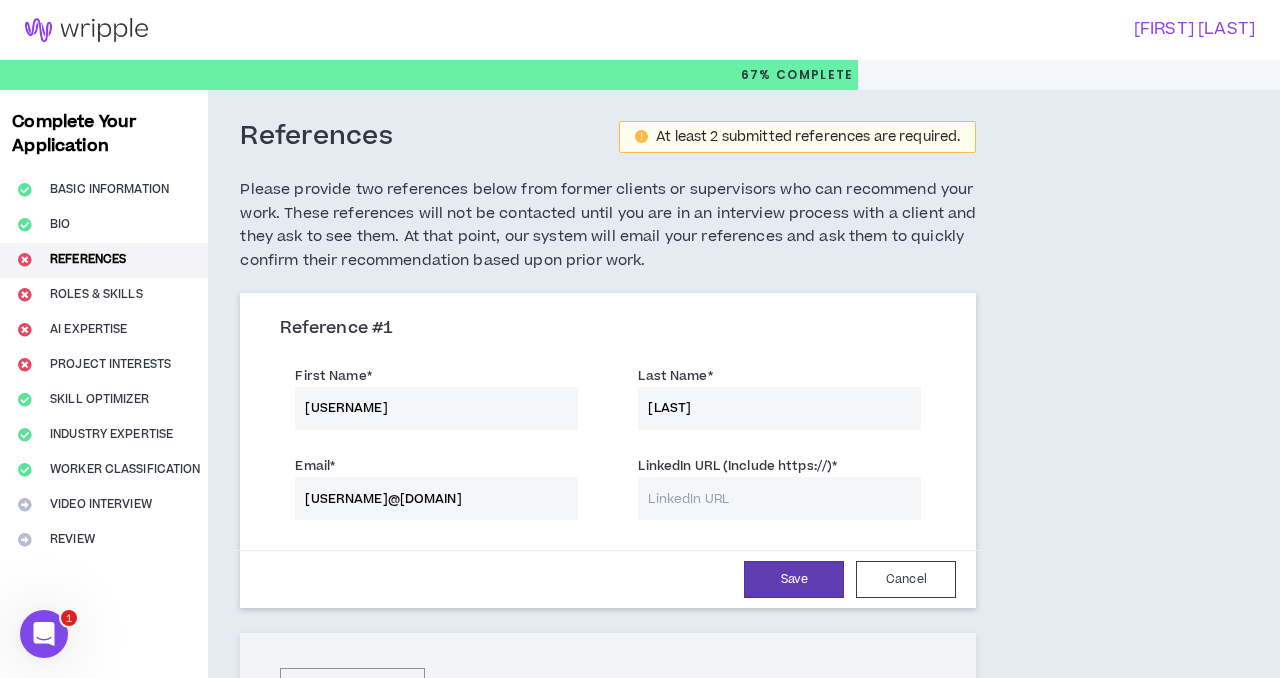 paste on "https://www.linkedin.com/in/yahaira-jay-placencia-cfp%C2%AE-8531b18/" 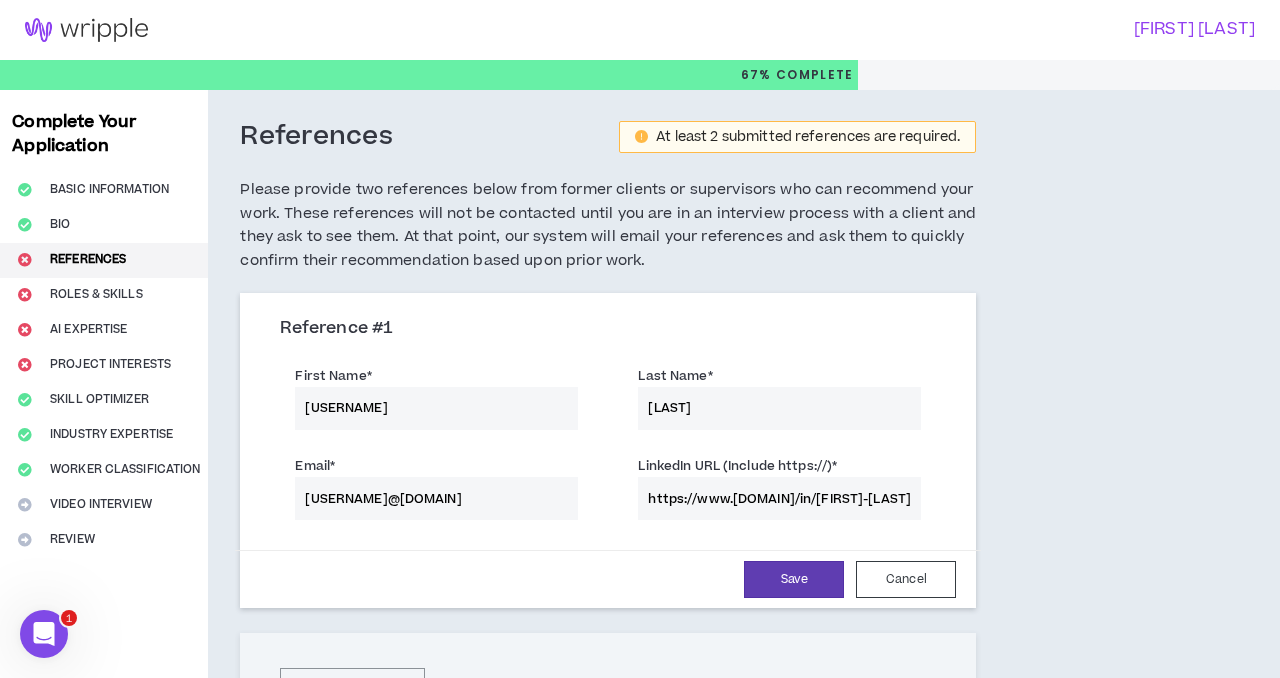 scroll, scrollTop: 0, scrollLeft: 209, axis: horizontal 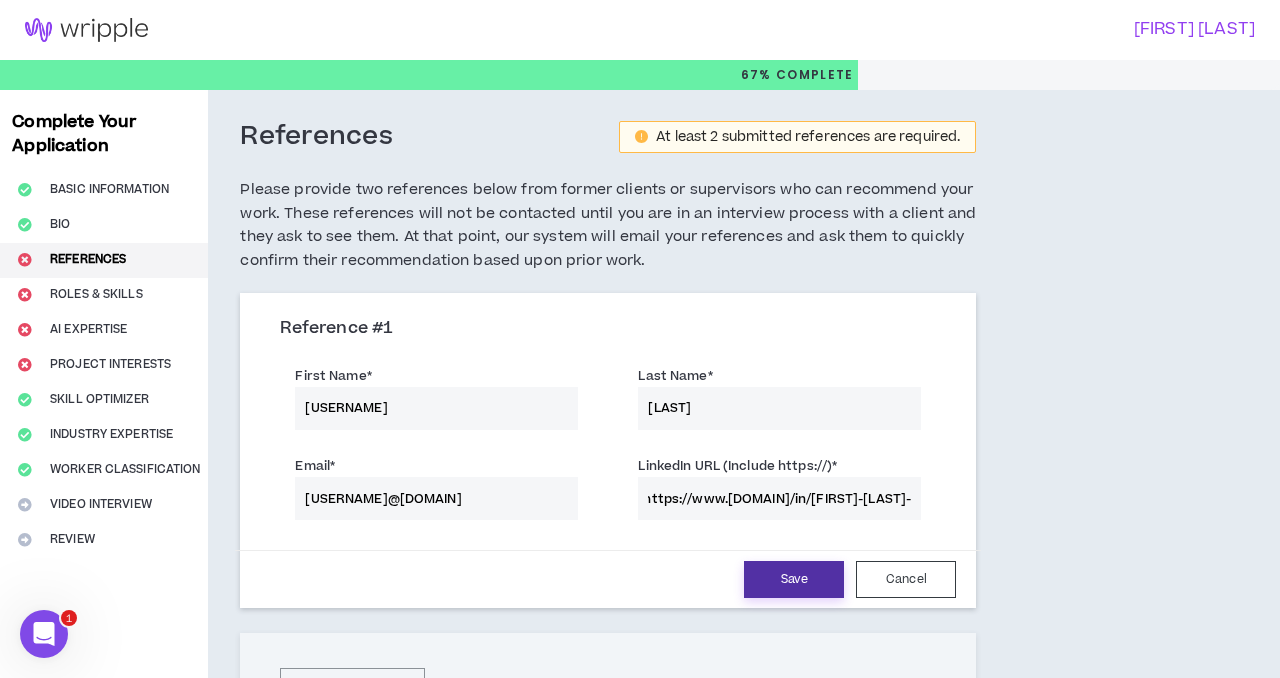 type on "https://www.linkedin.com/in/yahaira-jay-placencia-cfp%C2%AE-8531b18/" 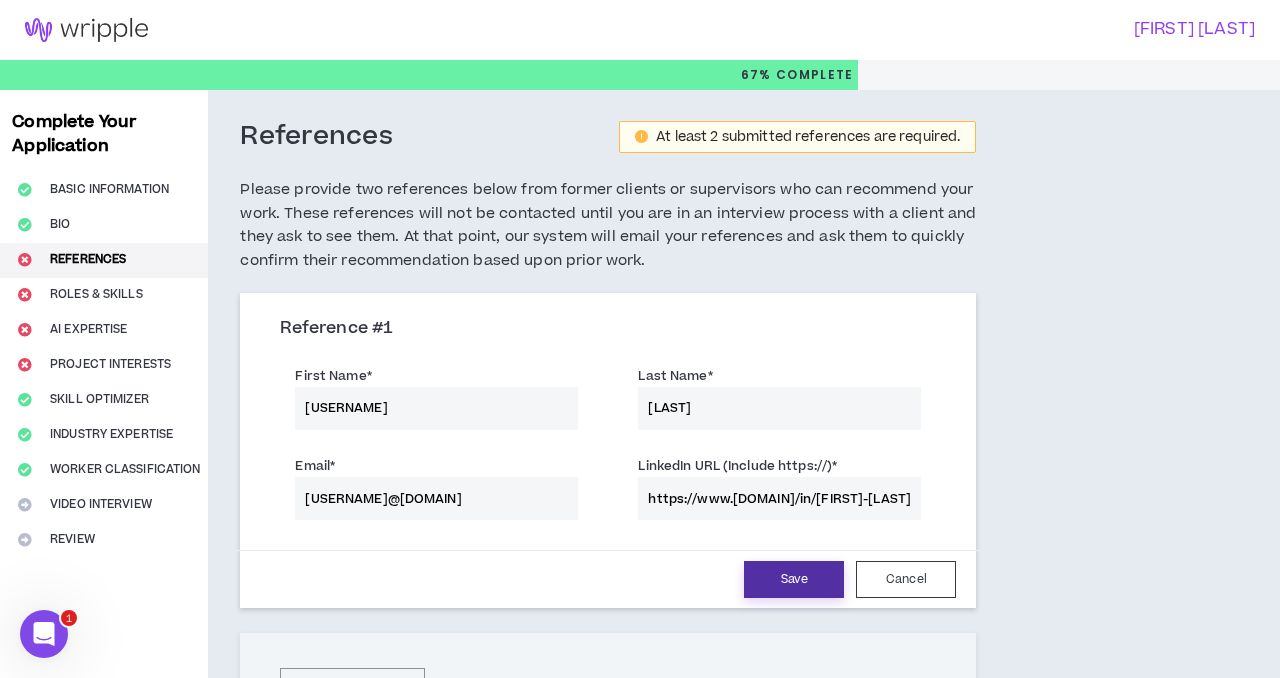 click on "Save" at bounding box center (794, 579) 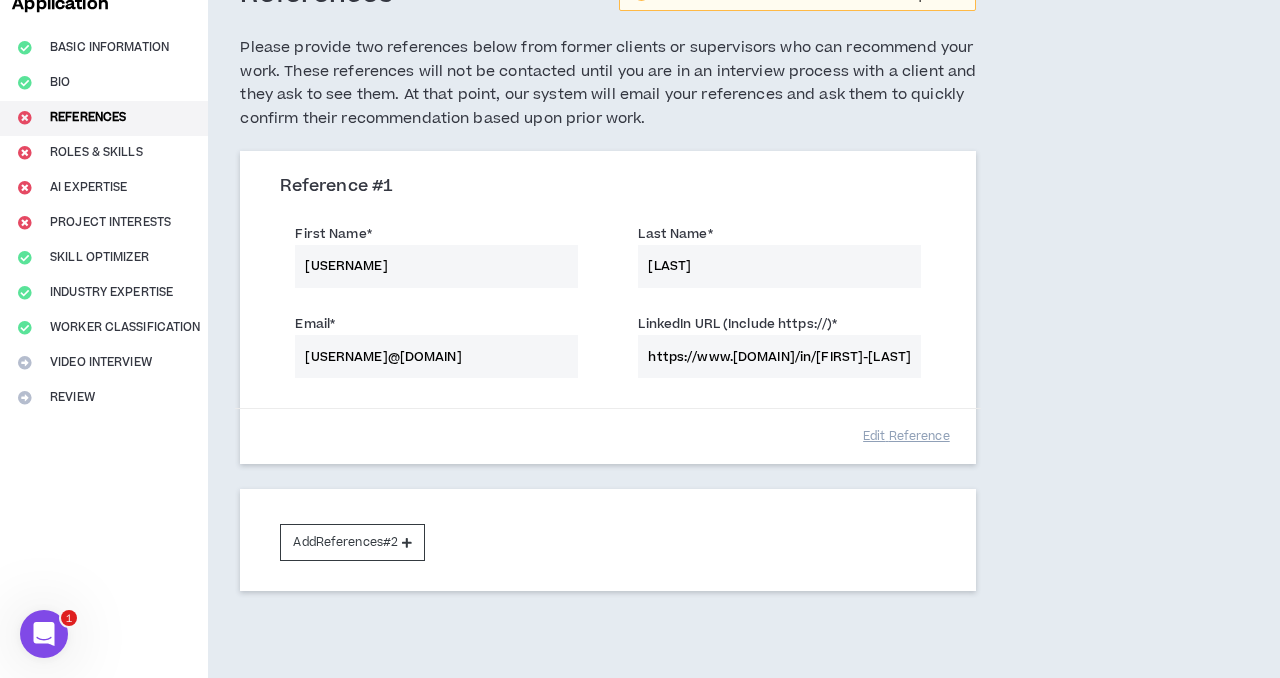 scroll, scrollTop: 195, scrollLeft: 0, axis: vertical 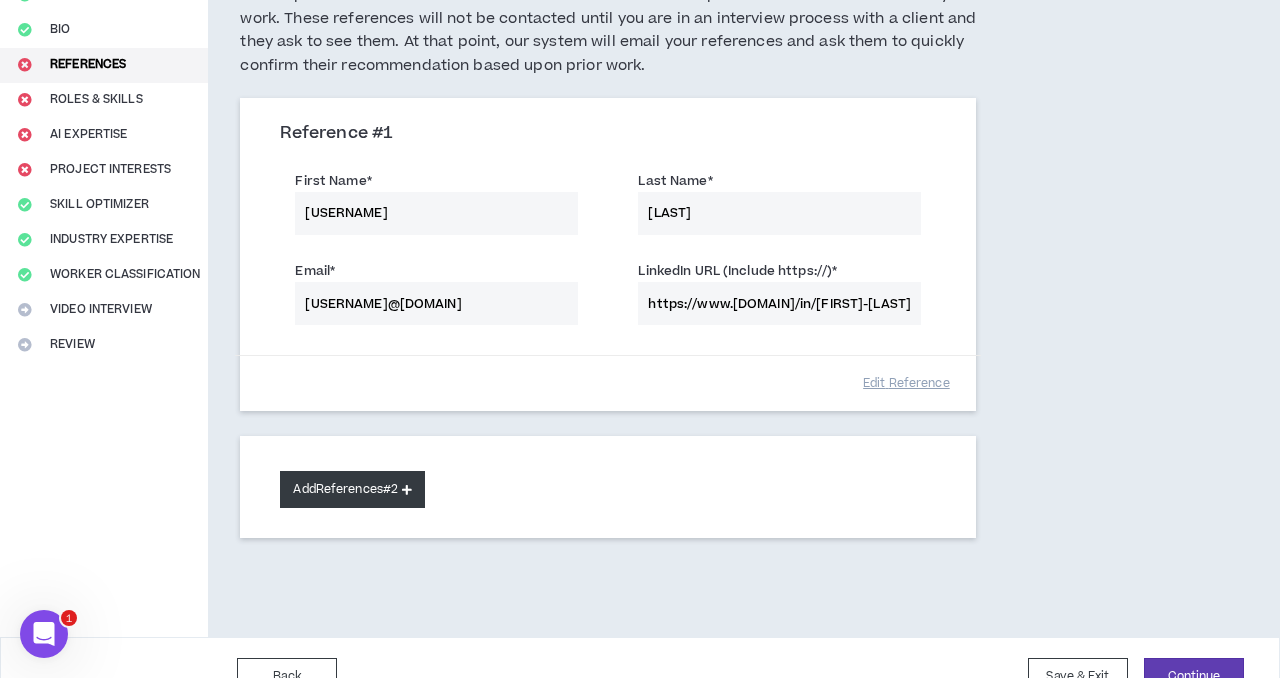 click on "Add  References  #2" at bounding box center (352, 489) 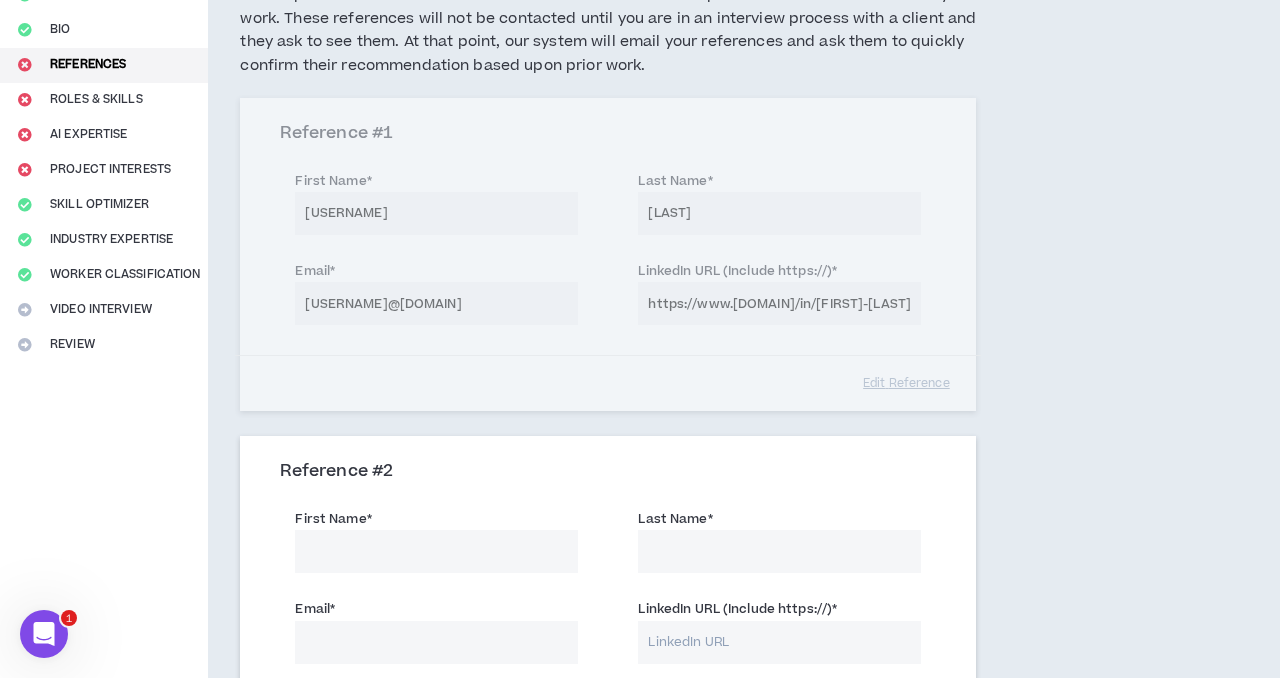 click on "First Name  *" at bounding box center (436, 551) 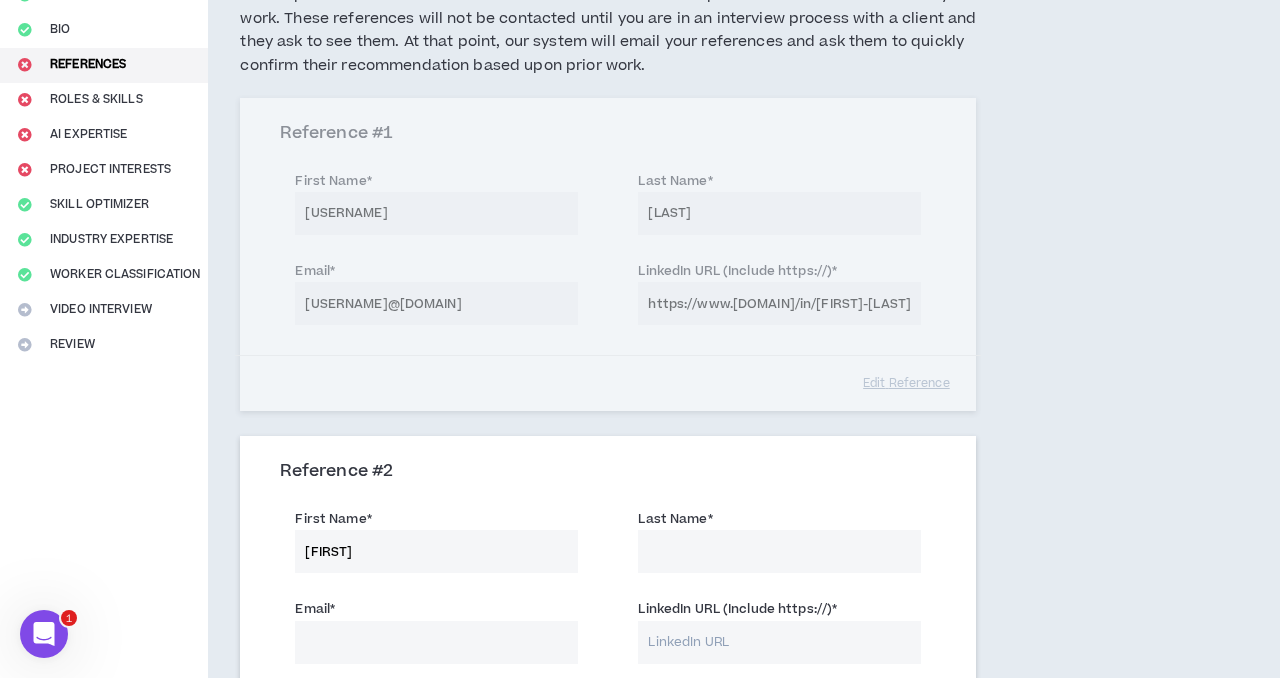 type on "Sally" 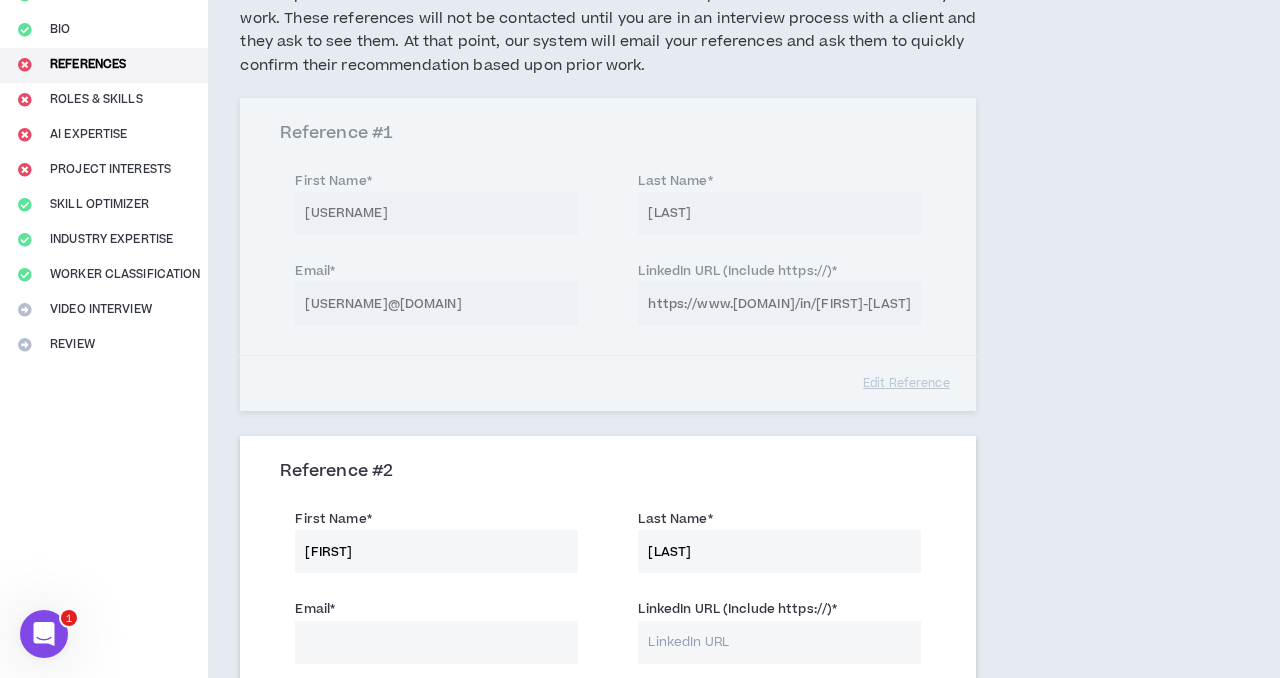 type on "Forsyth" 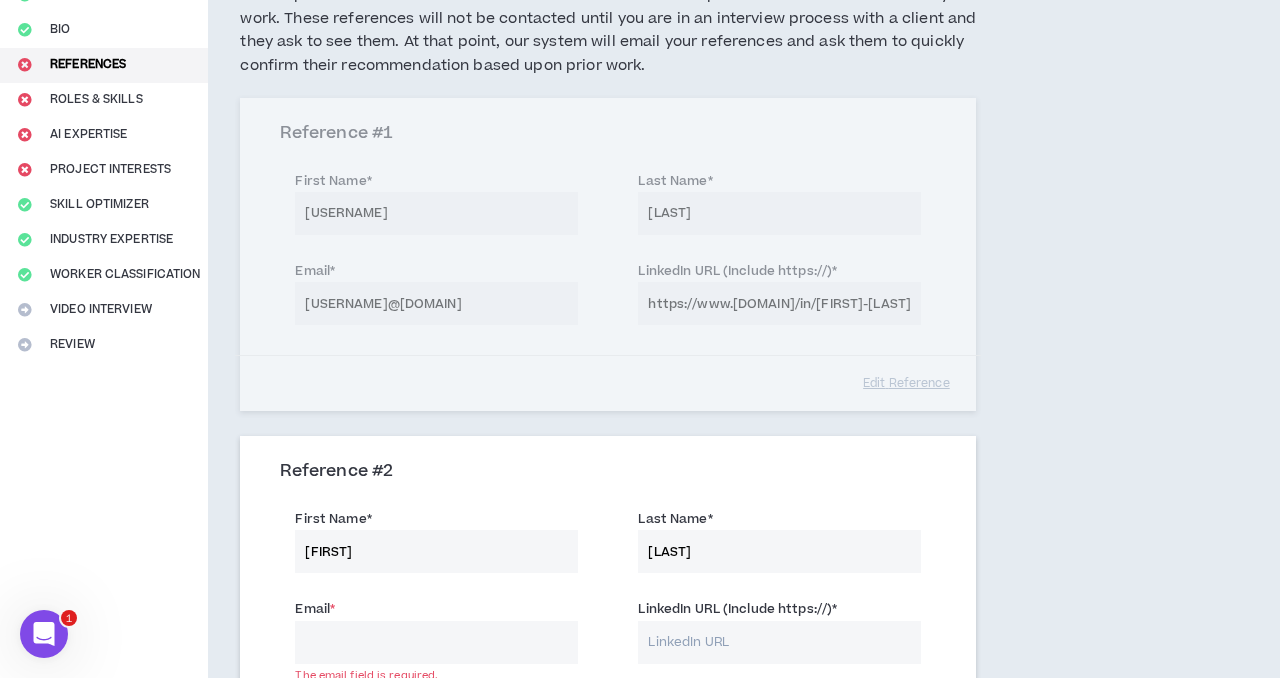 click on "Email  *" at bounding box center [436, 642] 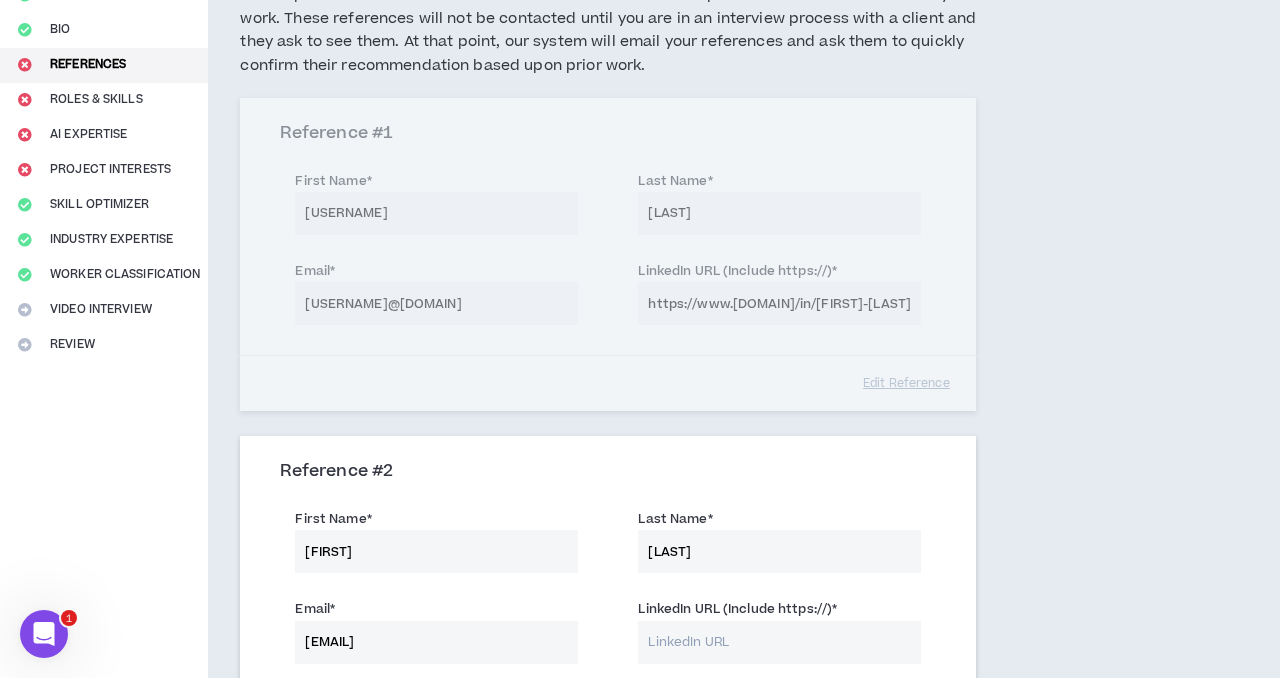 type on "sforsyth@cocacolaflorida.com" 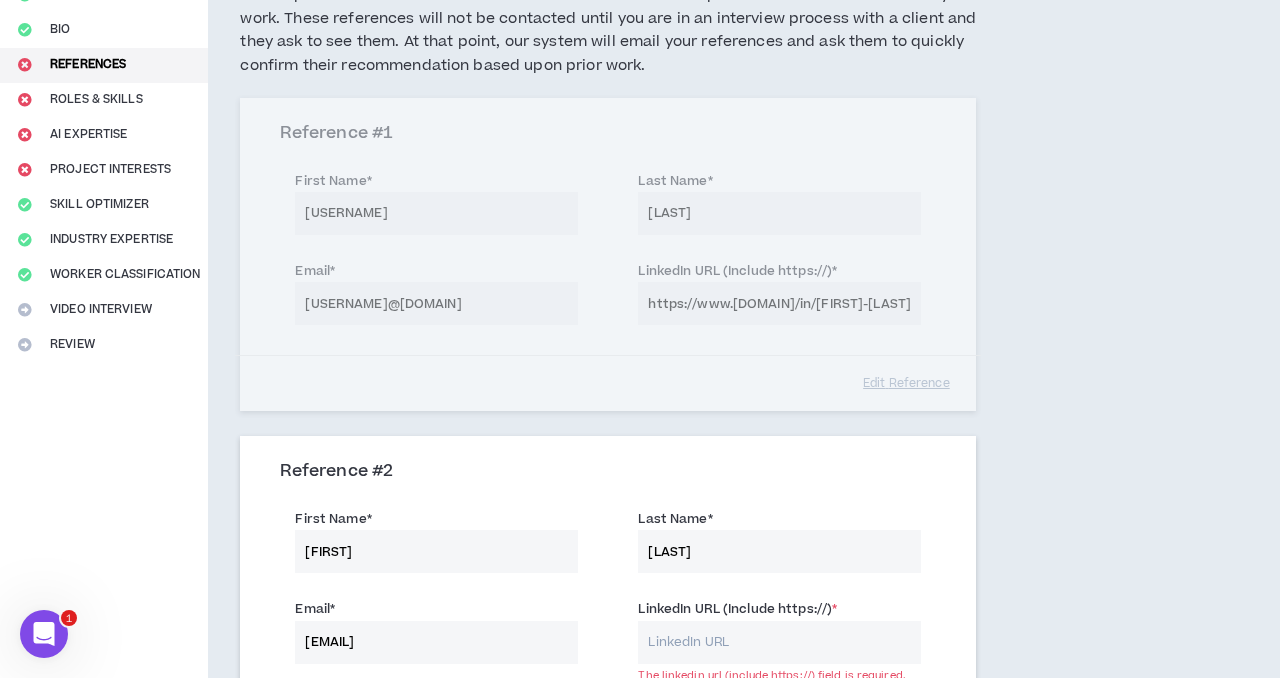 paste on "https://www.linkedin.com/in/forsythsally/" 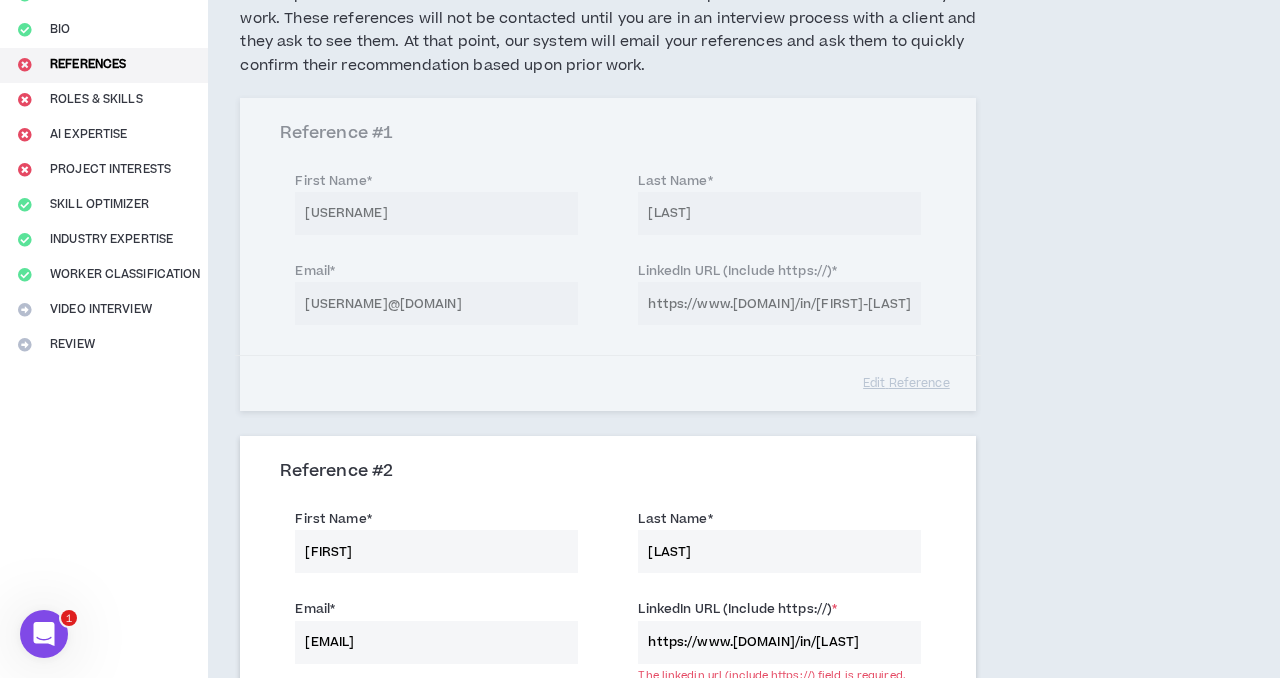 scroll, scrollTop: 0, scrollLeft: 5, axis: horizontal 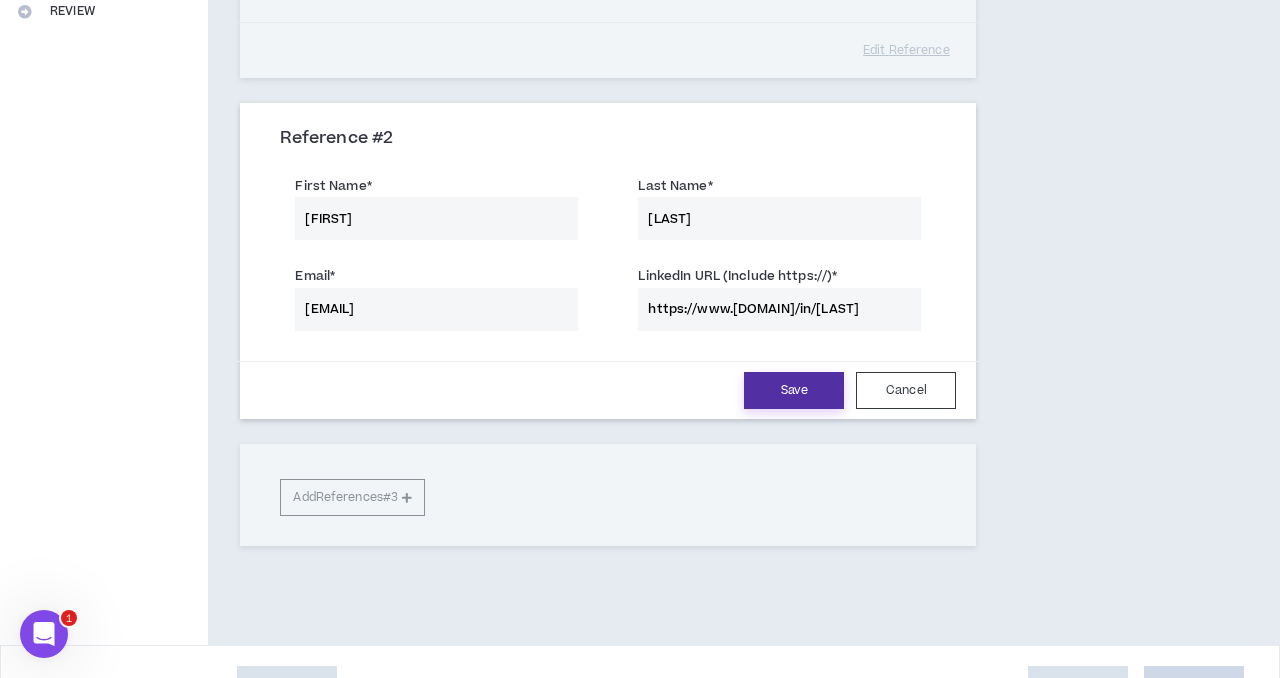 type on "https://www.linkedin.com/in/forsythsally/" 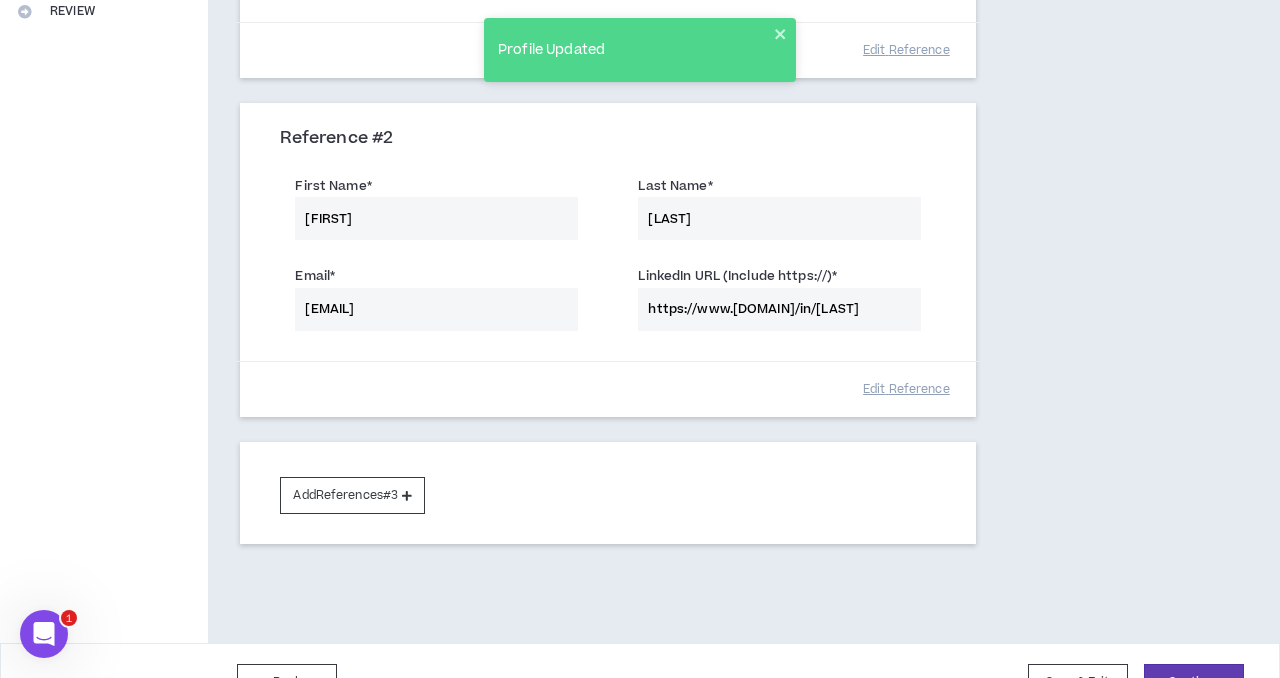 scroll, scrollTop: 571, scrollLeft: 0, axis: vertical 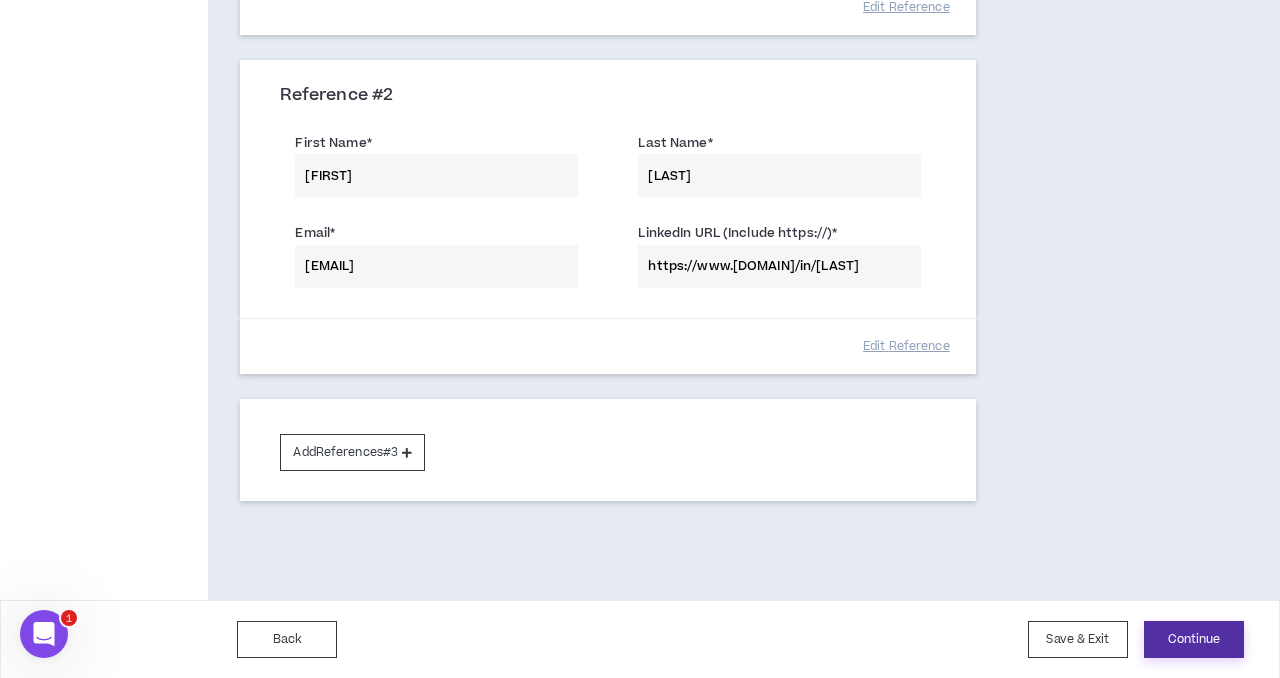 click on "Continue" at bounding box center [1194, 639] 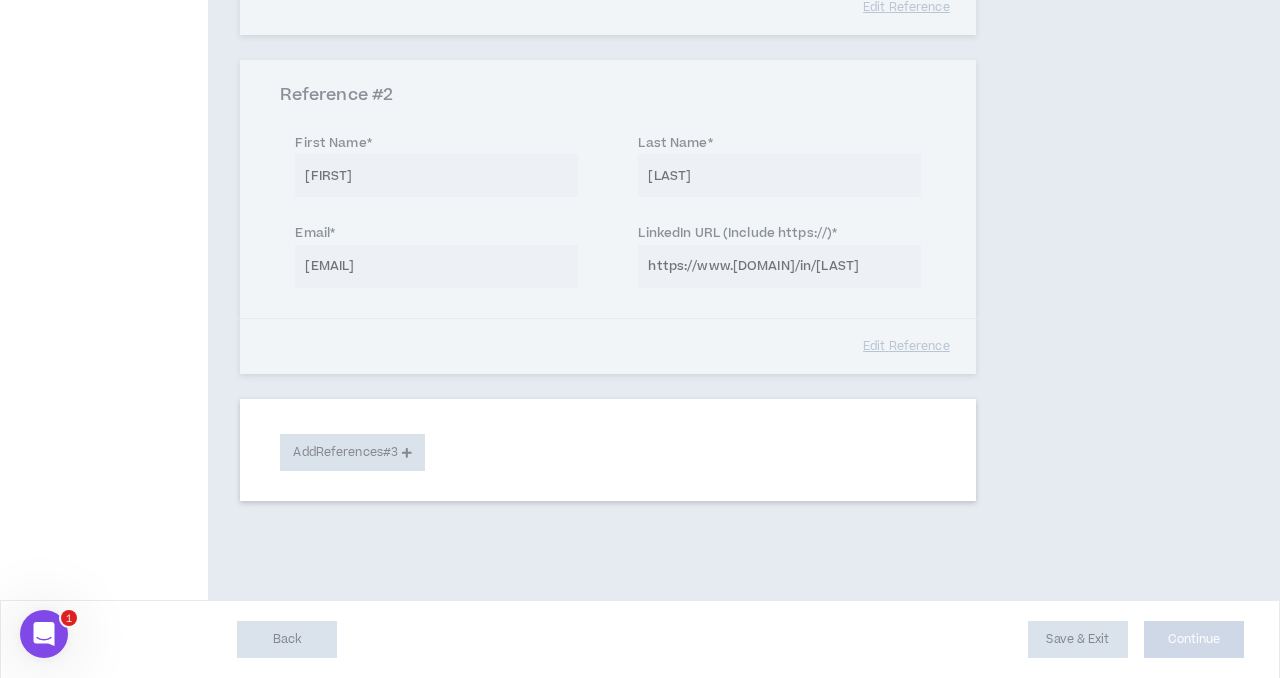 select on "***" 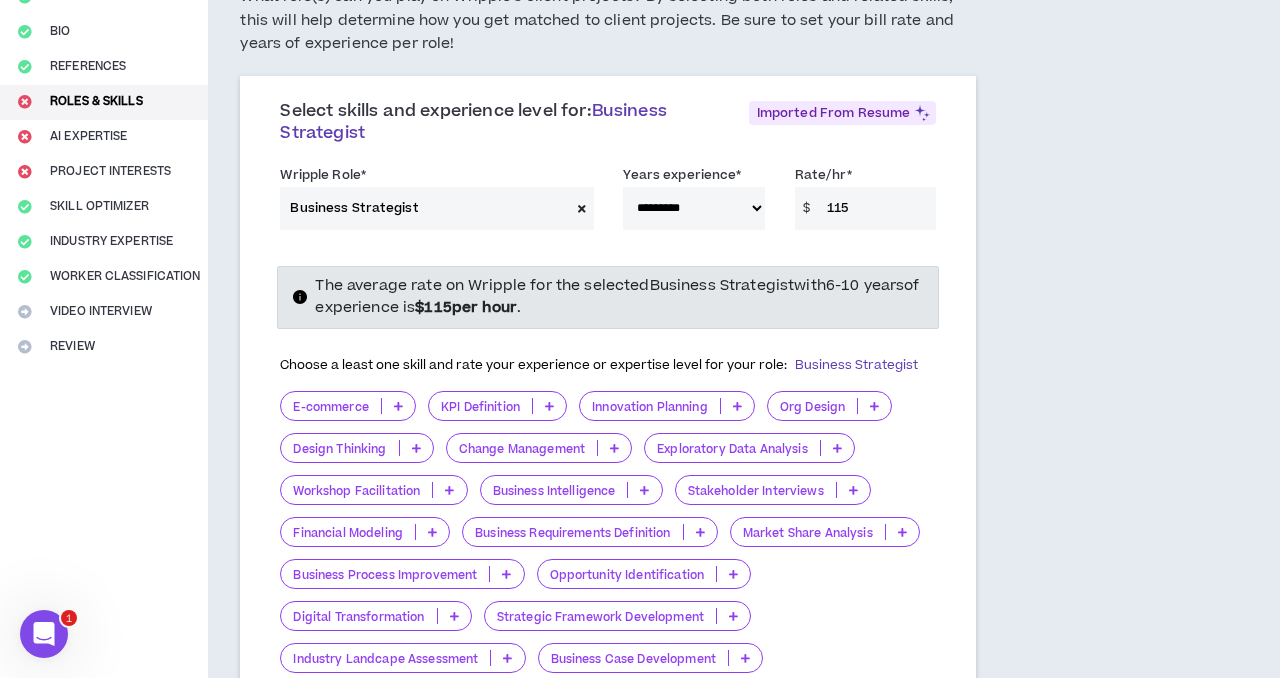 scroll, scrollTop: 199, scrollLeft: 0, axis: vertical 